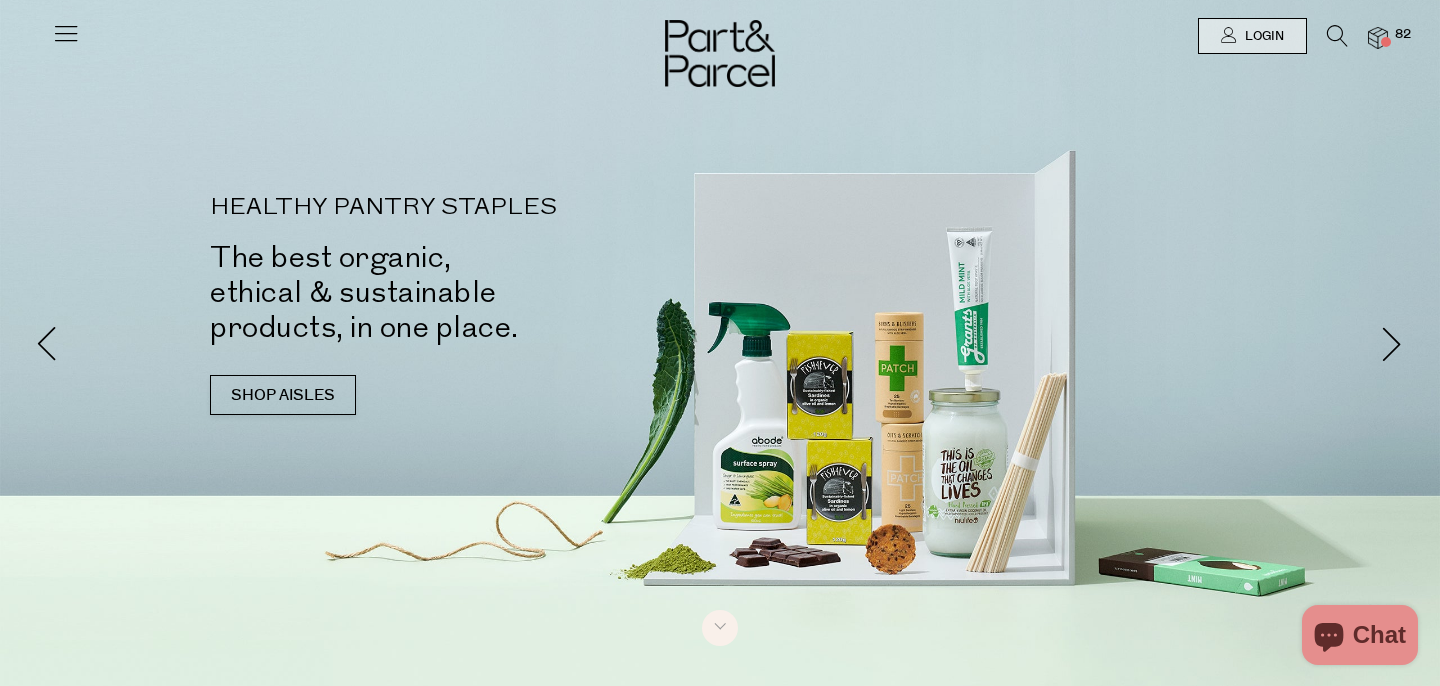scroll, scrollTop: 0, scrollLeft: 0, axis: both 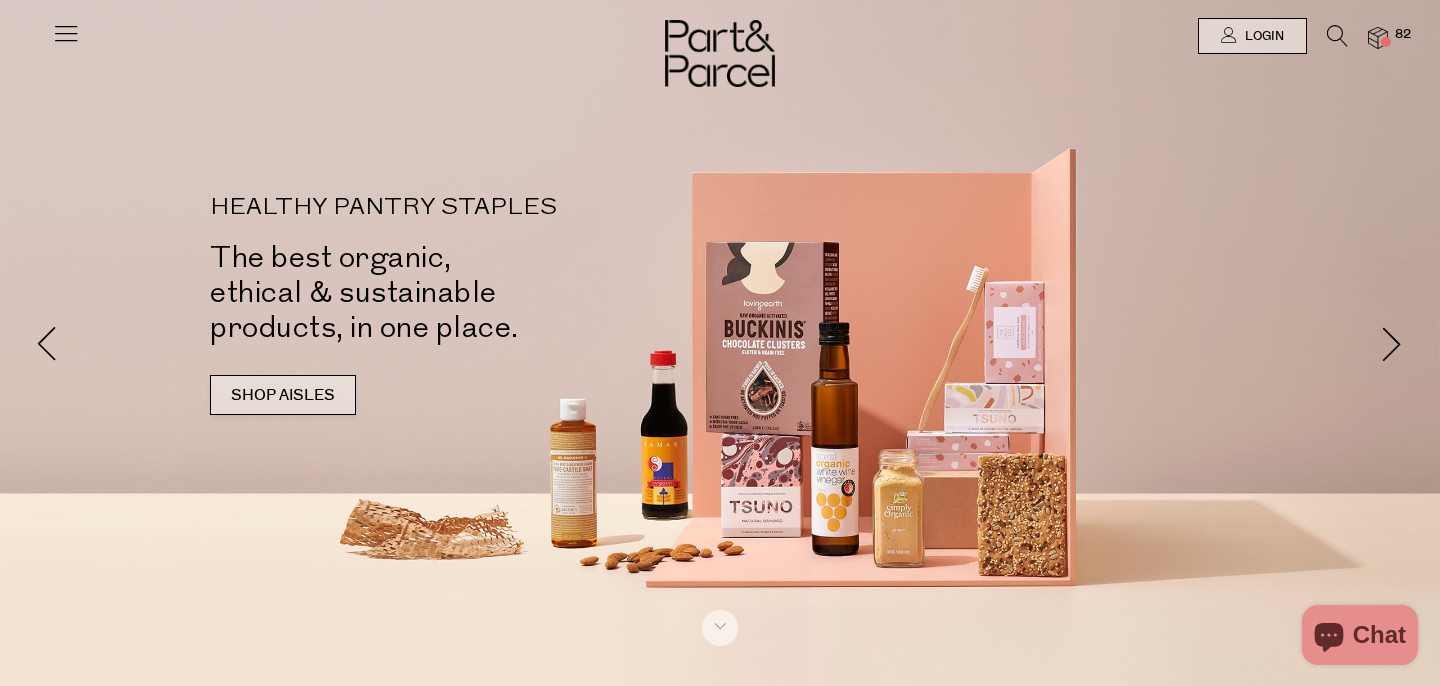 click on "SHOP AISLES" at bounding box center [283, 395] 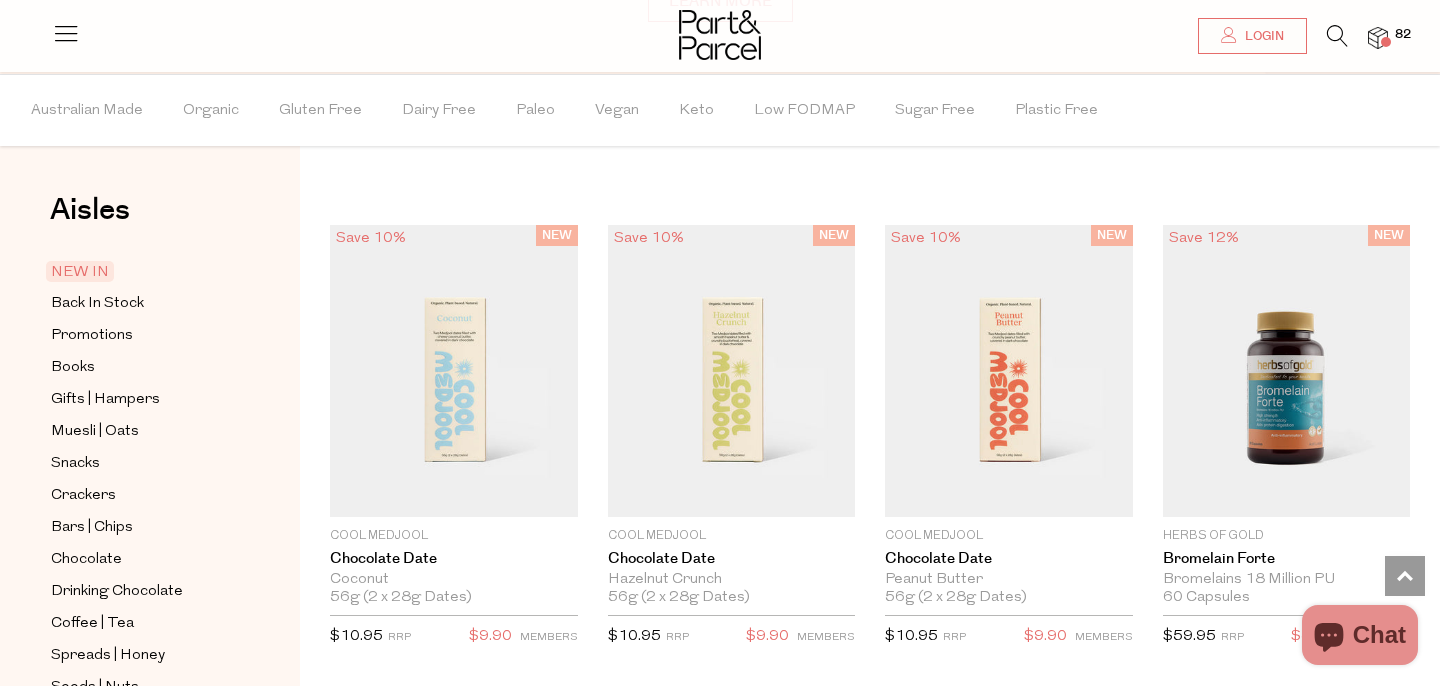 scroll, scrollTop: 1478, scrollLeft: 0, axis: vertical 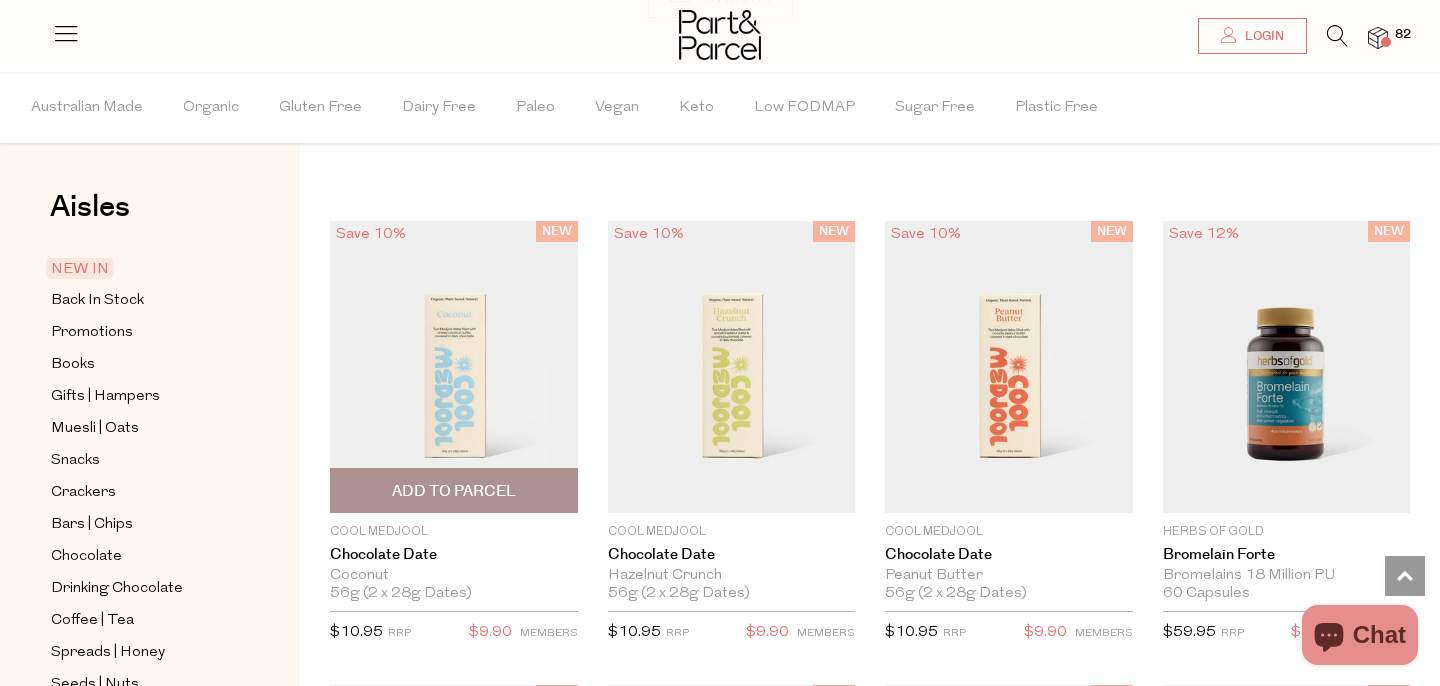 click at bounding box center (454, 367) 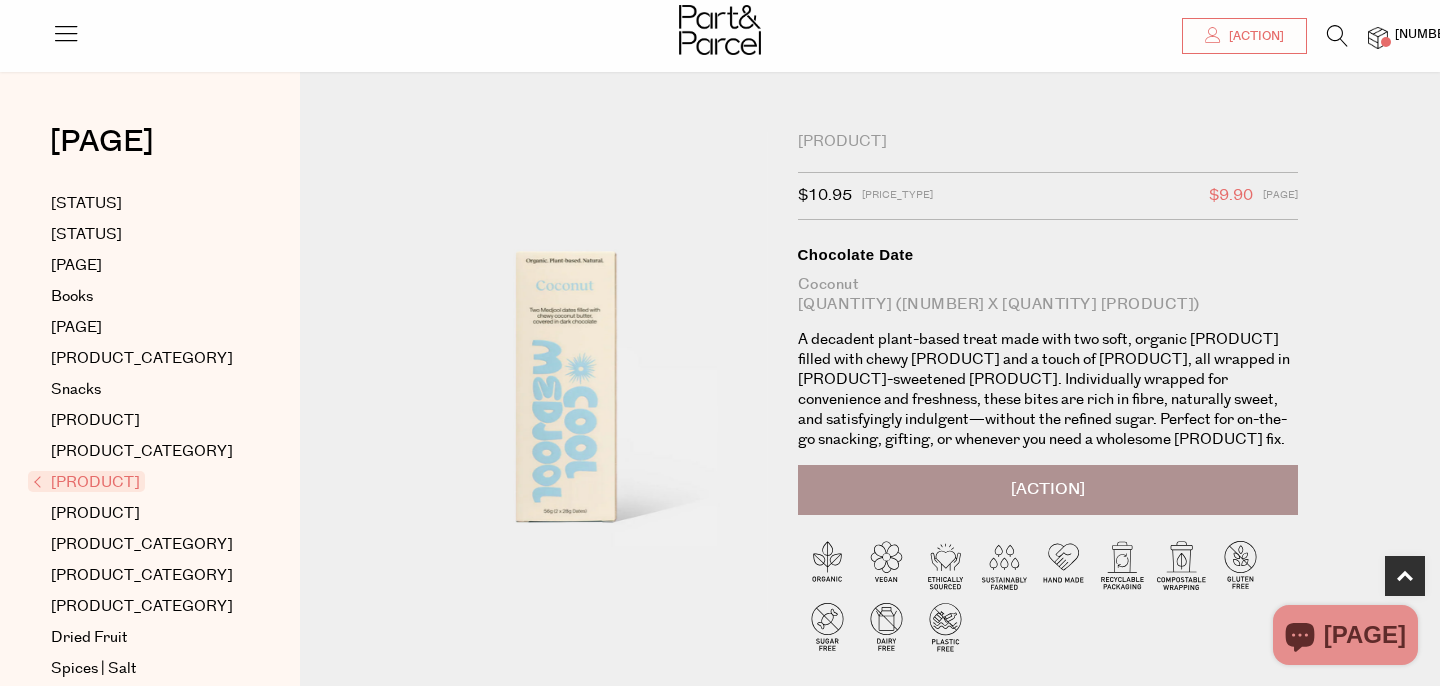 scroll, scrollTop: 646, scrollLeft: 0, axis: vertical 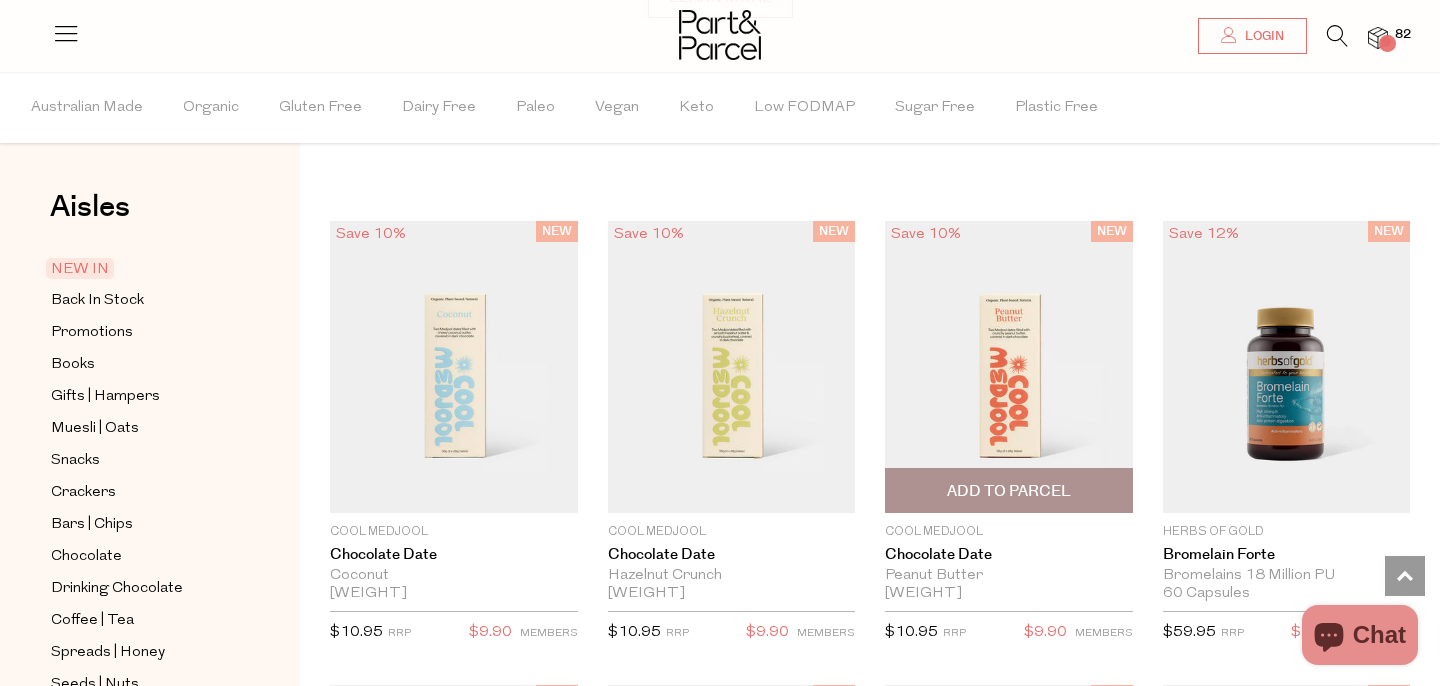 click on "Add To Parcel" at bounding box center (1009, 491) 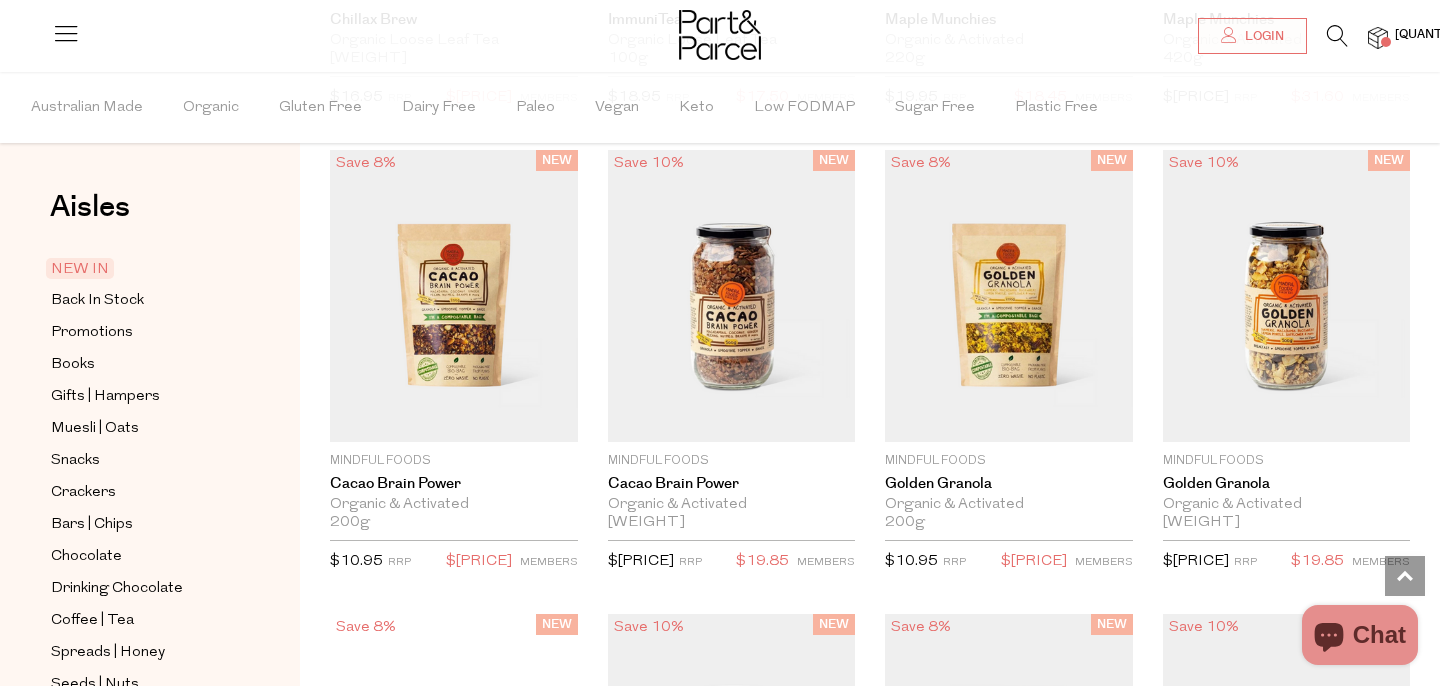scroll, scrollTop: 3408, scrollLeft: 0, axis: vertical 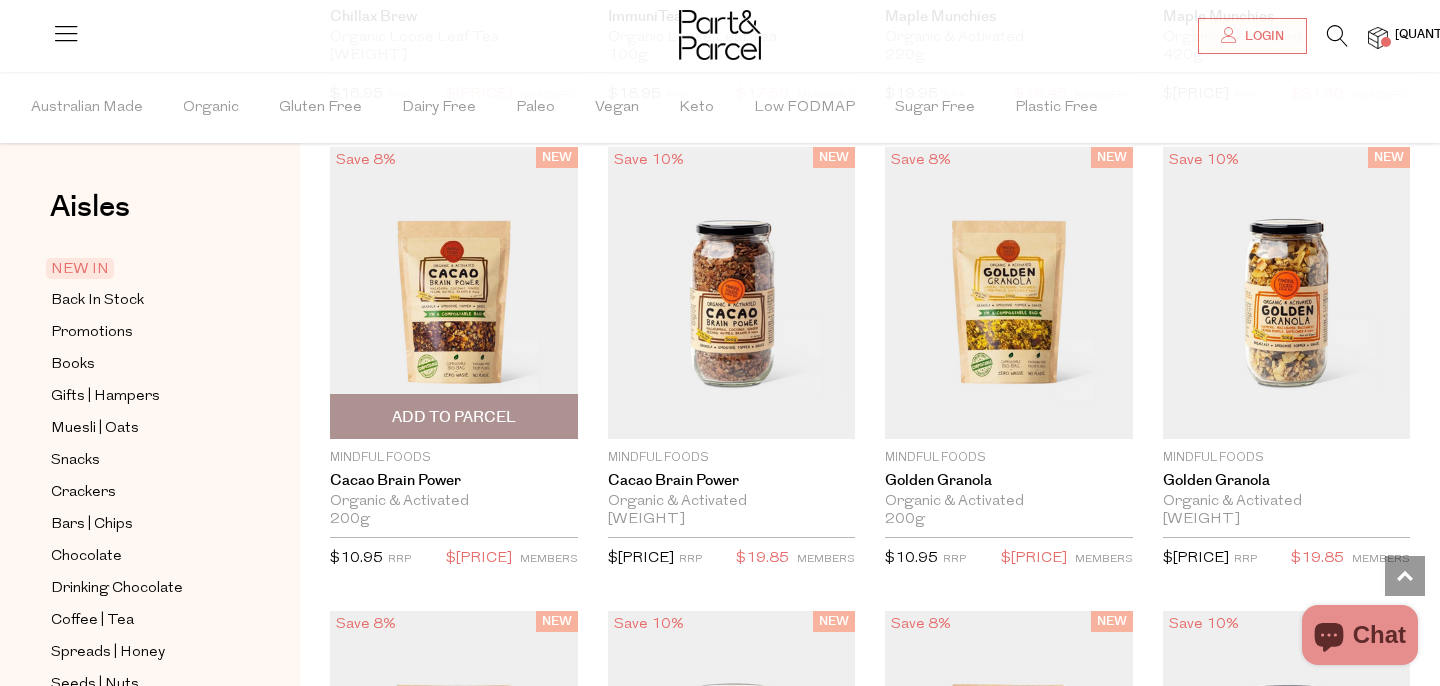 click on "Add To Parcel" at bounding box center [454, 417] 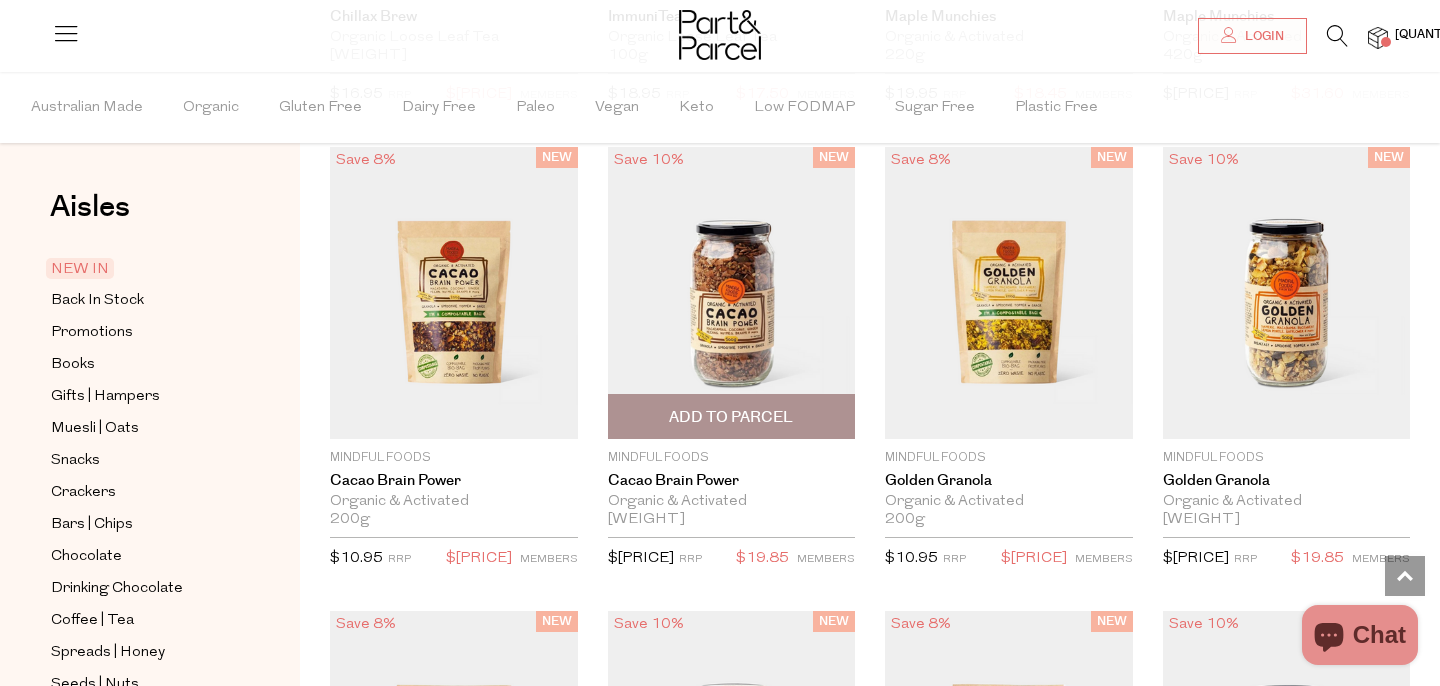 click on "Add To Parcel" at bounding box center (731, 417) 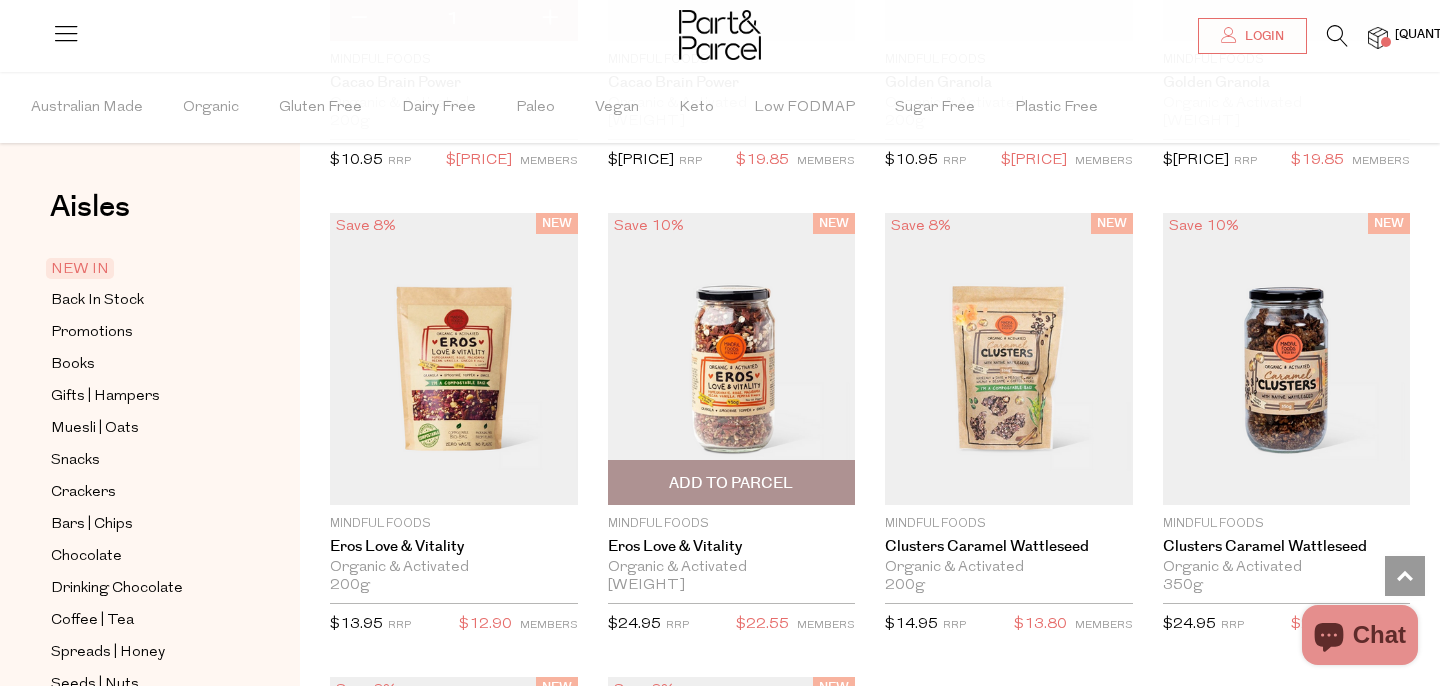 scroll, scrollTop: 3845, scrollLeft: 0, axis: vertical 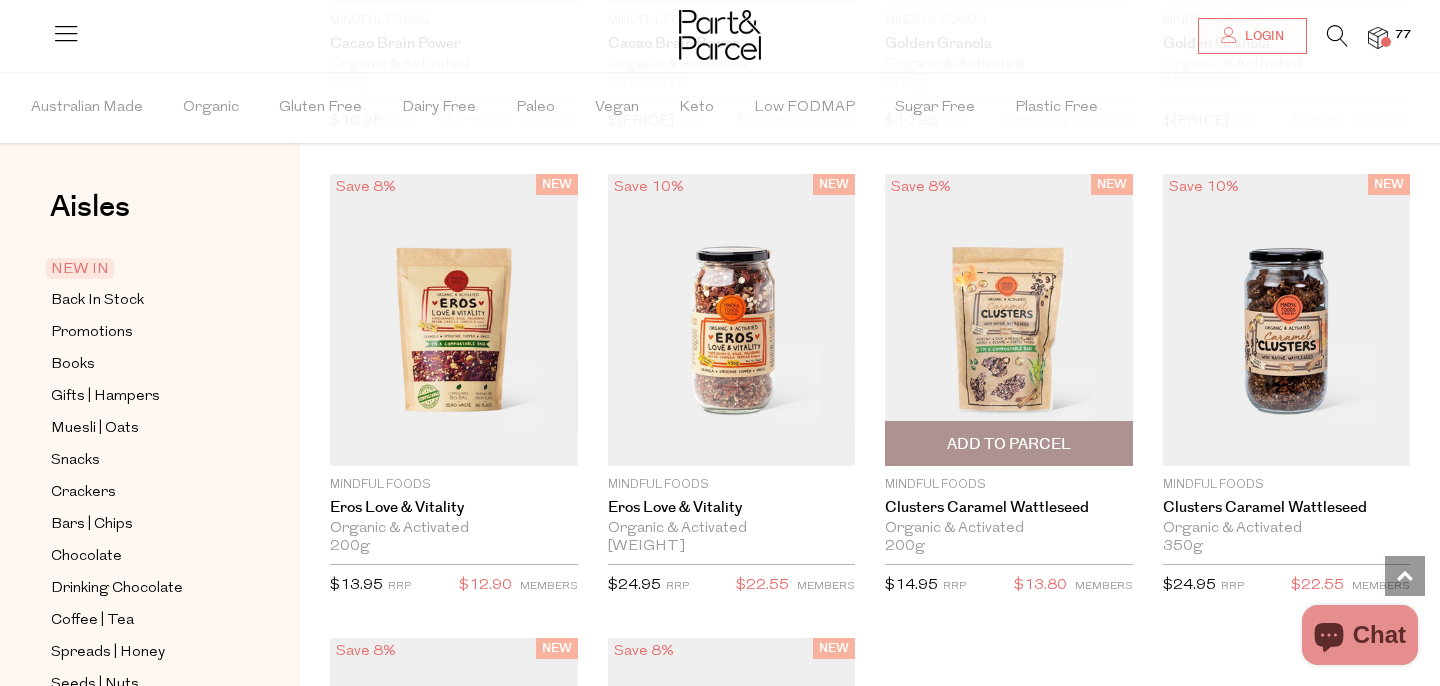 click on "Add To Parcel" at bounding box center (1009, 444) 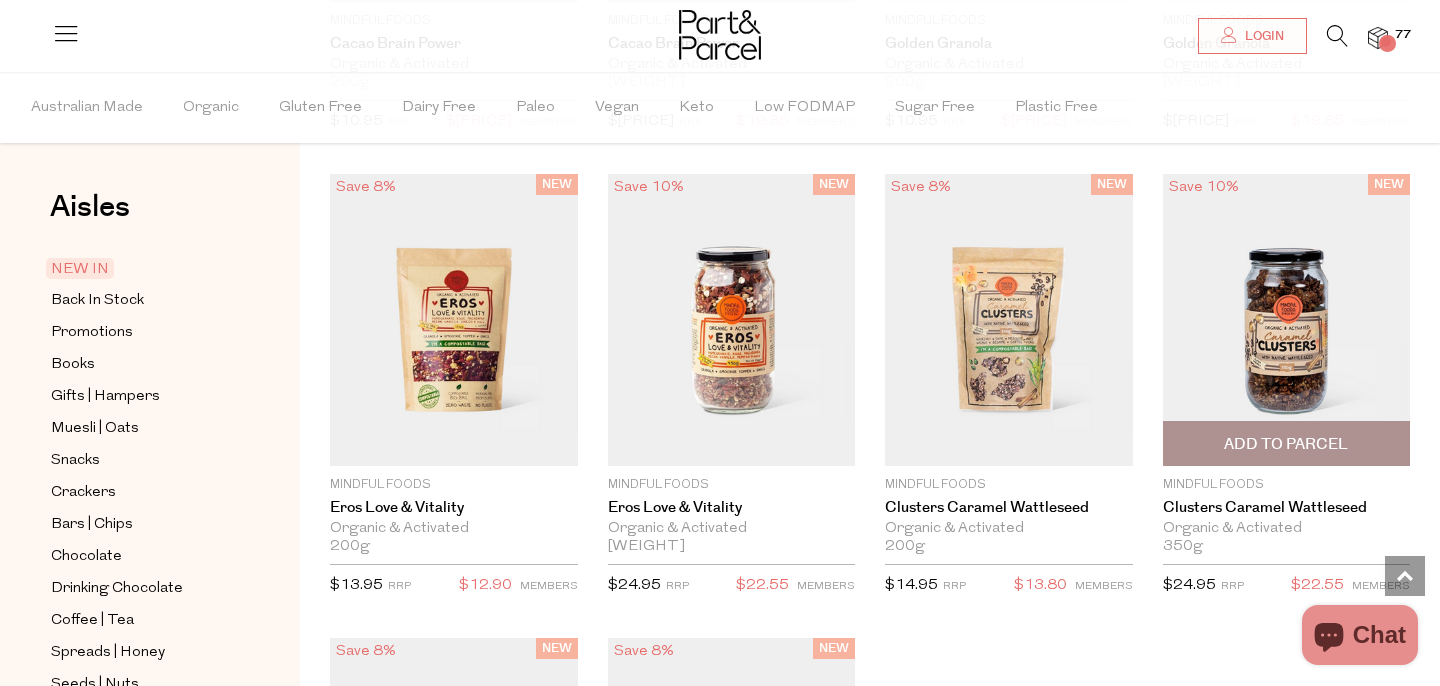 click on "Add To Parcel" at bounding box center (1287, 443) 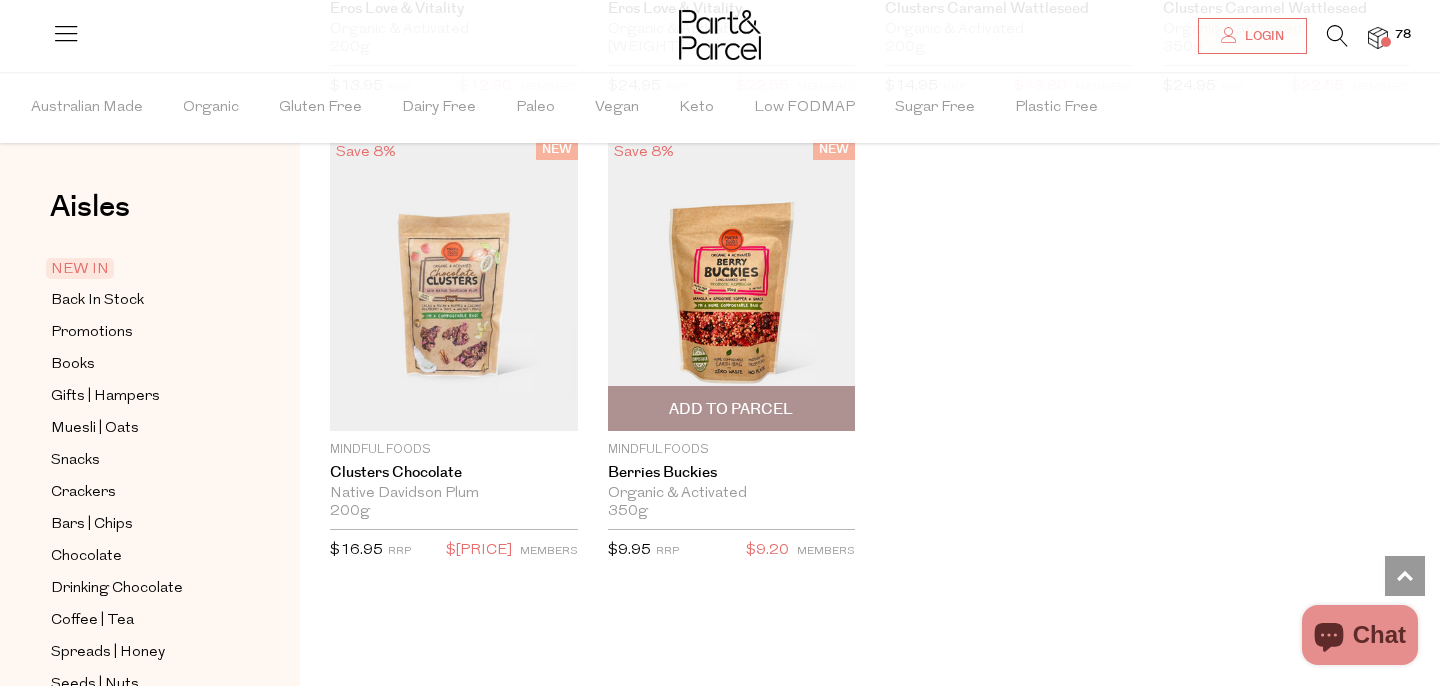 scroll, scrollTop: 4346, scrollLeft: 0, axis: vertical 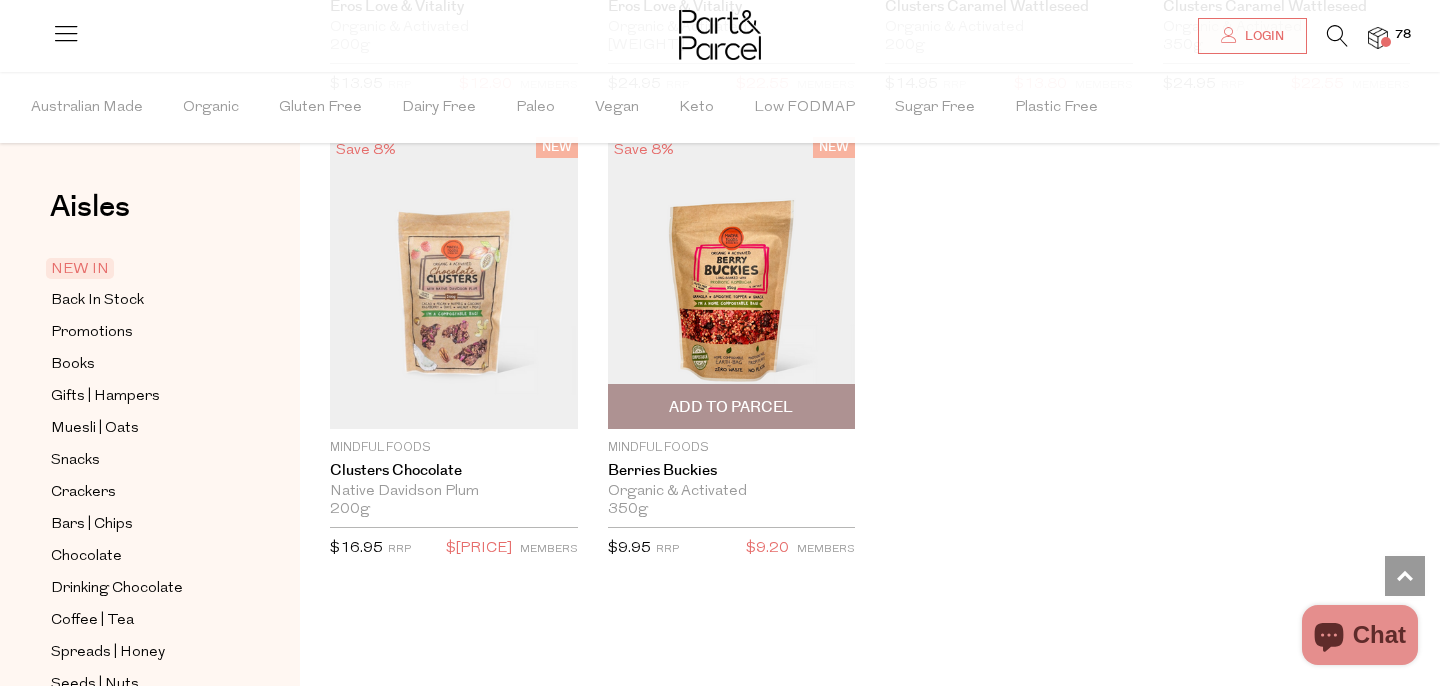 click on "Add To Parcel" at bounding box center (731, 407) 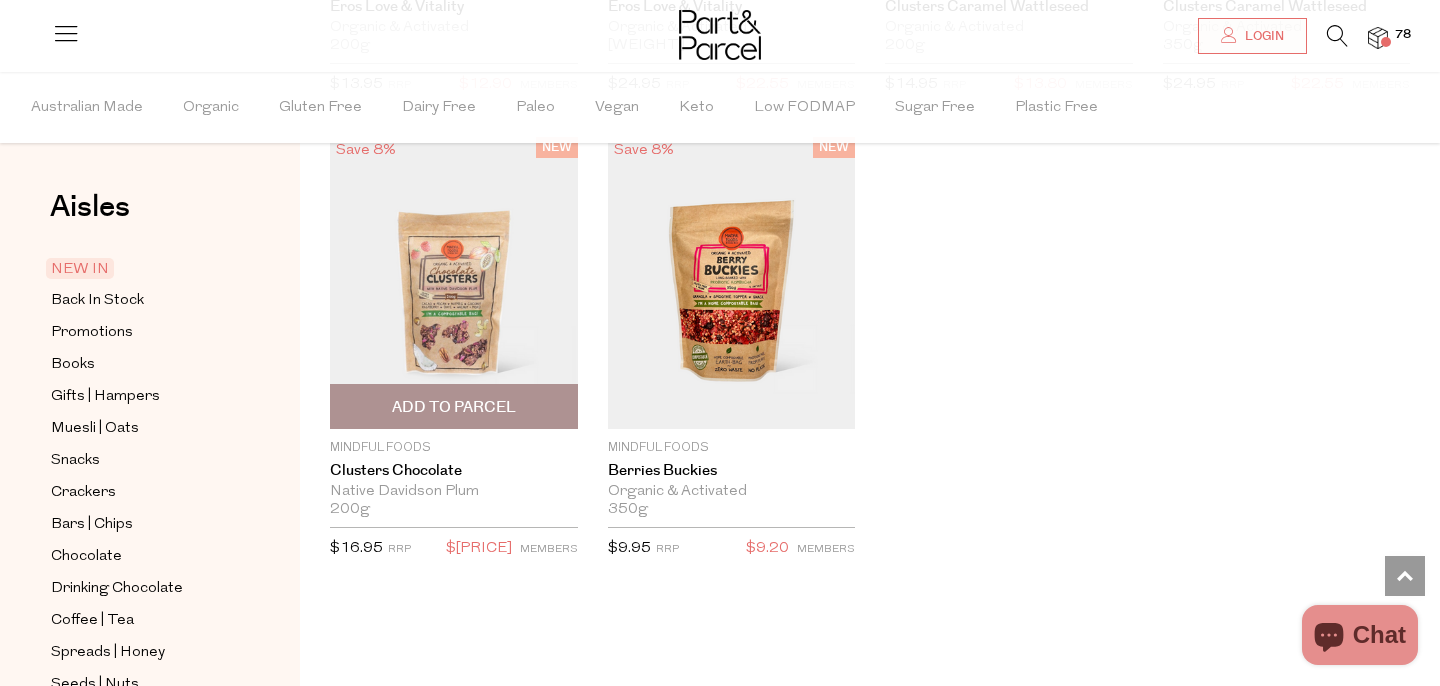click on "Add To Parcel" at bounding box center [454, 407] 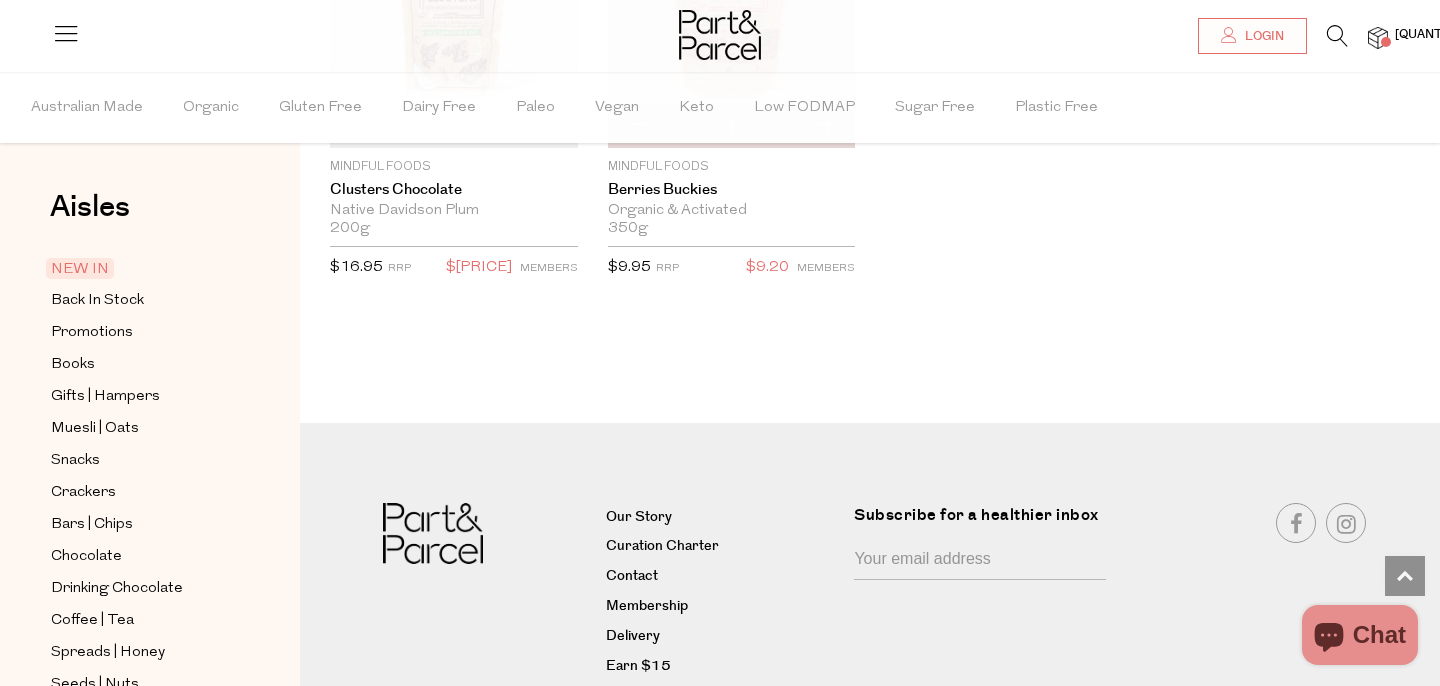 scroll, scrollTop: 4628, scrollLeft: 0, axis: vertical 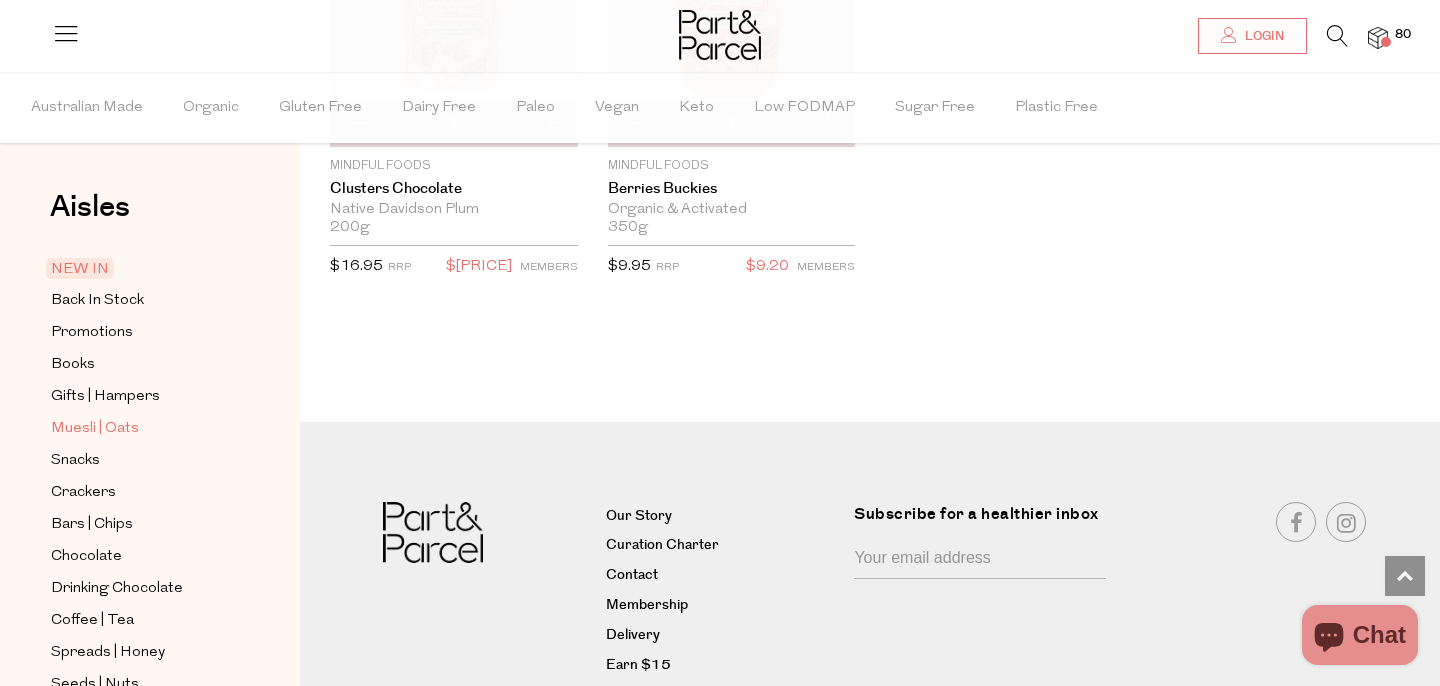 click on "Muesli | Oats" at bounding box center (95, 429) 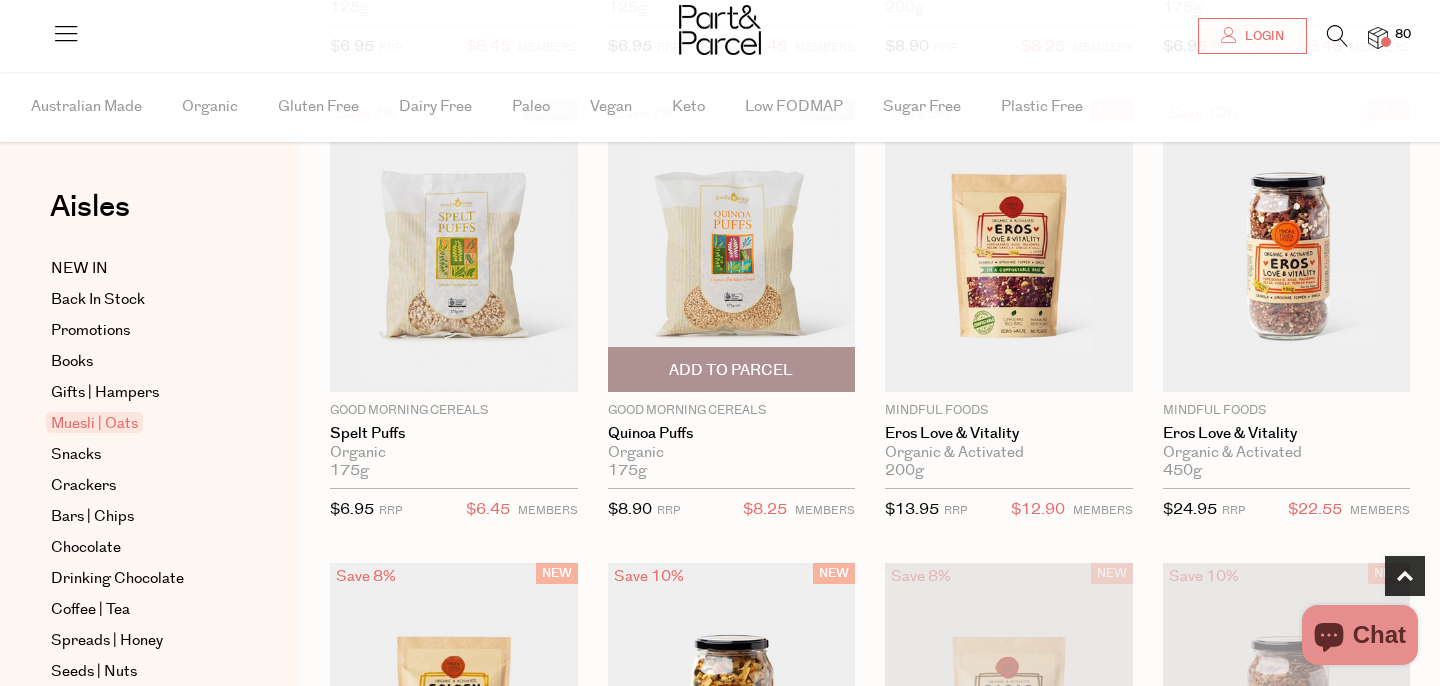 scroll, scrollTop: 624, scrollLeft: 0, axis: vertical 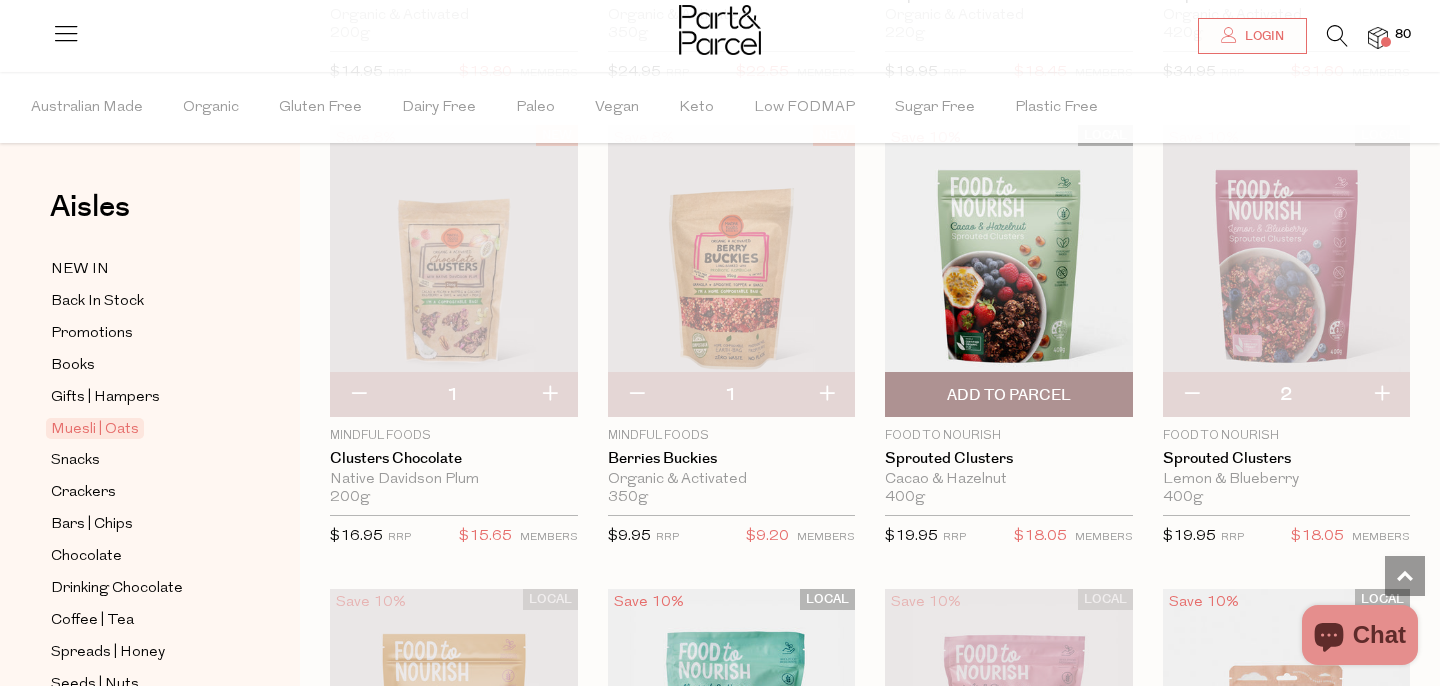 click on "Add To Parcel" at bounding box center (1009, 395) 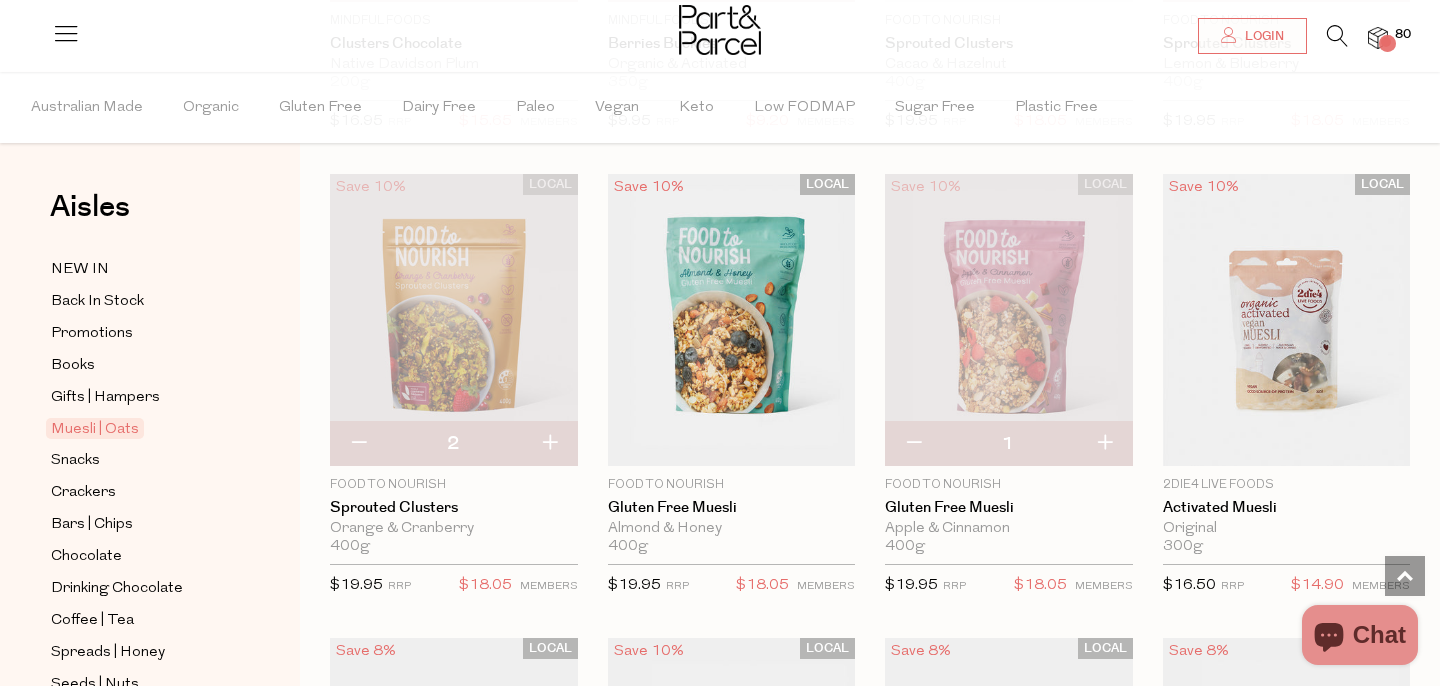 scroll, scrollTop: 2410, scrollLeft: 0, axis: vertical 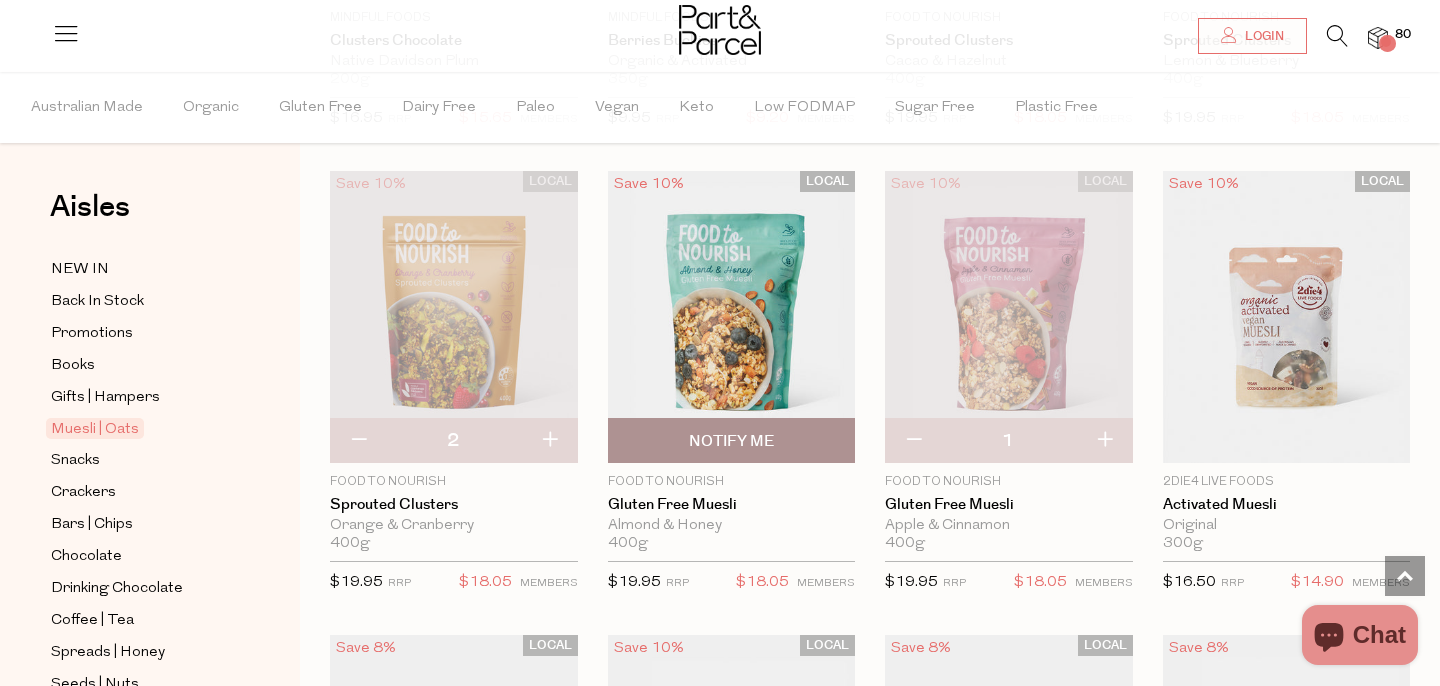 click on "Notify Me" at bounding box center [731, 441] 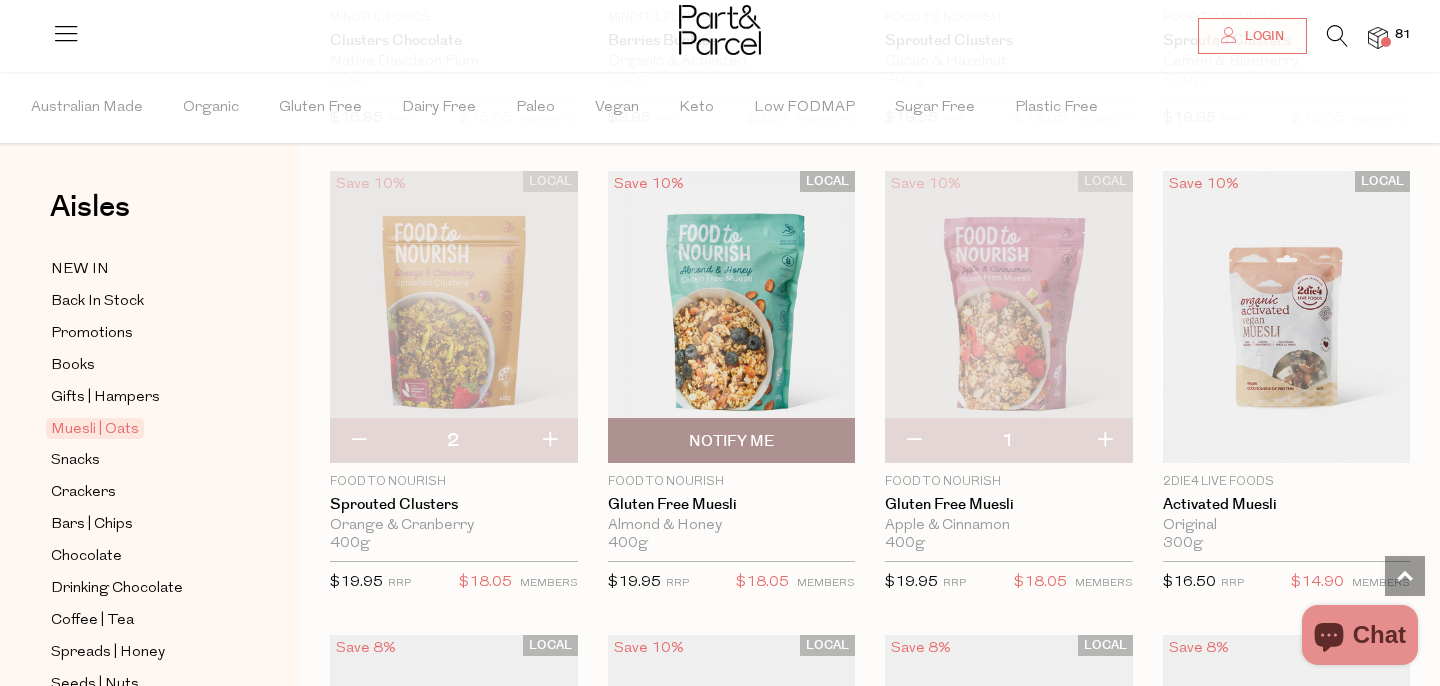 type on "Notify when available" 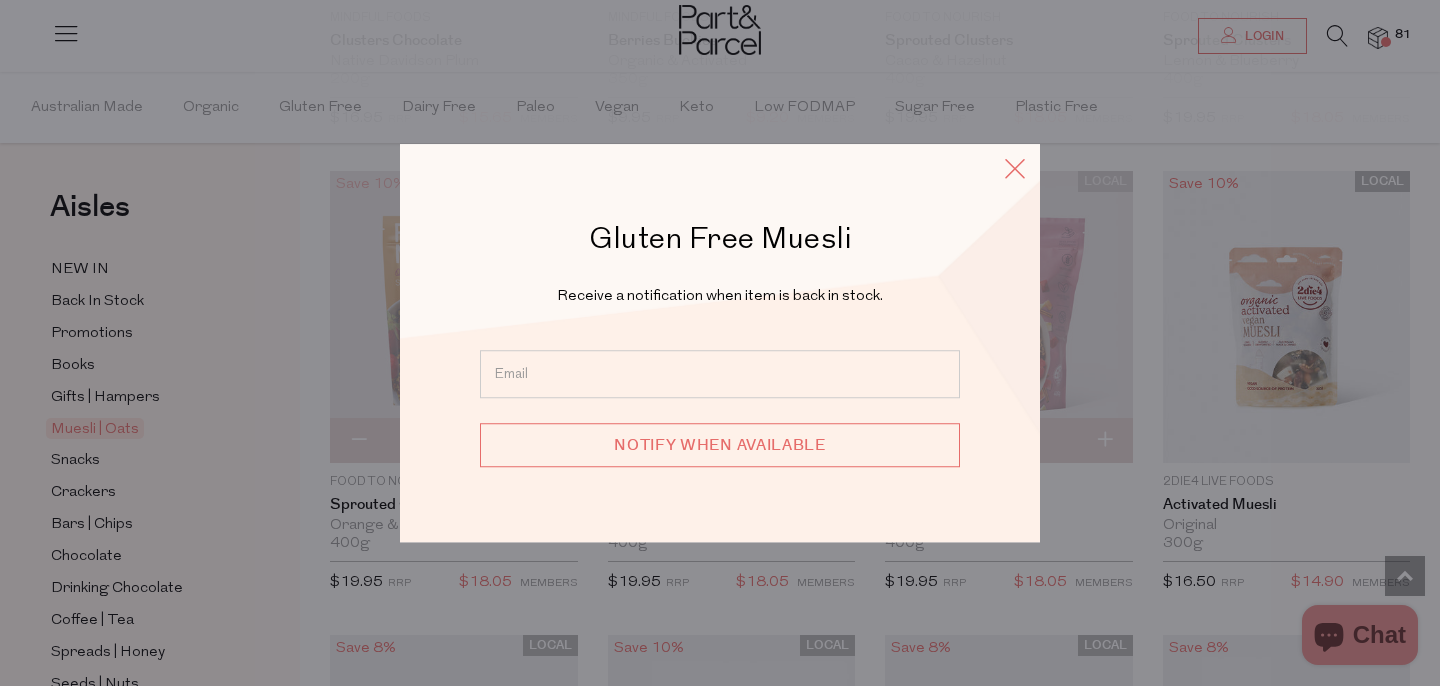 click at bounding box center (1015, 168) 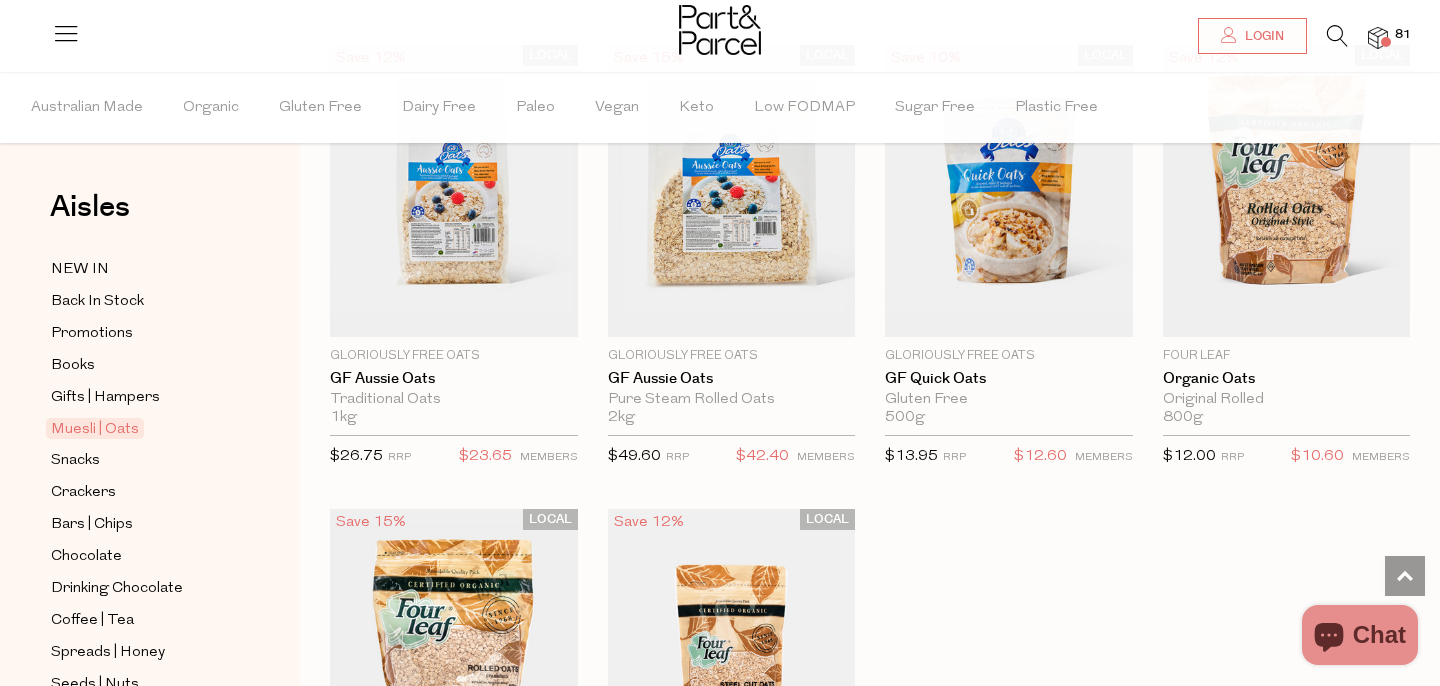 scroll, scrollTop: 5318, scrollLeft: 0, axis: vertical 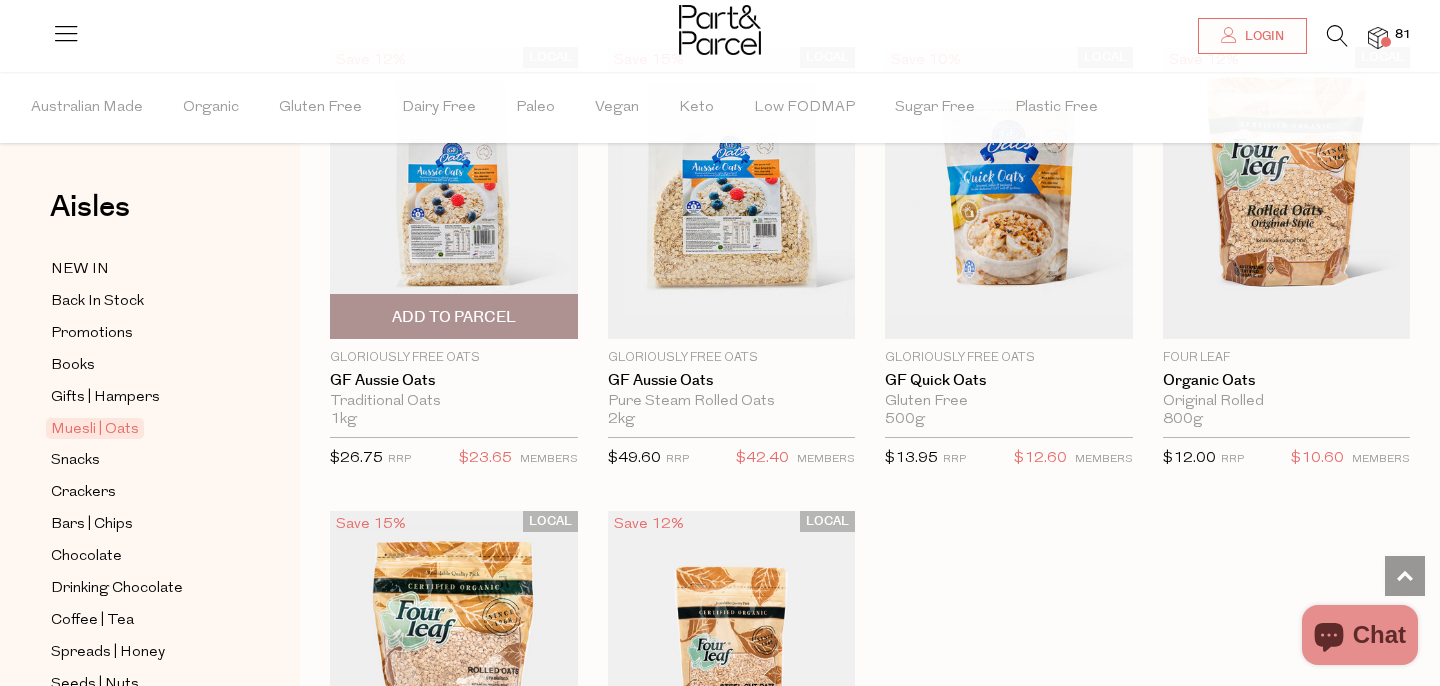 click on "Add To Parcel" at bounding box center (454, 317) 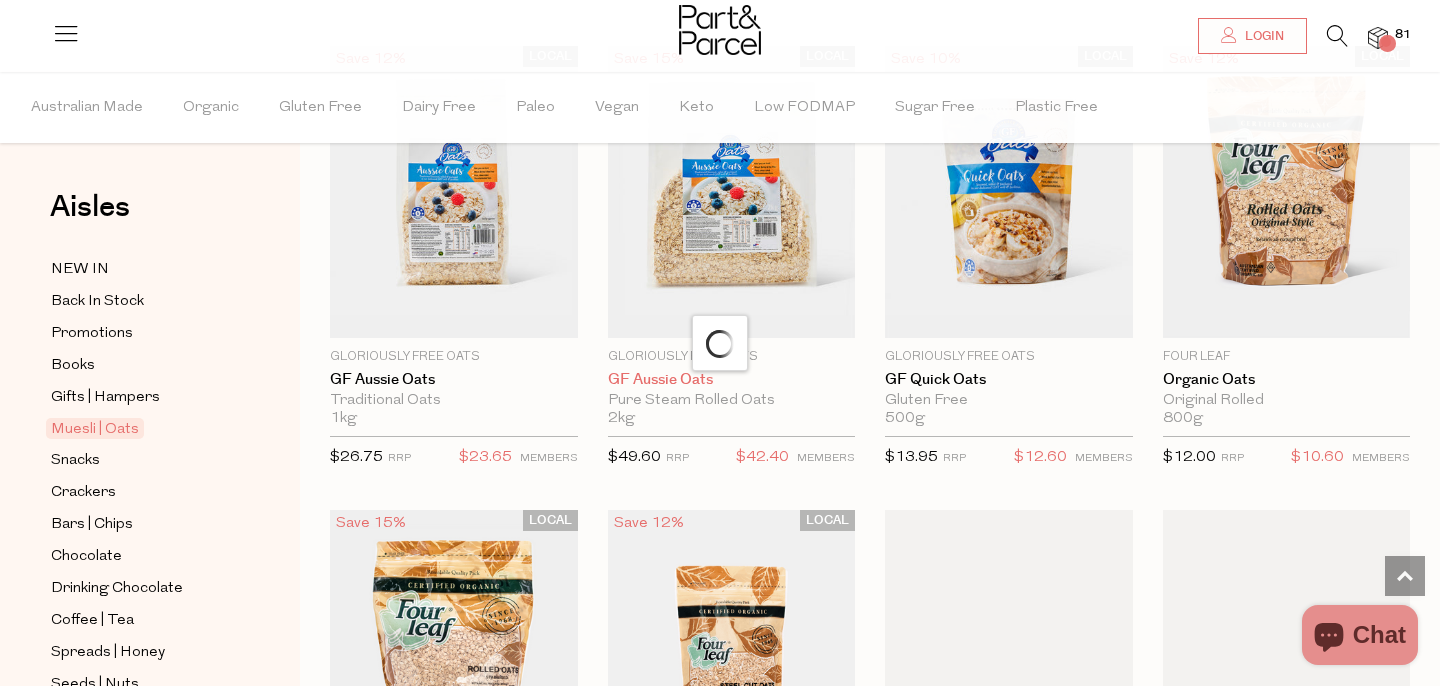 scroll, scrollTop: 5875, scrollLeft: 0, axis: vertical 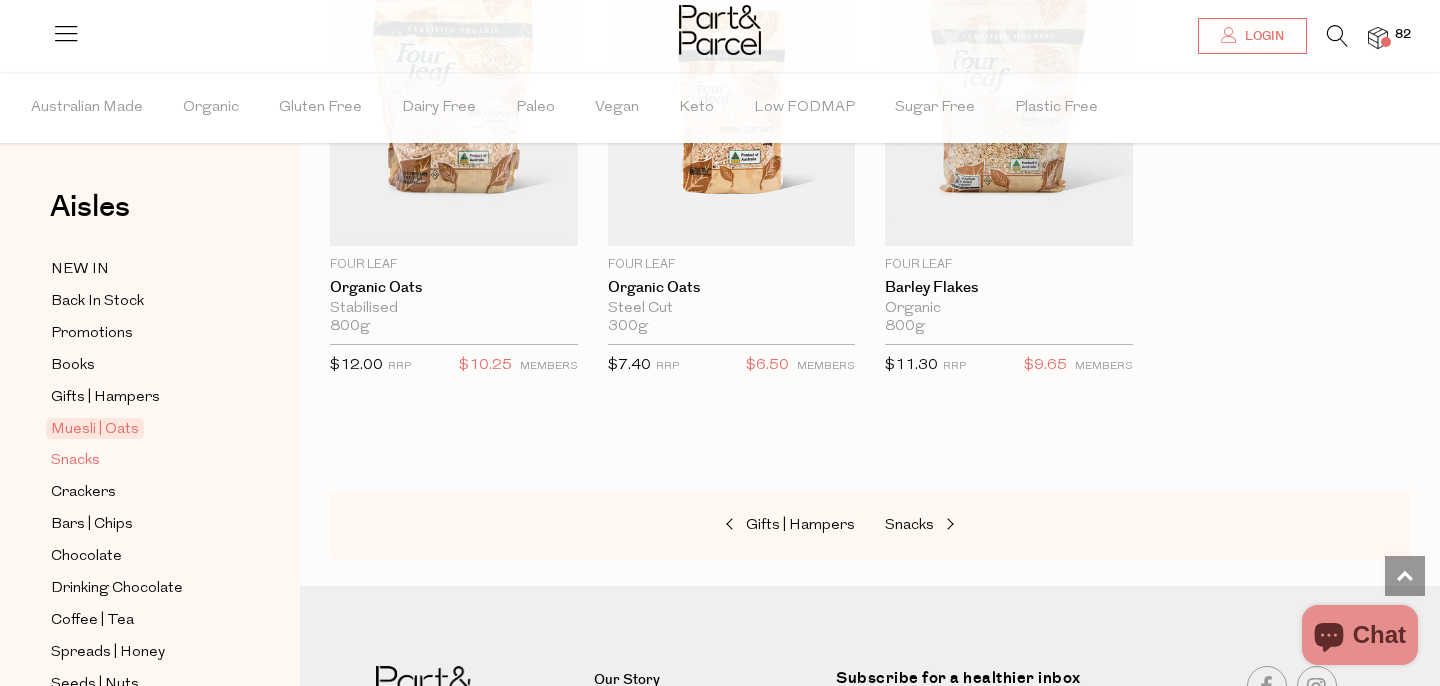 click on "Snacks" at bounding box center [75, 461] 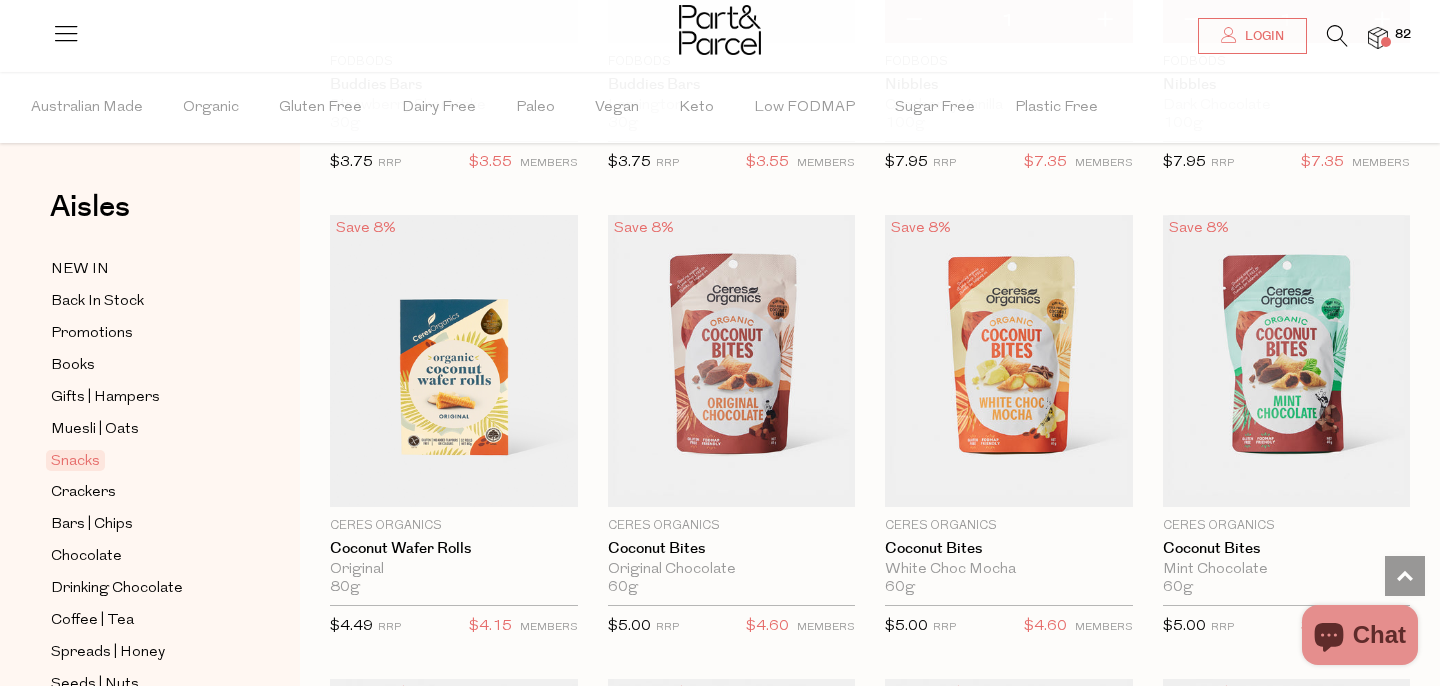 scroll, scrollTop: 3327, scrollLeft: 0, axis: vertical 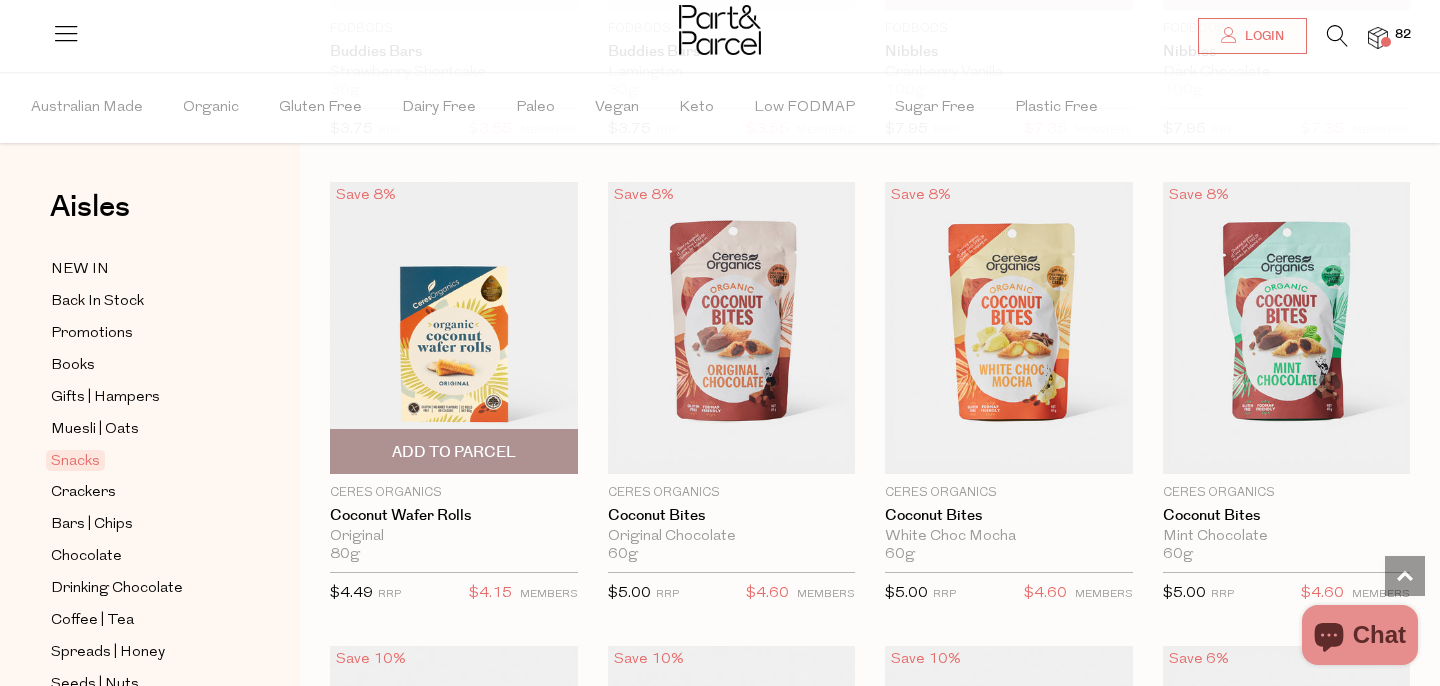 click on "Add To Parcel" at bounding box center [454, 452] 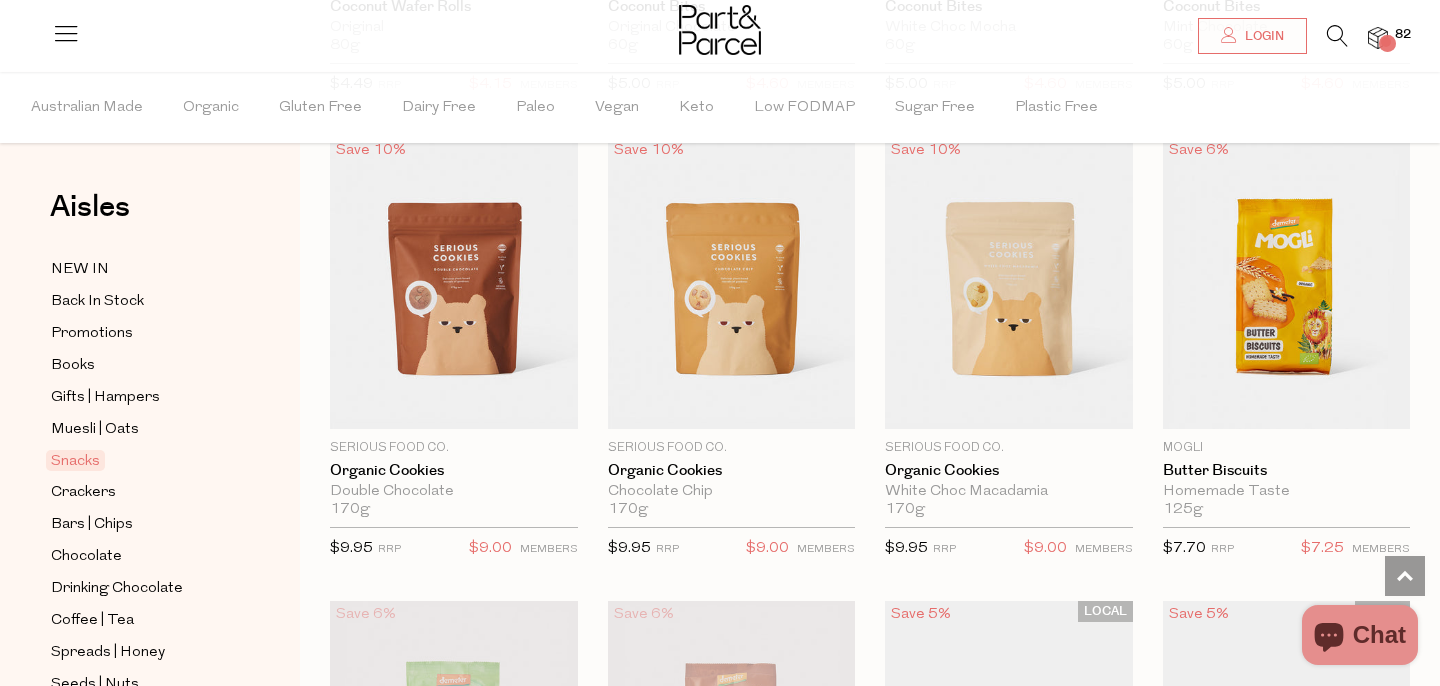 scroll, scrollTop: 3837, scrollLeft: 0, axis: vertical 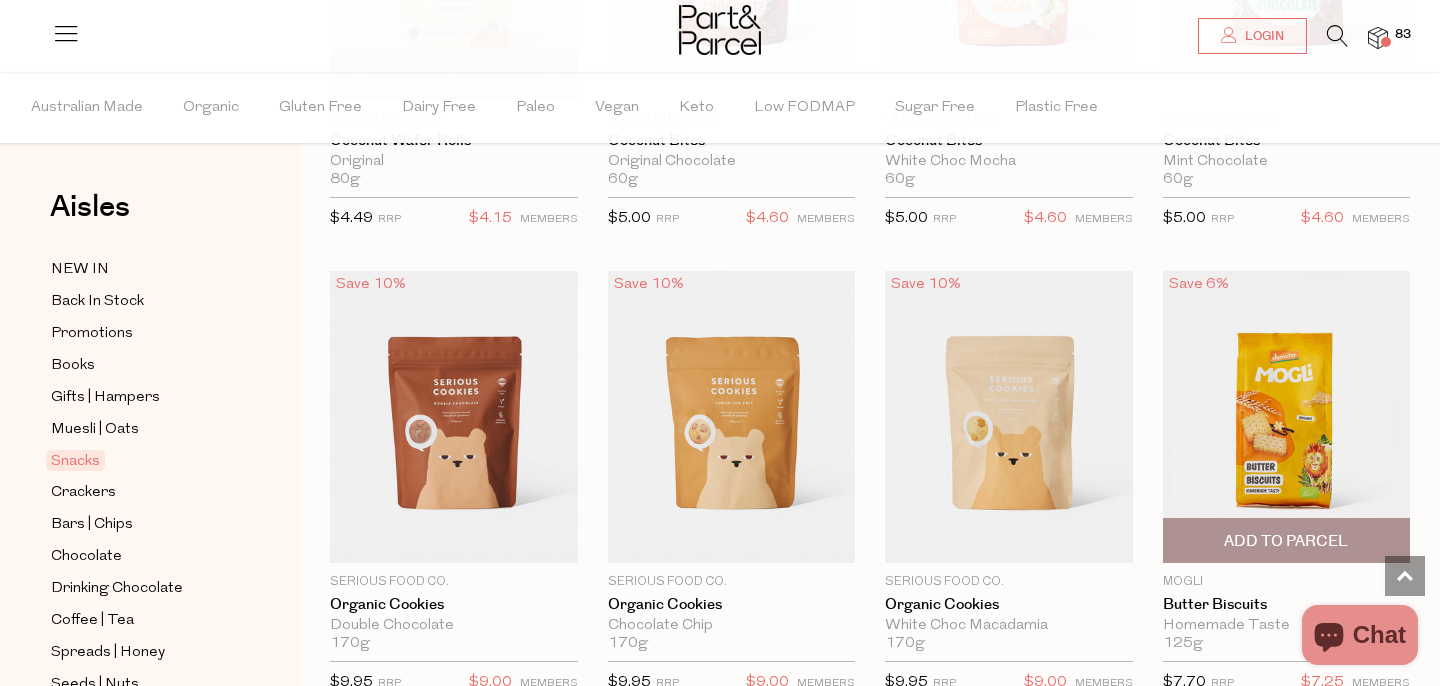 click on "Add To Parcel" at bounding box center [1286, 541] 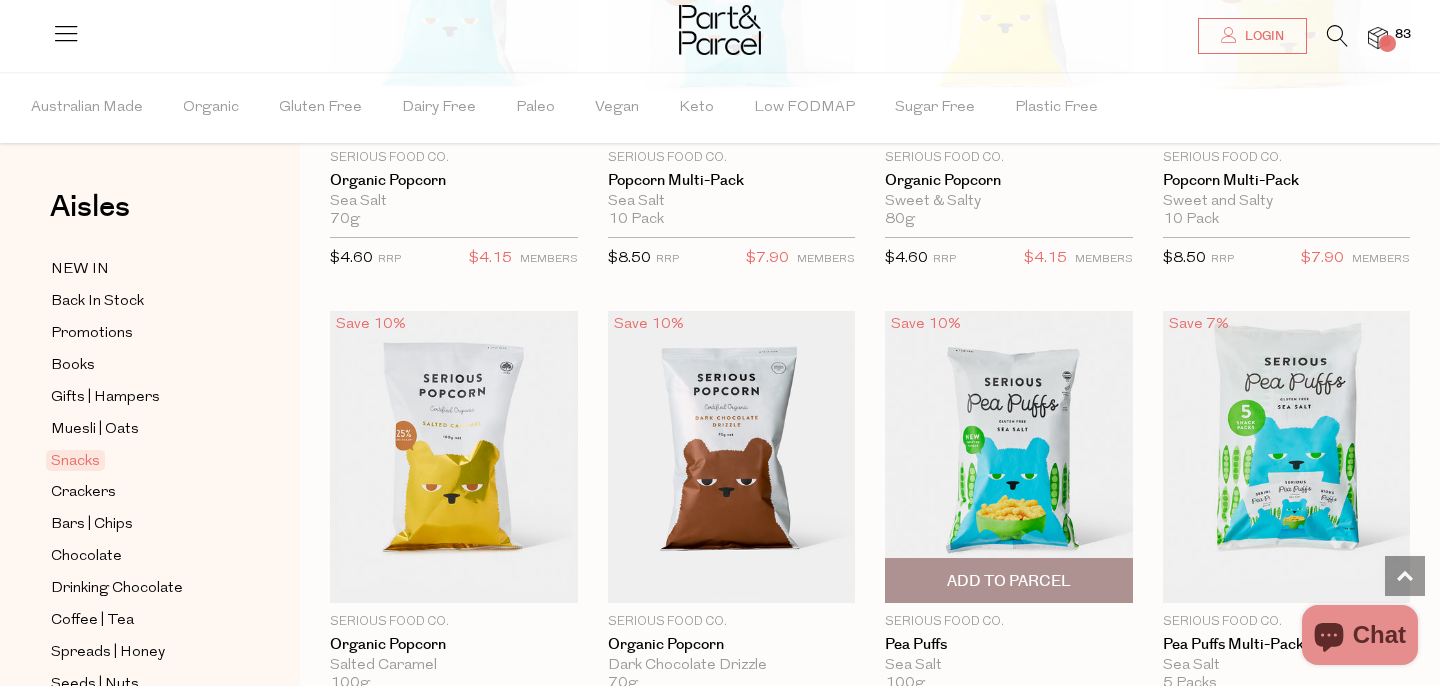 scroll, scrollTop: 5536, scrollLeft: 0, axis: vertical 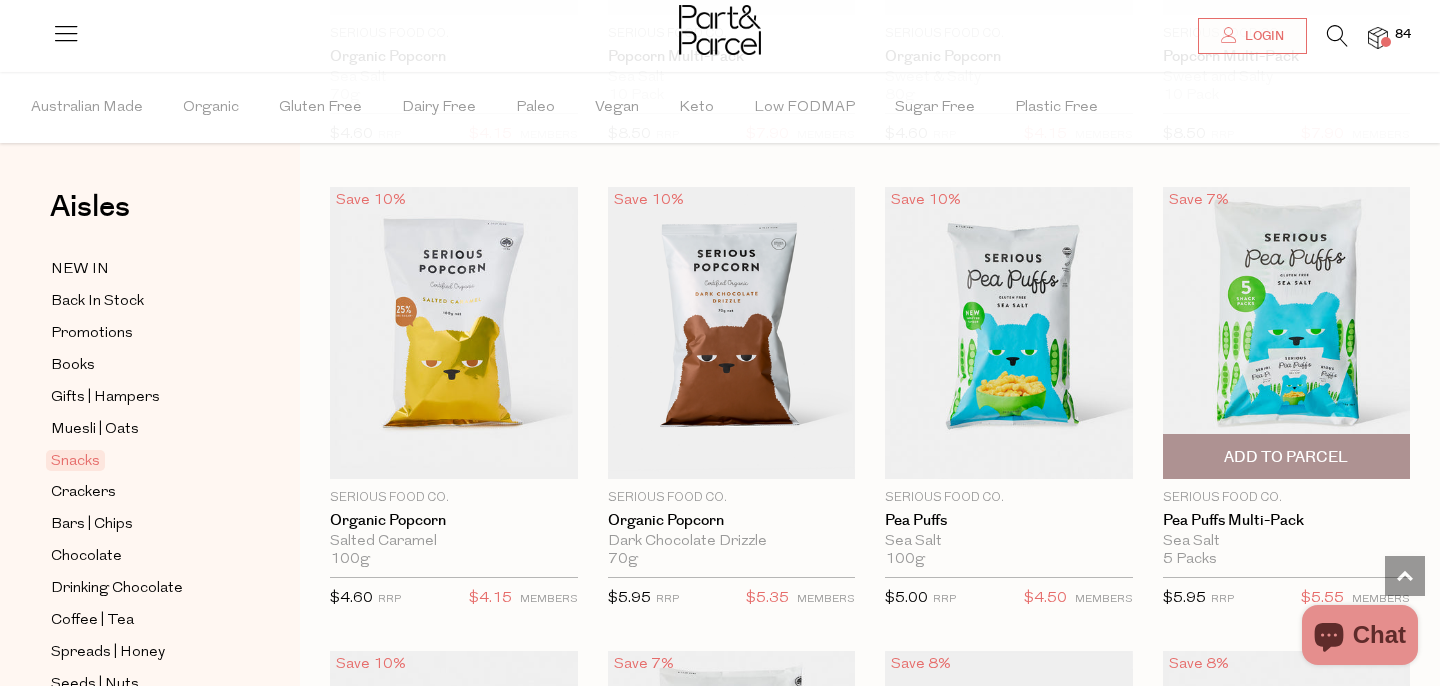click on "Add To Parcel" at bounding box center (1286, 457) 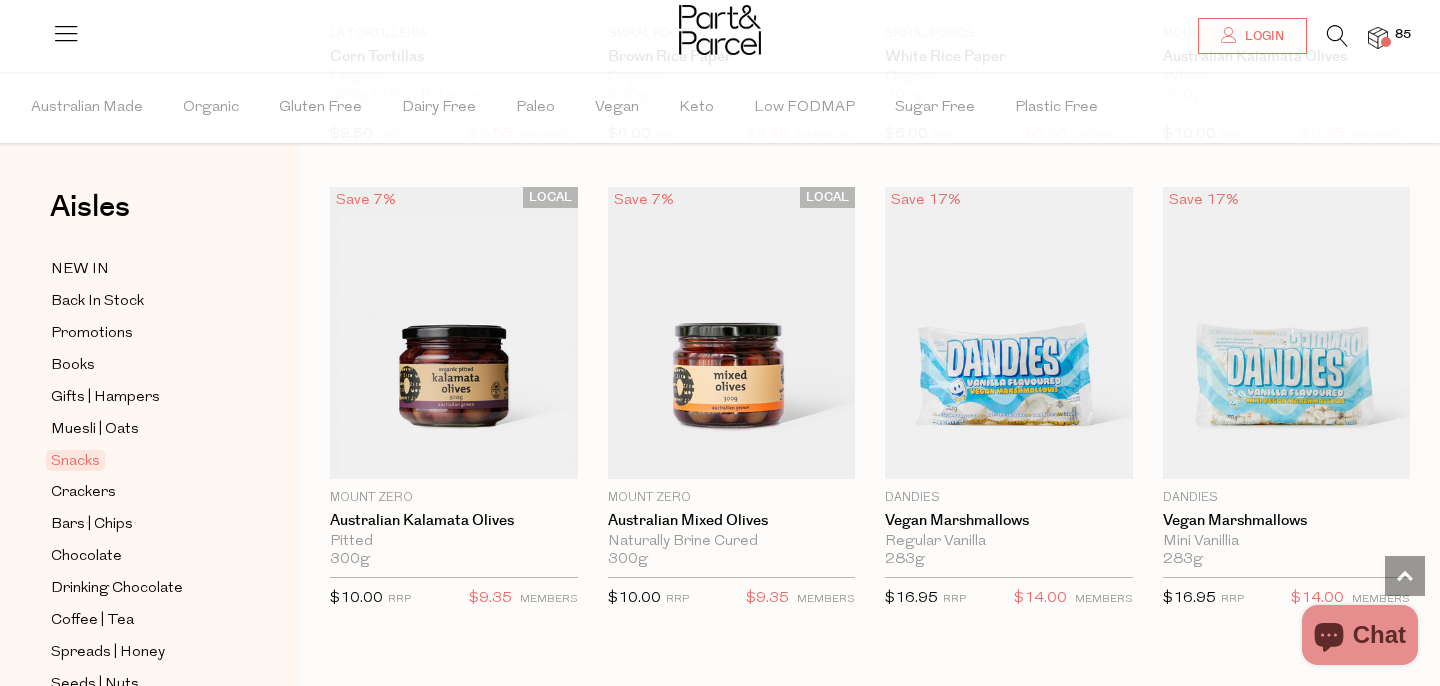 scroll, scrollTop: 7499, scrollLeft: 0, axis: vertical 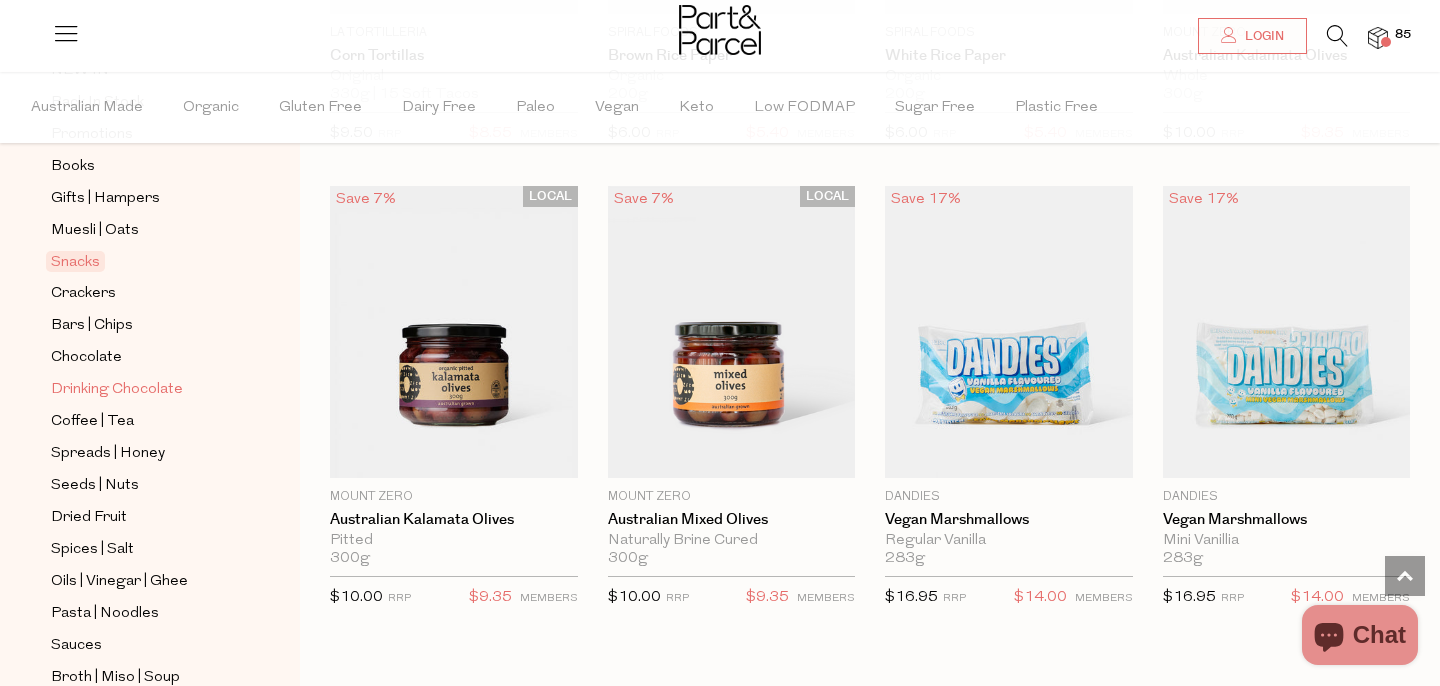 click on "Drinking Chocolate" at bounding box center [117, 390] 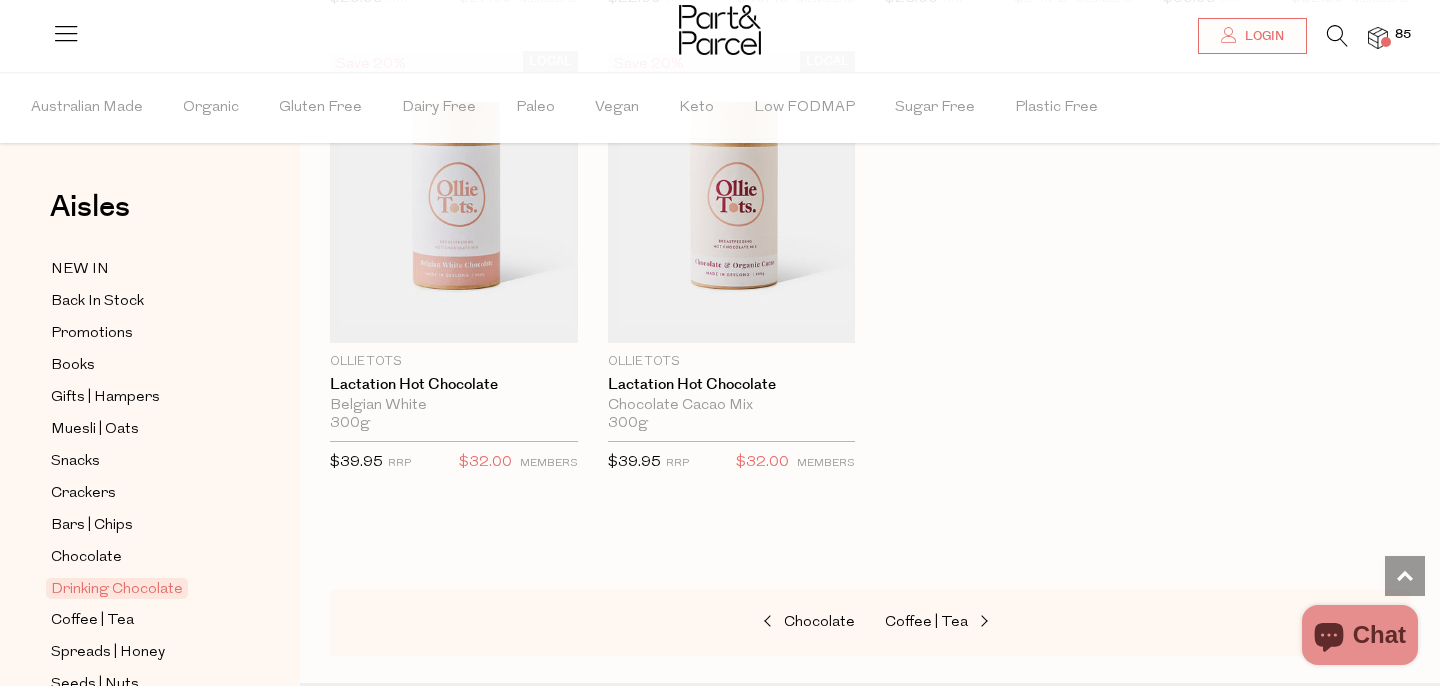 scroll, scrollTop: 2071, scrollLeft: 0, axis: vertical 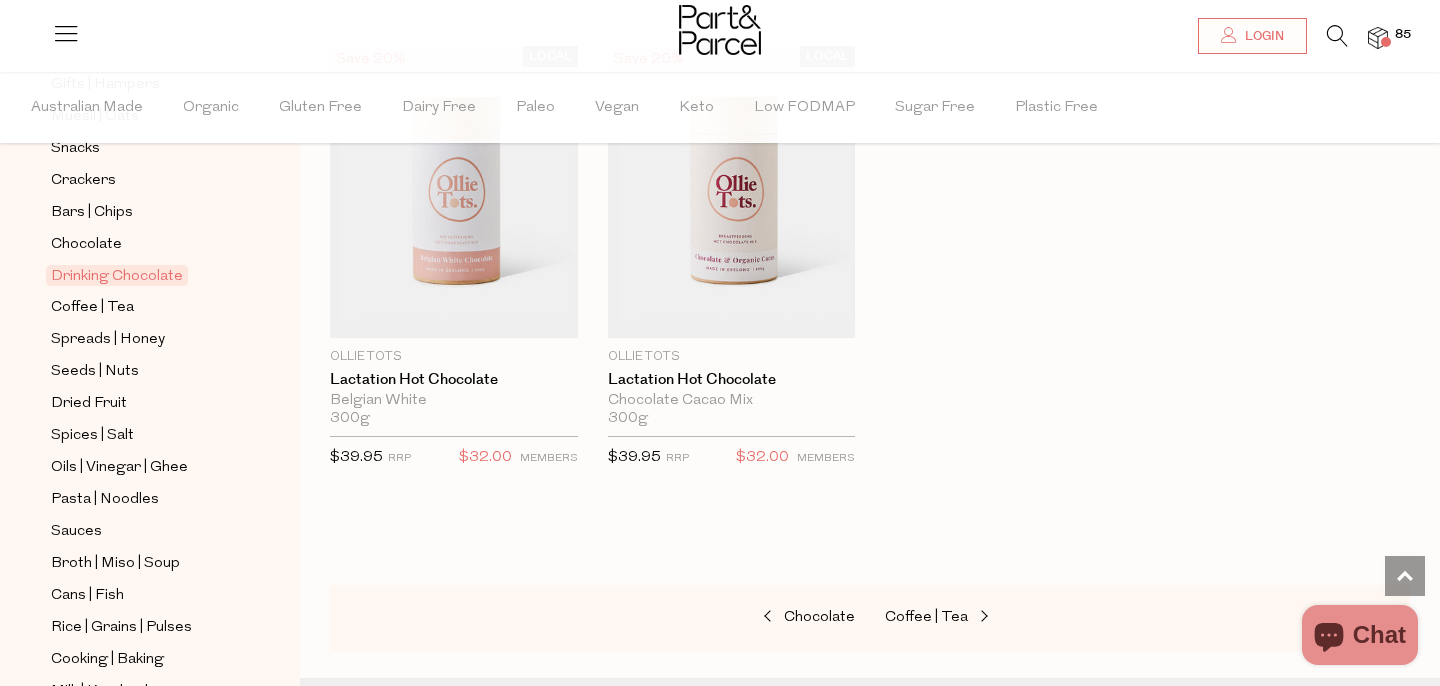 click on "NEW IN
Back In Stock
Promotions
Books
Gifts | Hampers
Muesli | Oats
Snacks
Crackers
Bars | Chips
Chocolate
Drinking Chocolate
Coffee | Tea
Spreads | Honey
Seeds | Nuts" at bounding box center (150, 436) 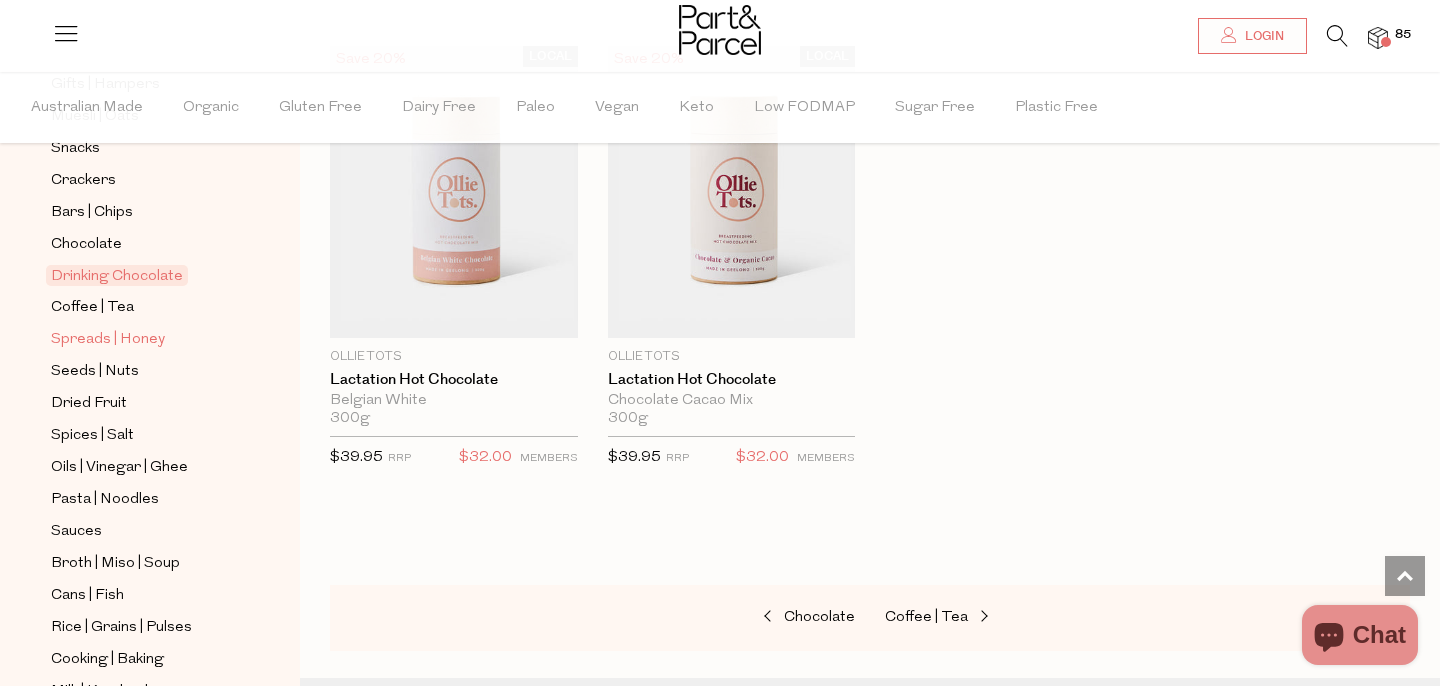 click on "Spreads | Honey" at bounding box center (108, 340) 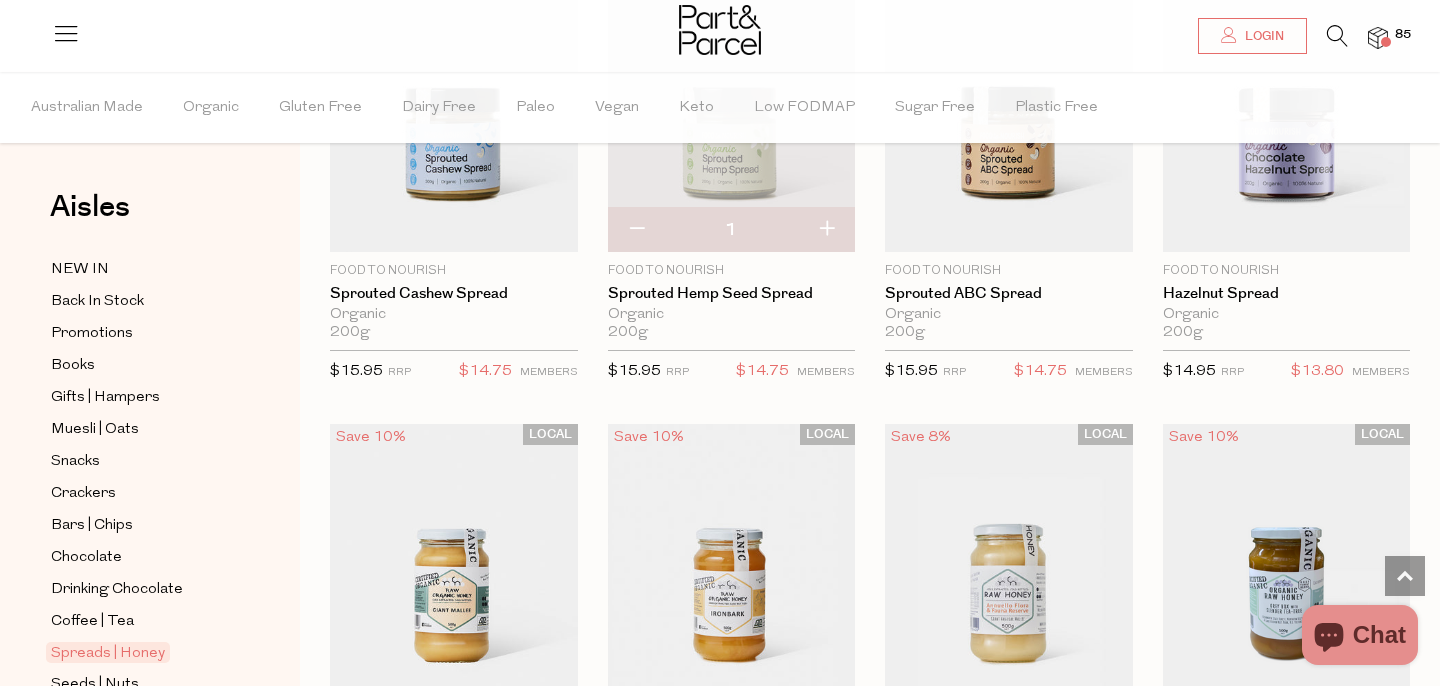 scroll, scrollTop: 4475, scrollLeft: 0, axis: vertical 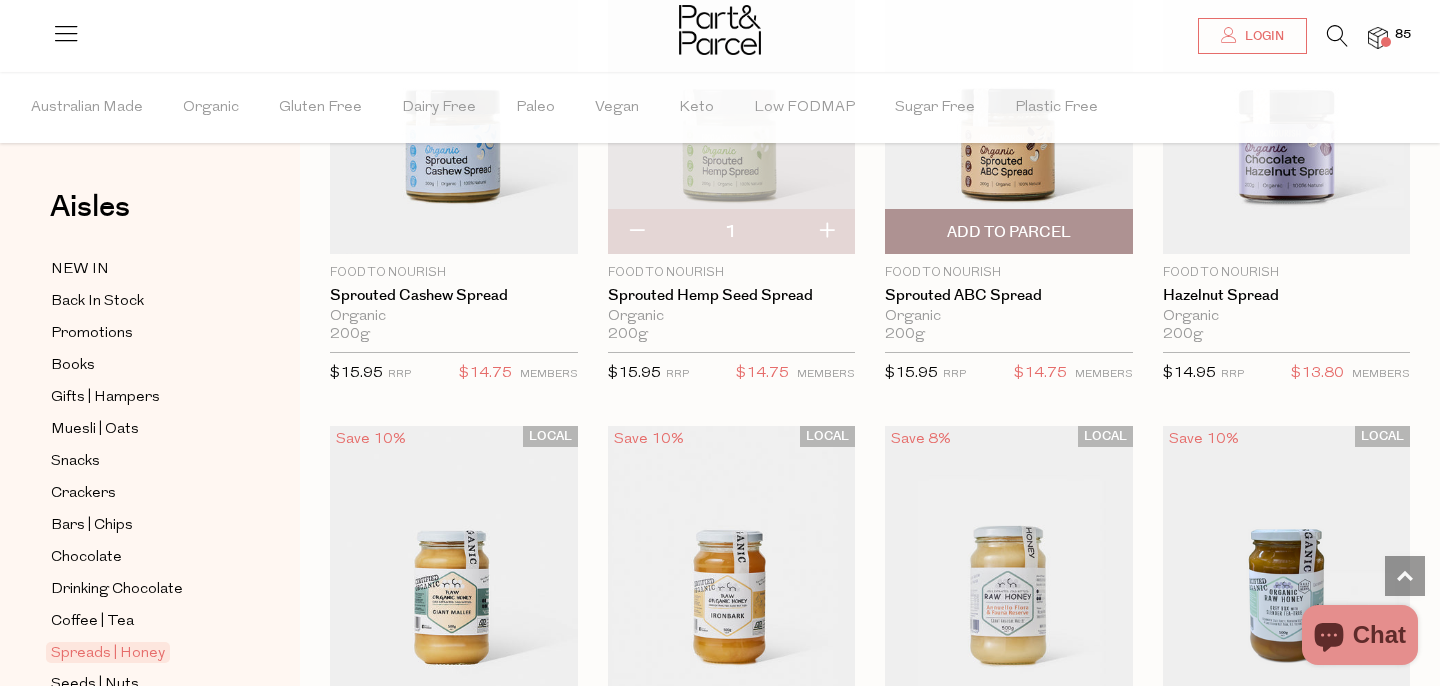 click on "Add To Parcel" at bounding box center (1009, 231) 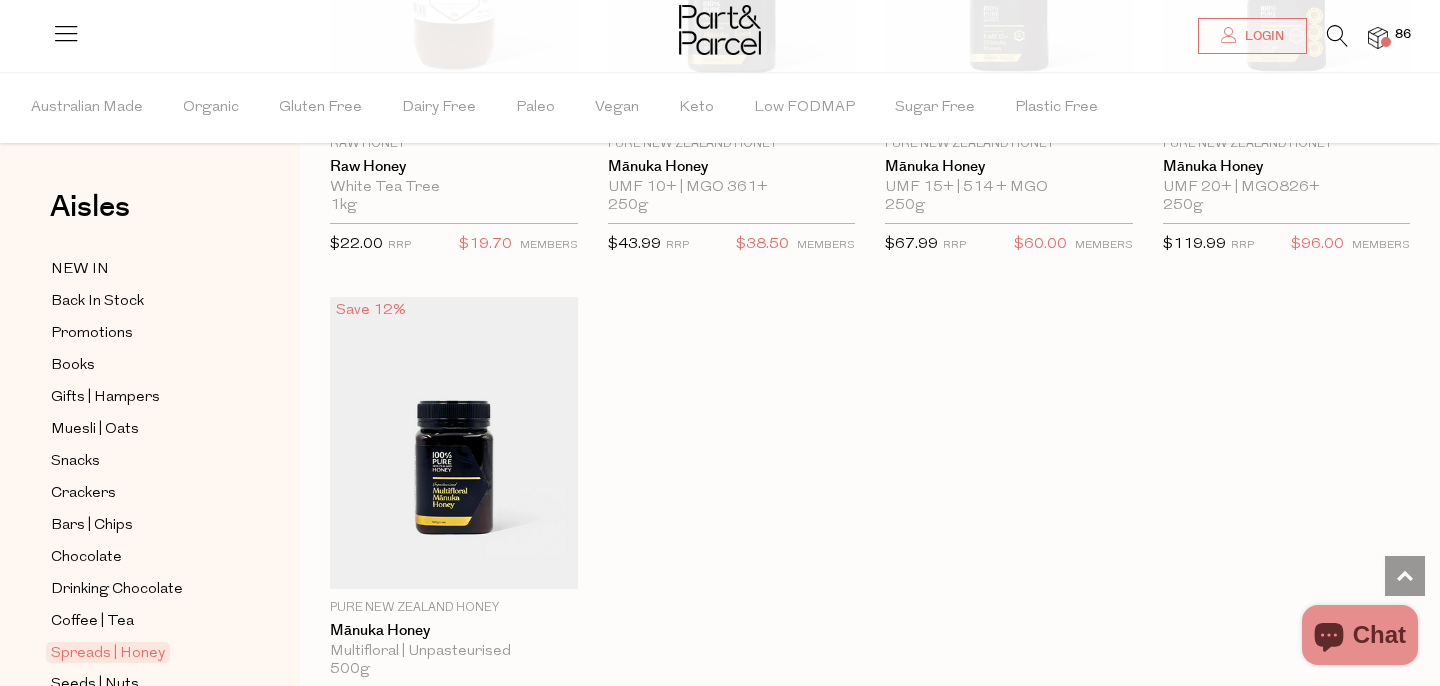 scroll, scrollTop: 6160, scrollLeft: 0, axis: vertical 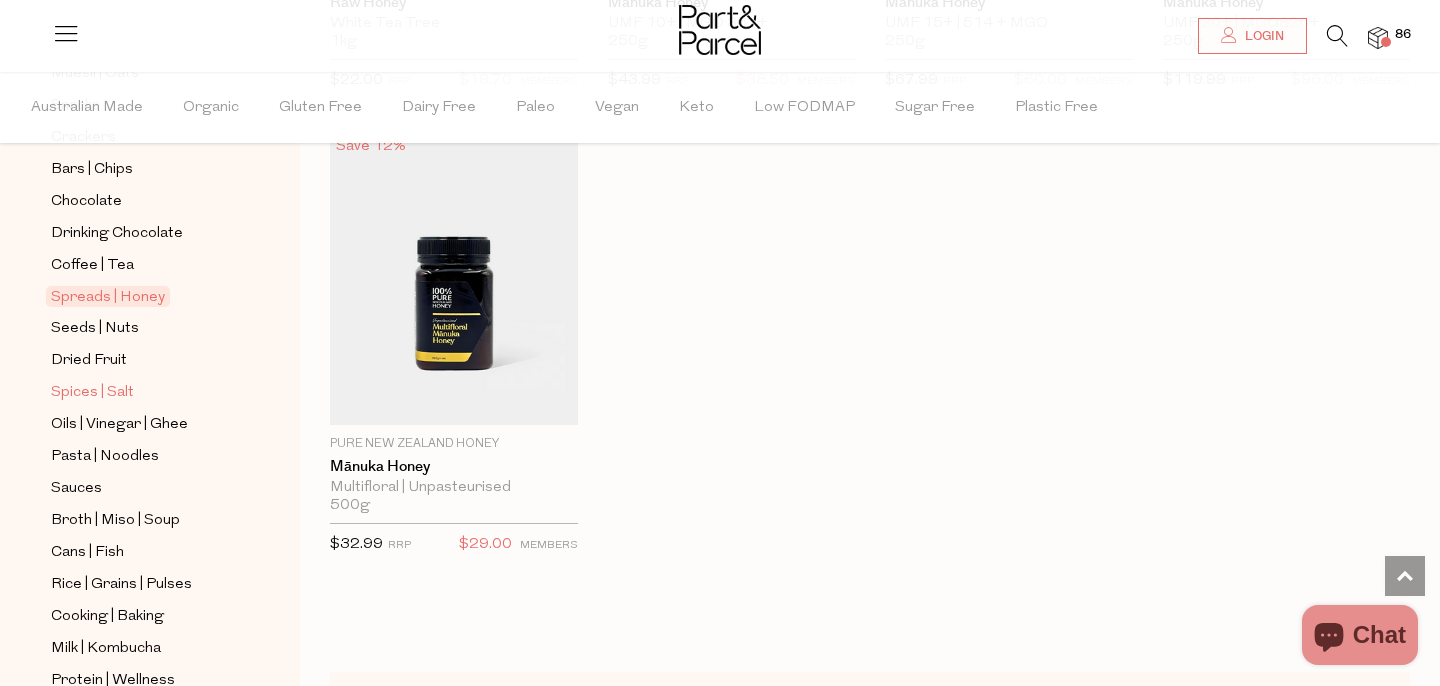 click on "Spices | Salt" at bounding box center [92, 393] 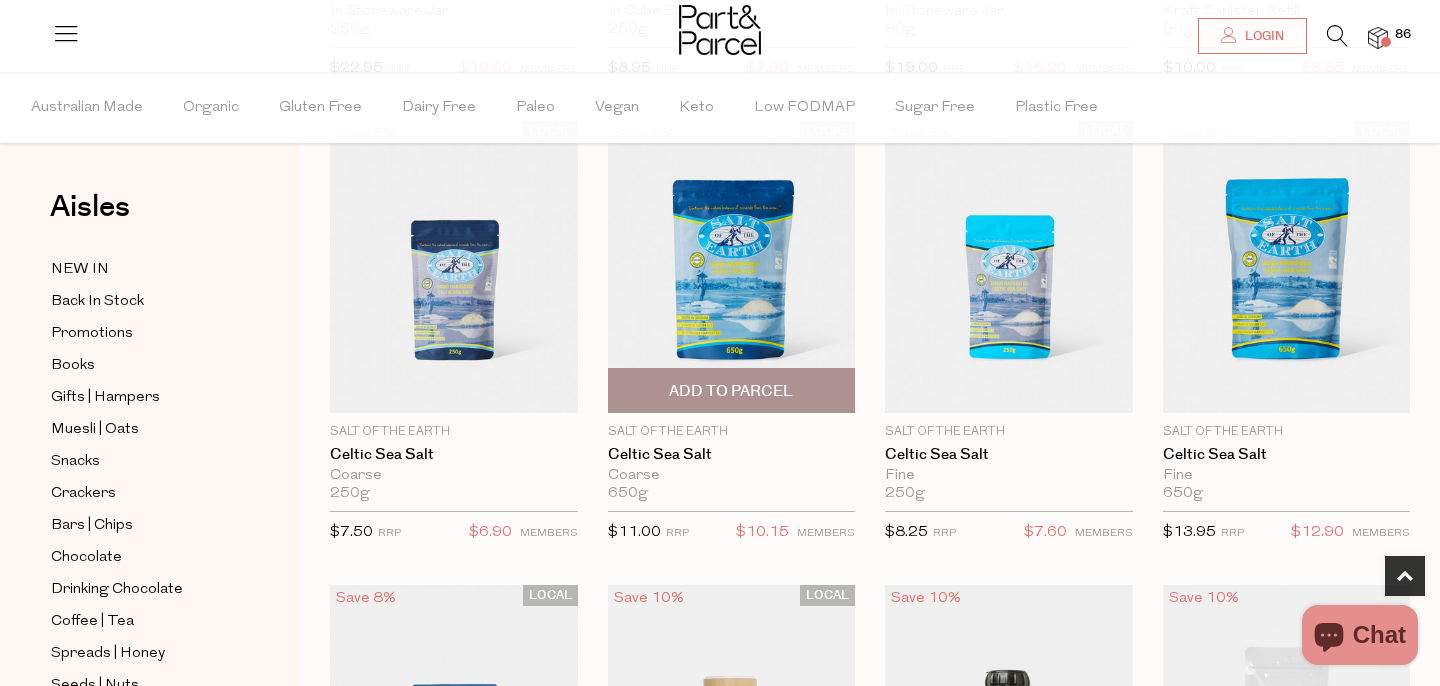 scroll, scrollTop: 631, scrollLeft: 0, axis: vertical 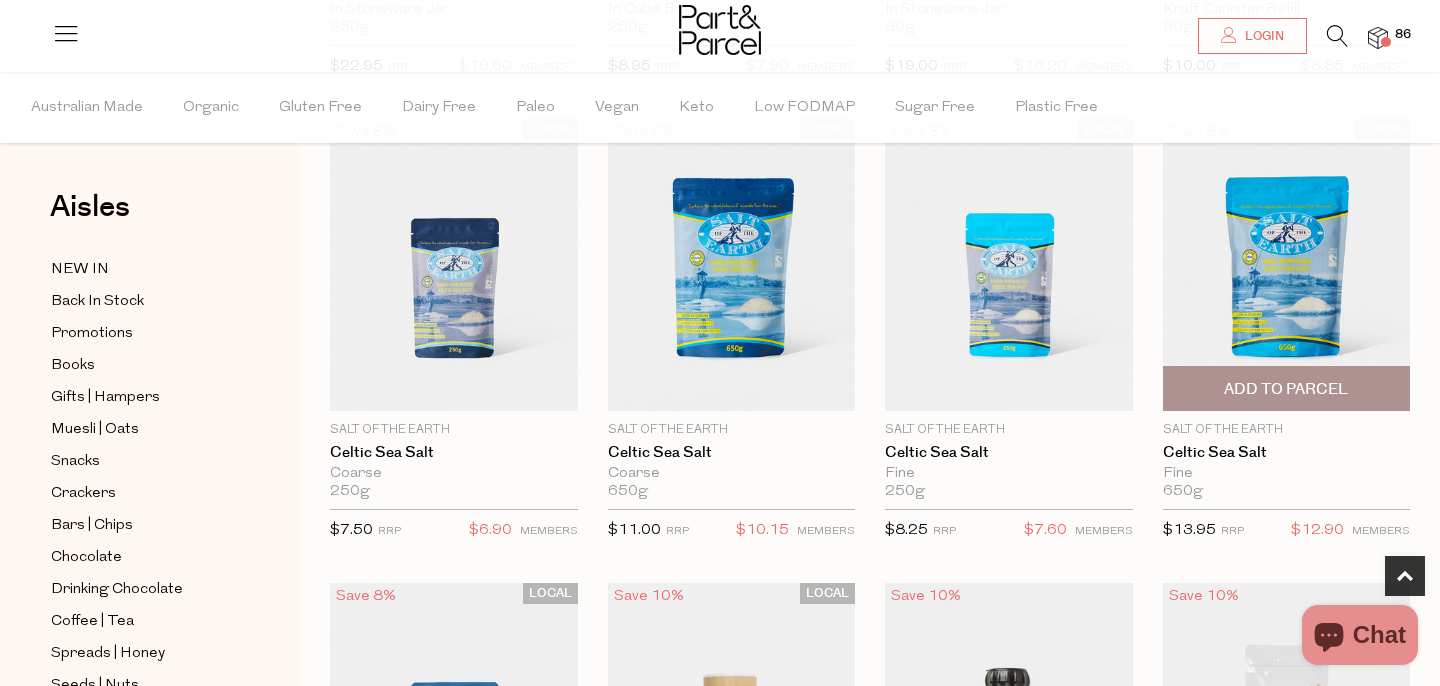 click on "Add To Parcel" at bounding box center (1286, 389) 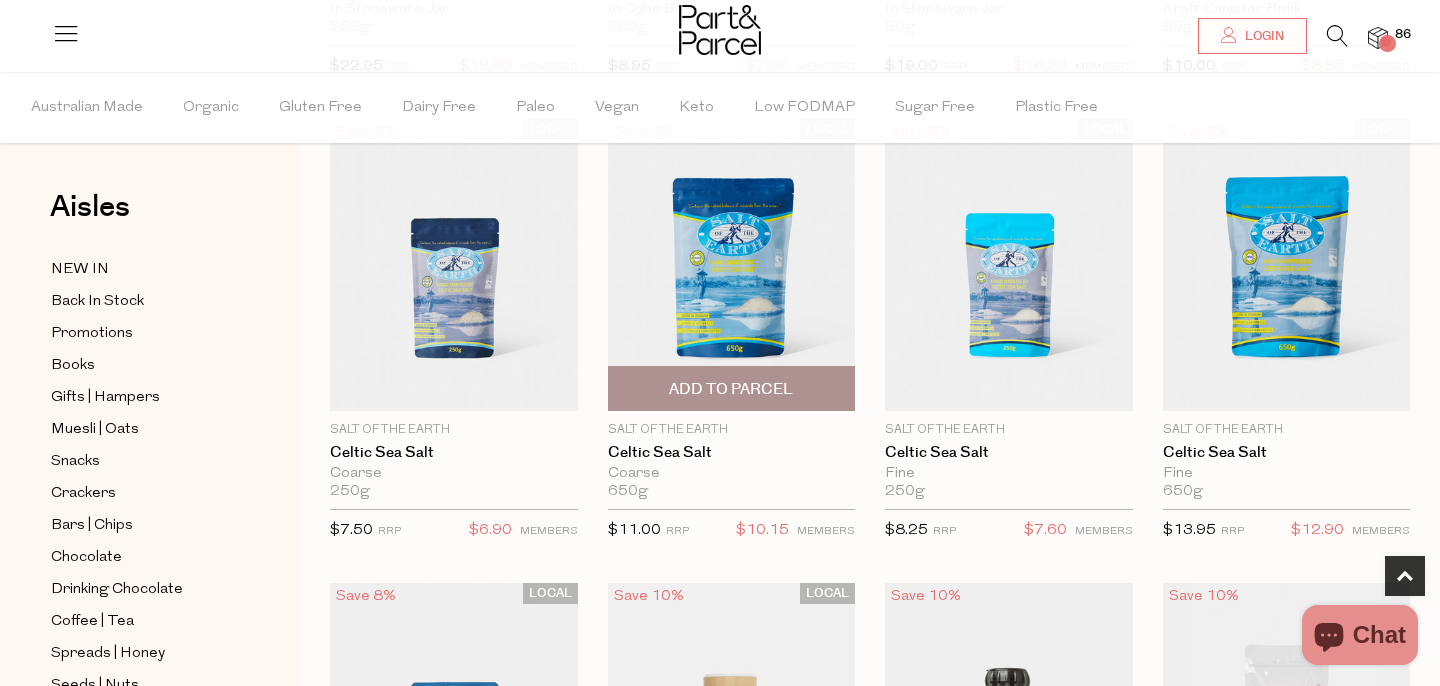 click on "Add To Parcel" at bounding box center [731, 389] 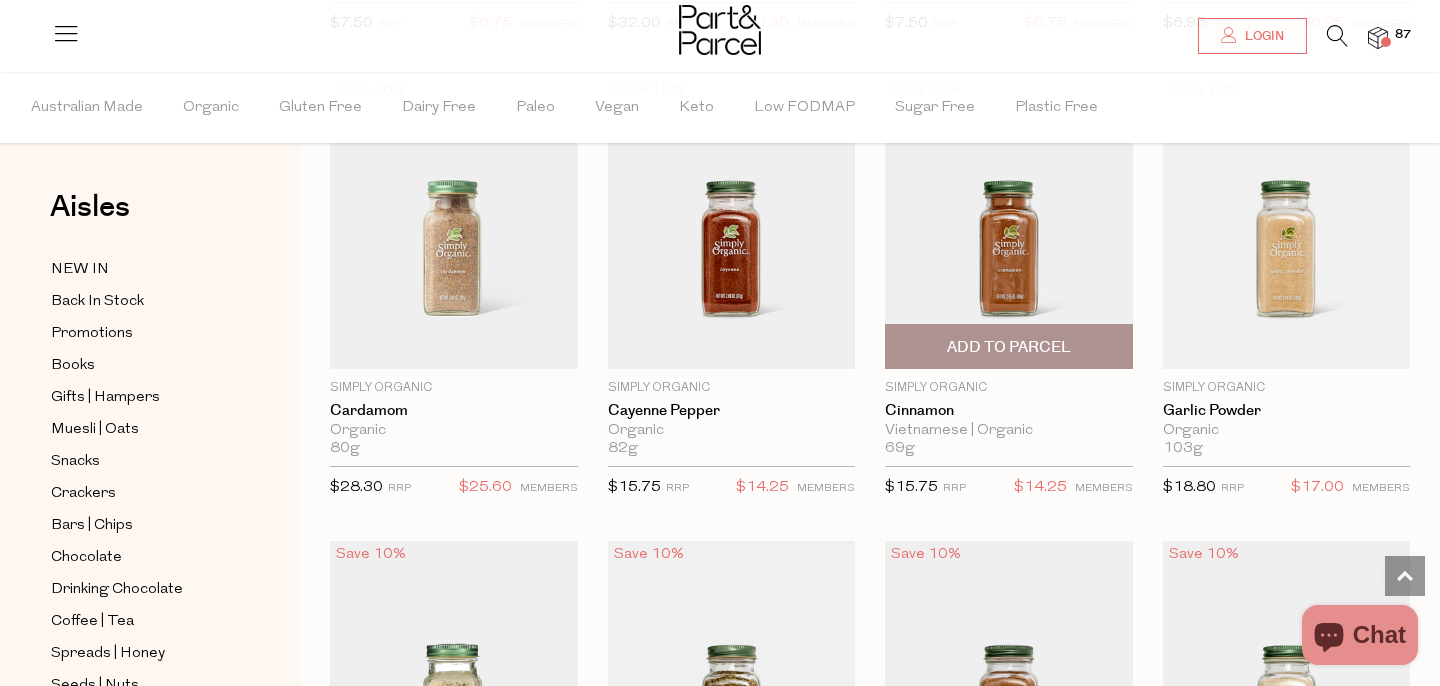 scroll, scrollTop: 2533, scrollLeft: 0, axis: vertical 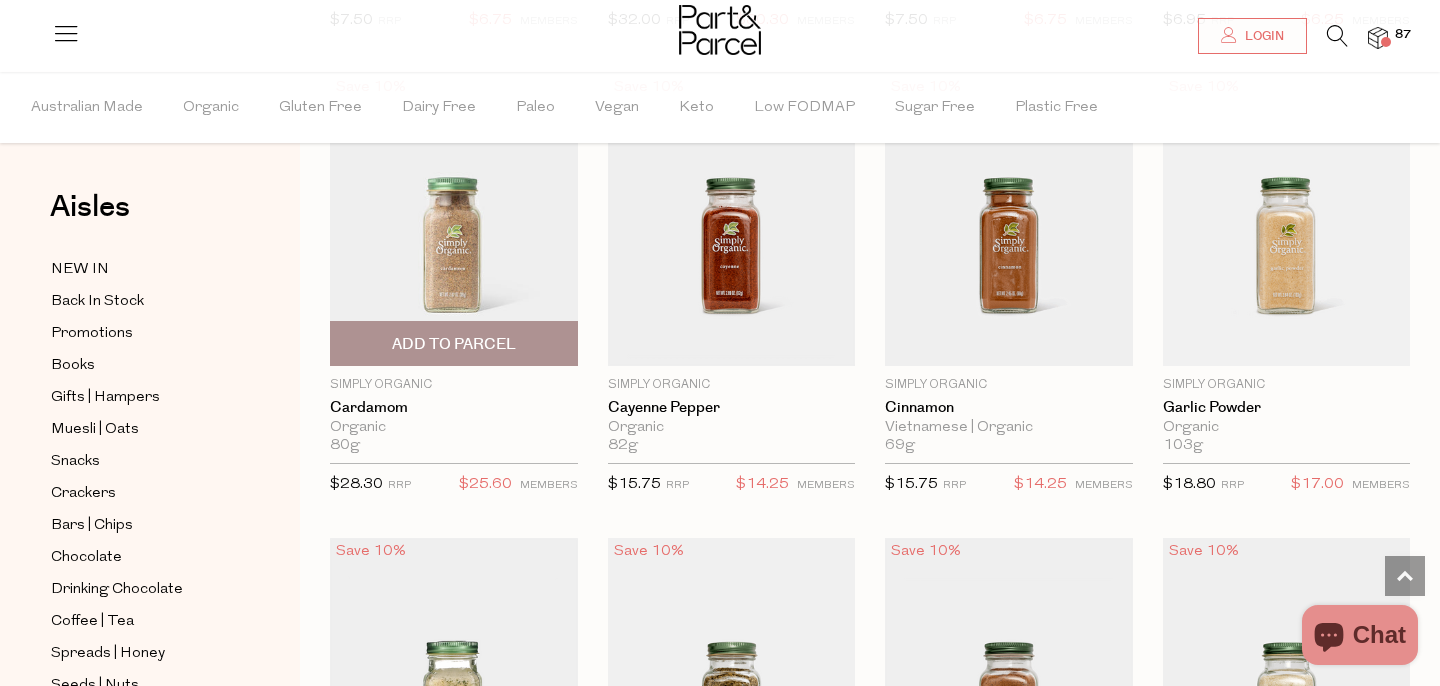 click on "Add To Parcel" at bounding box center [454, 344] 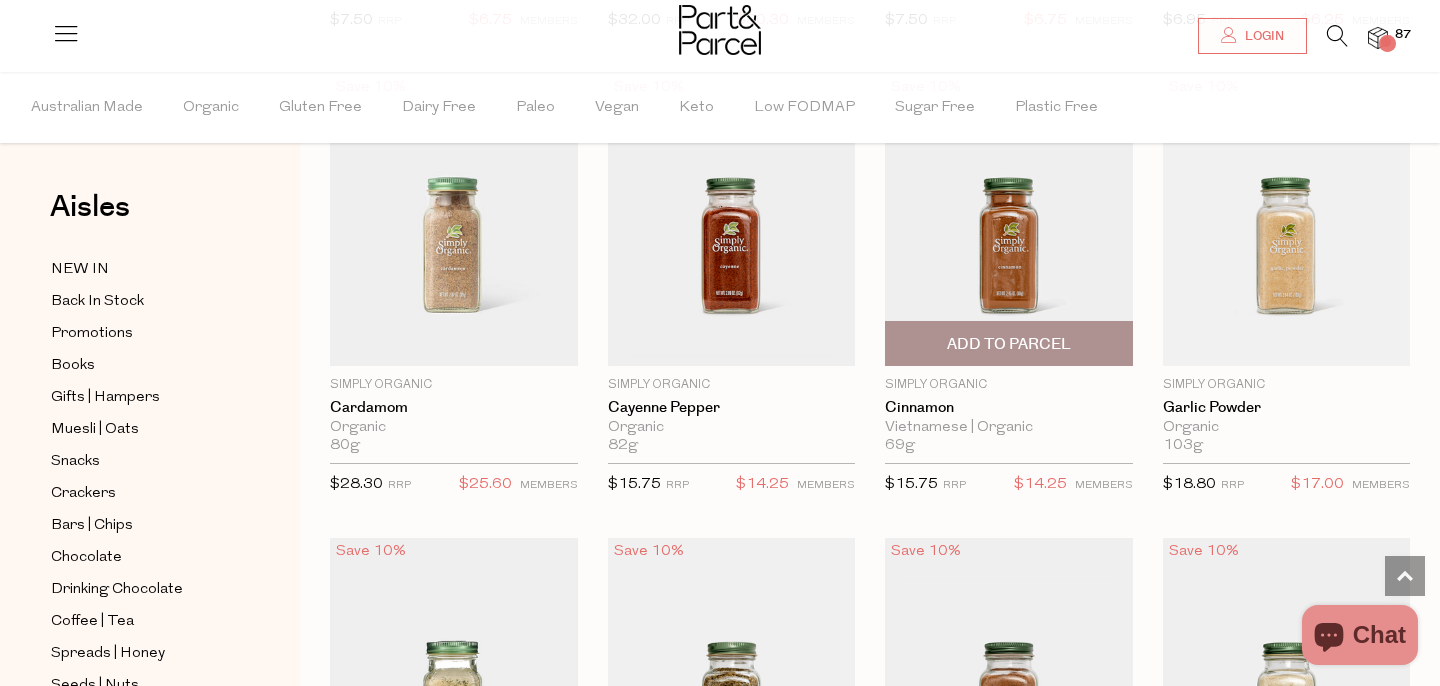 click on "Add To Parcel" at bounding box center (1009, 344) 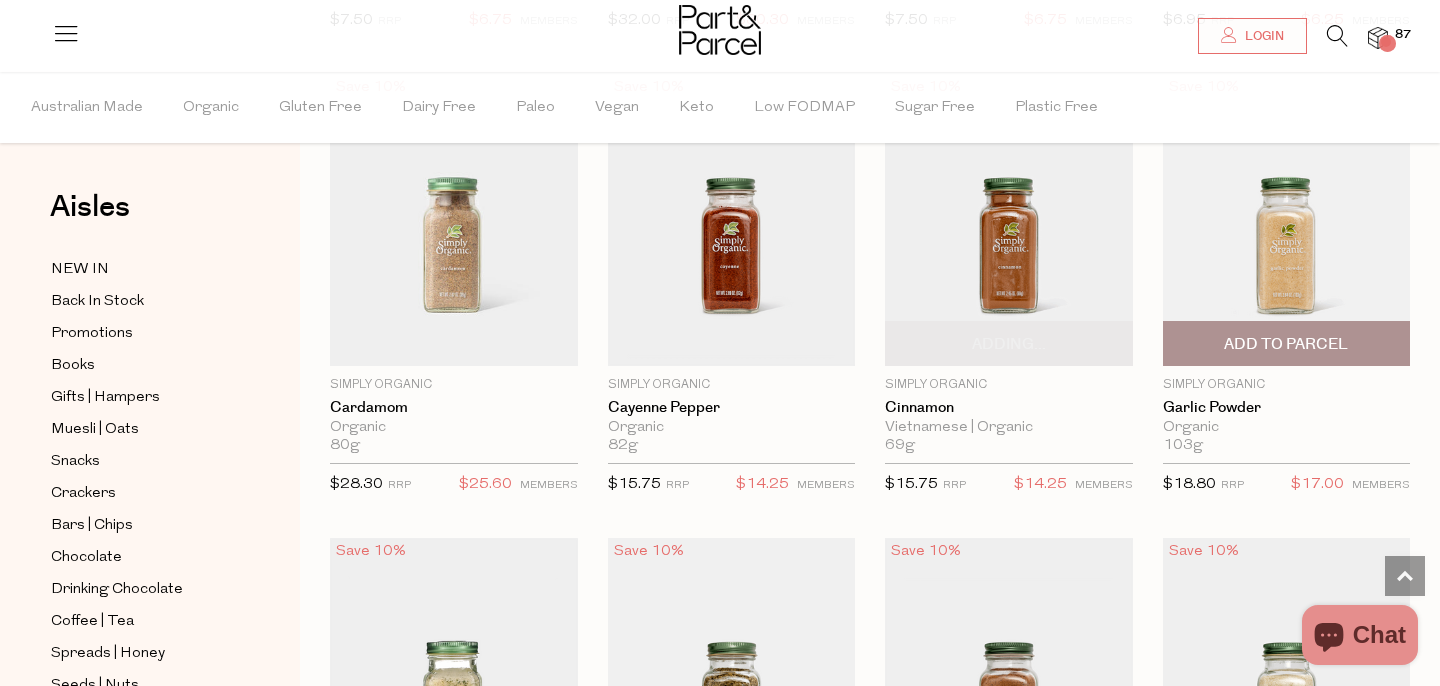 click on "Add To Parcel" at bounding box center (1287, 343) 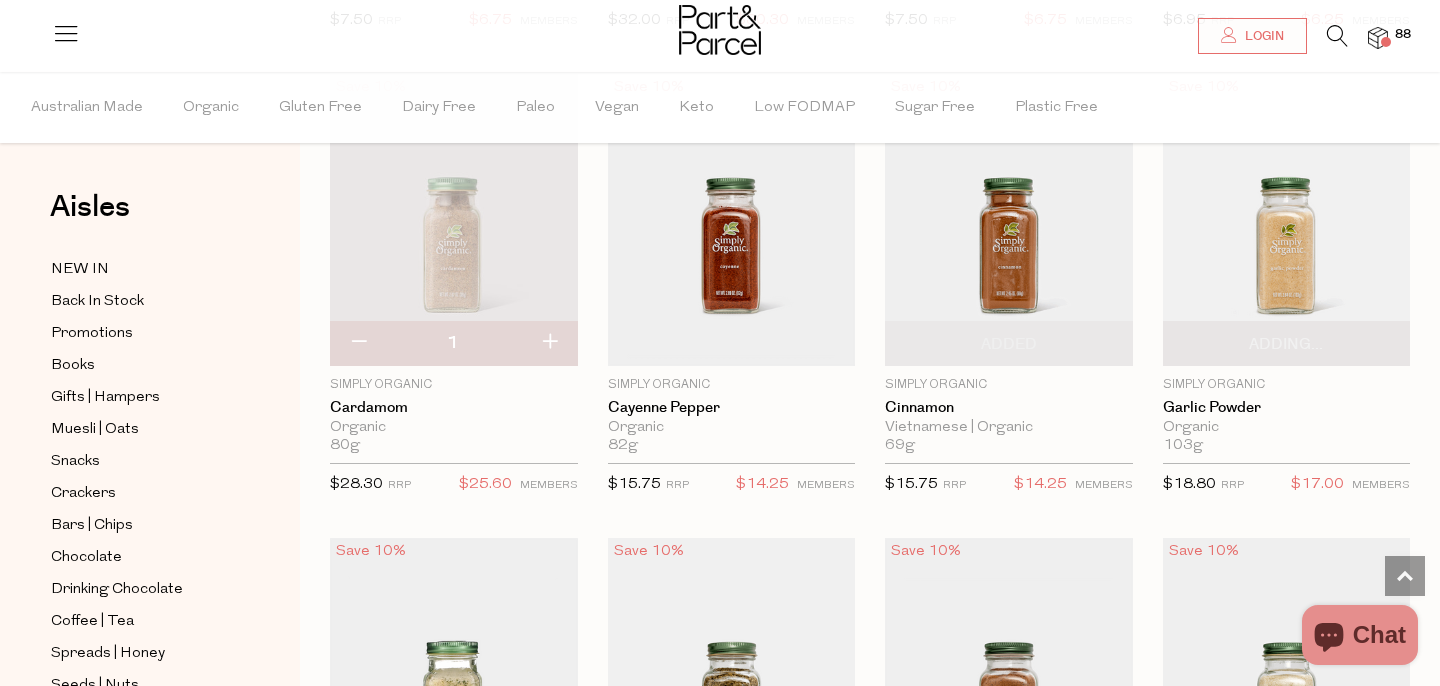 click on "Add To Parcel" at bounding box center (454, 807) 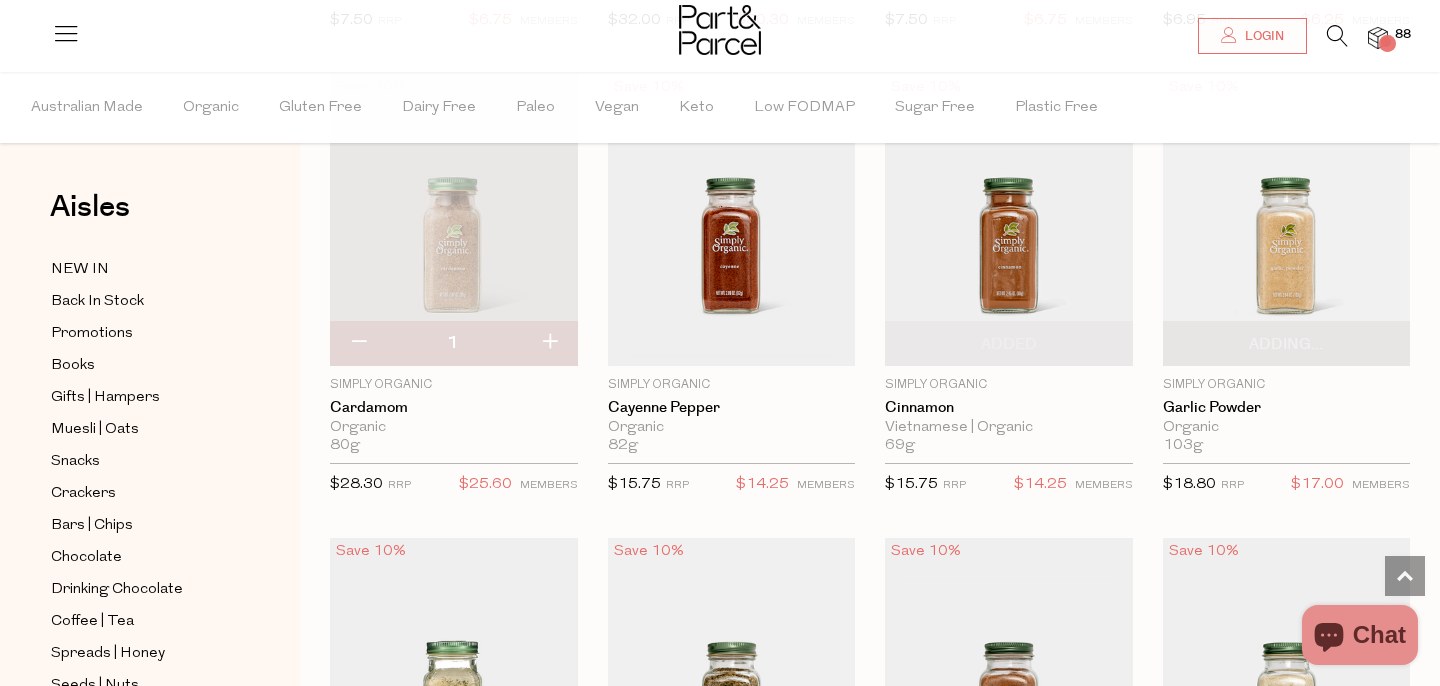 scroll, scrollTop: 2965, scrollLeft: 0, axis: vertical 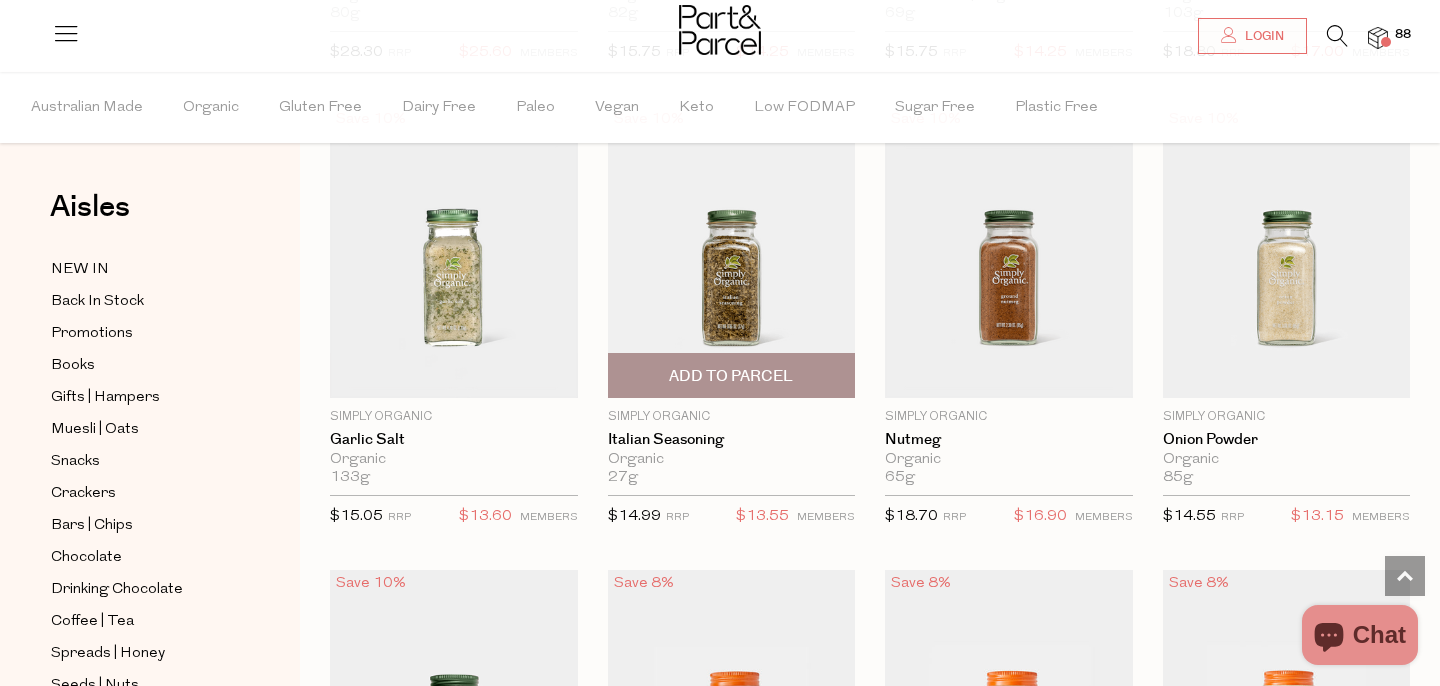 click on "Add To Parcel" at bounding box center (731, 376) 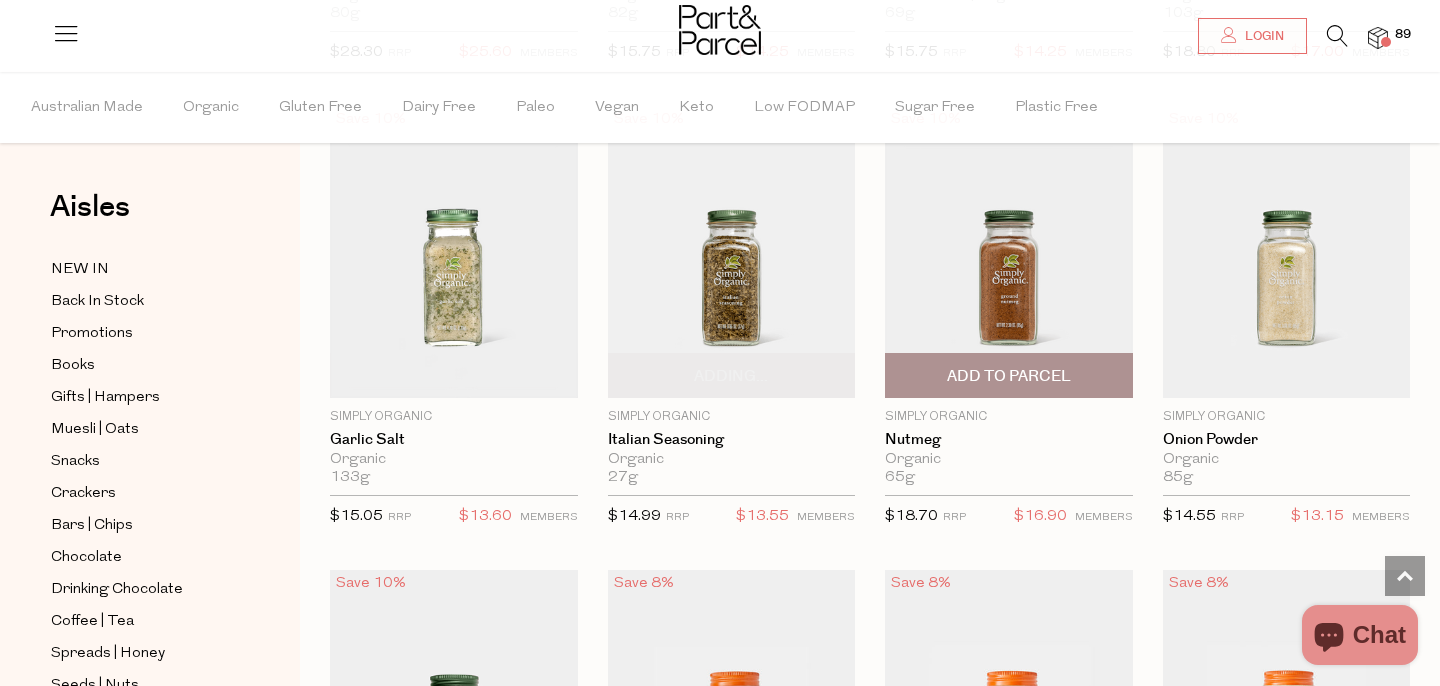 click on "Add To Parcel" at bounding box center [1009, 375] 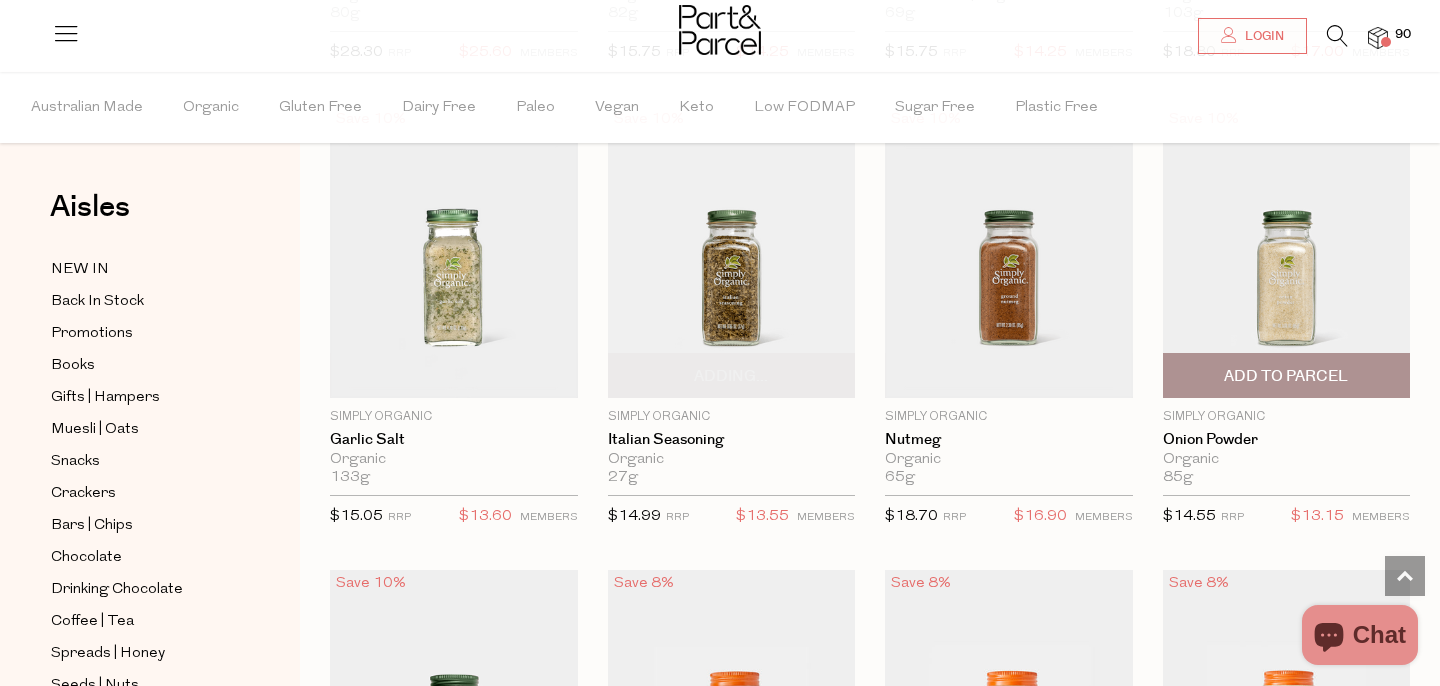 click on "Add To Parcel" at bounding box center [1287, 375] 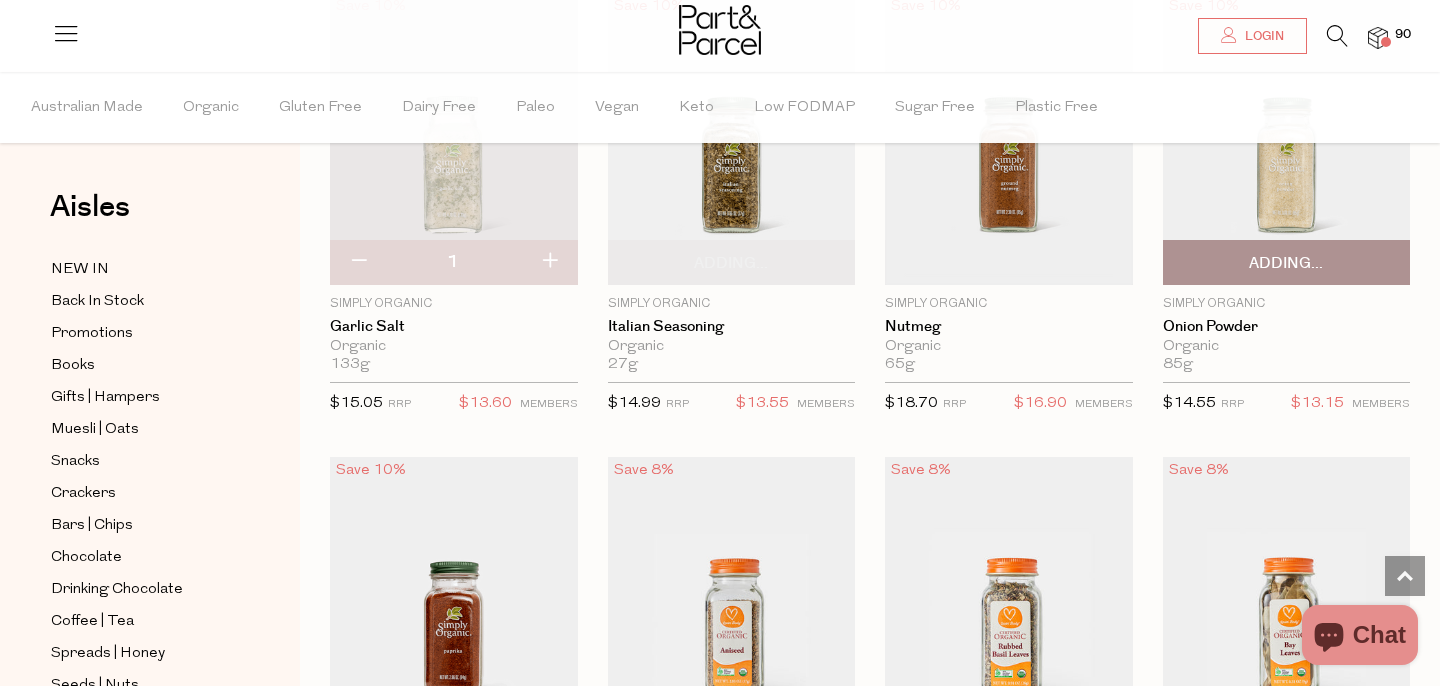 scroll, scrollTop: 3391, scrollLeft: 0, axis: vertical 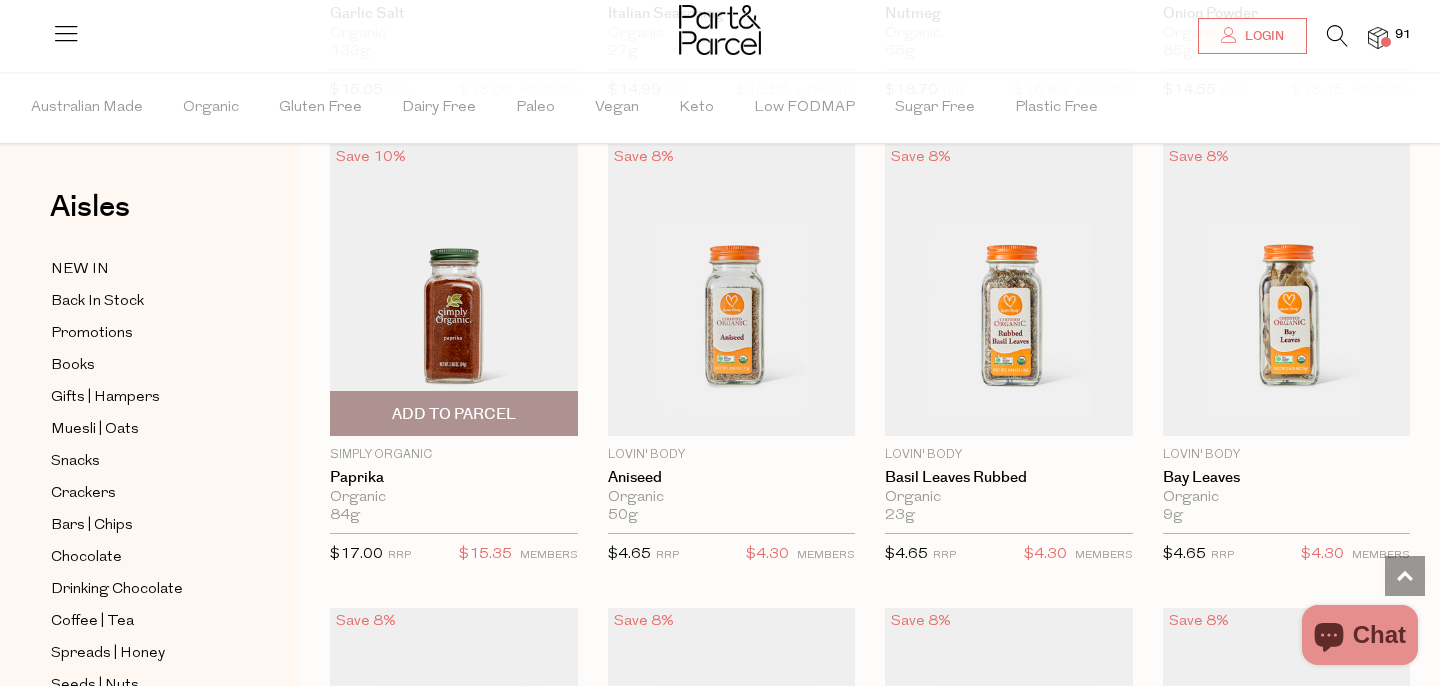 click on "Add To Parcel" at bounding box center [454, 414] 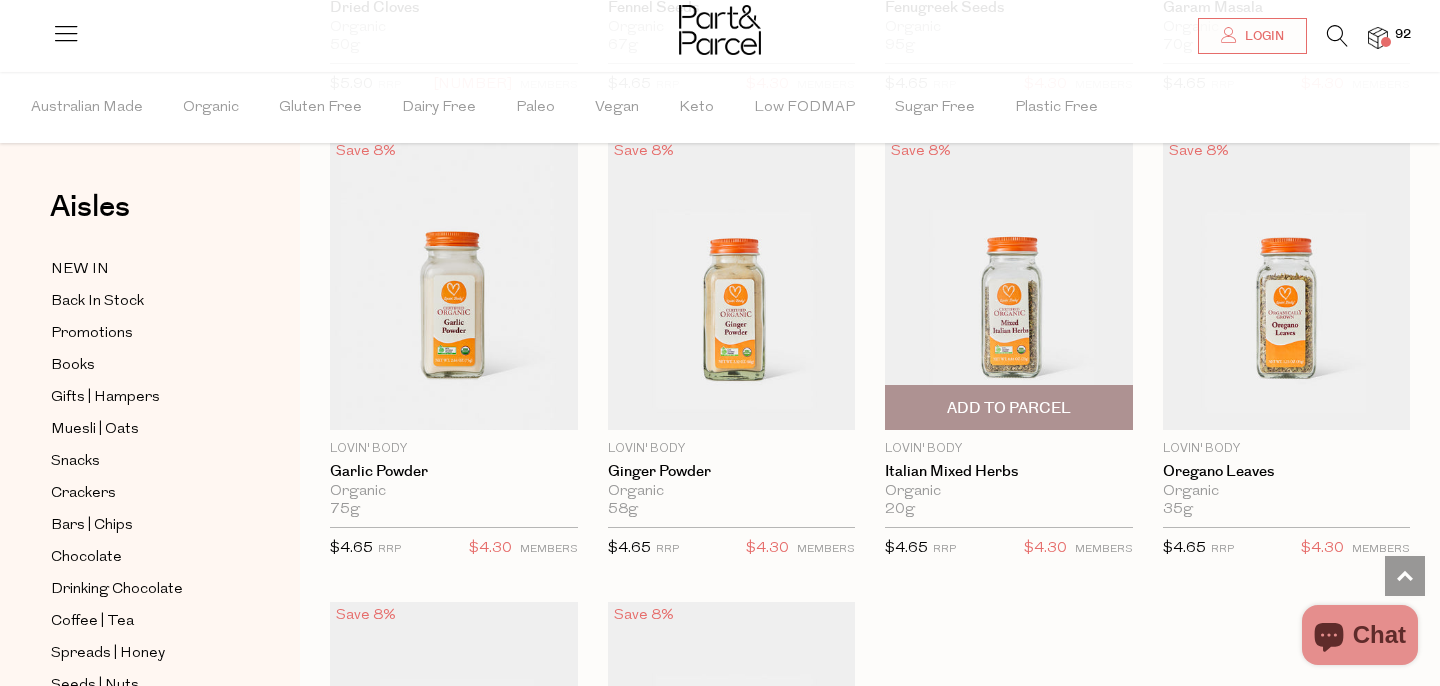 scroll, scrollTop: 5304, scrollLeft: 0, axis: vertical 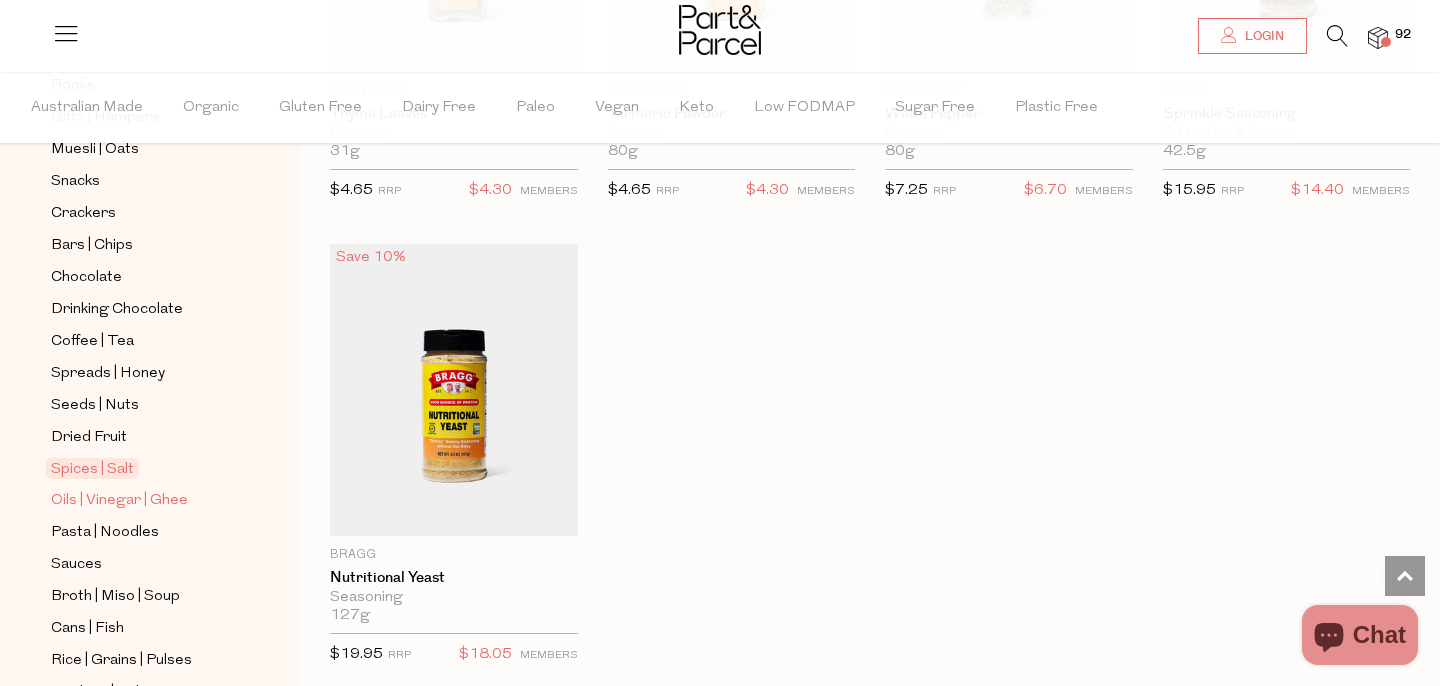 click on "Oils | Vinegar | Ghee" at bounding box center (119, 501) 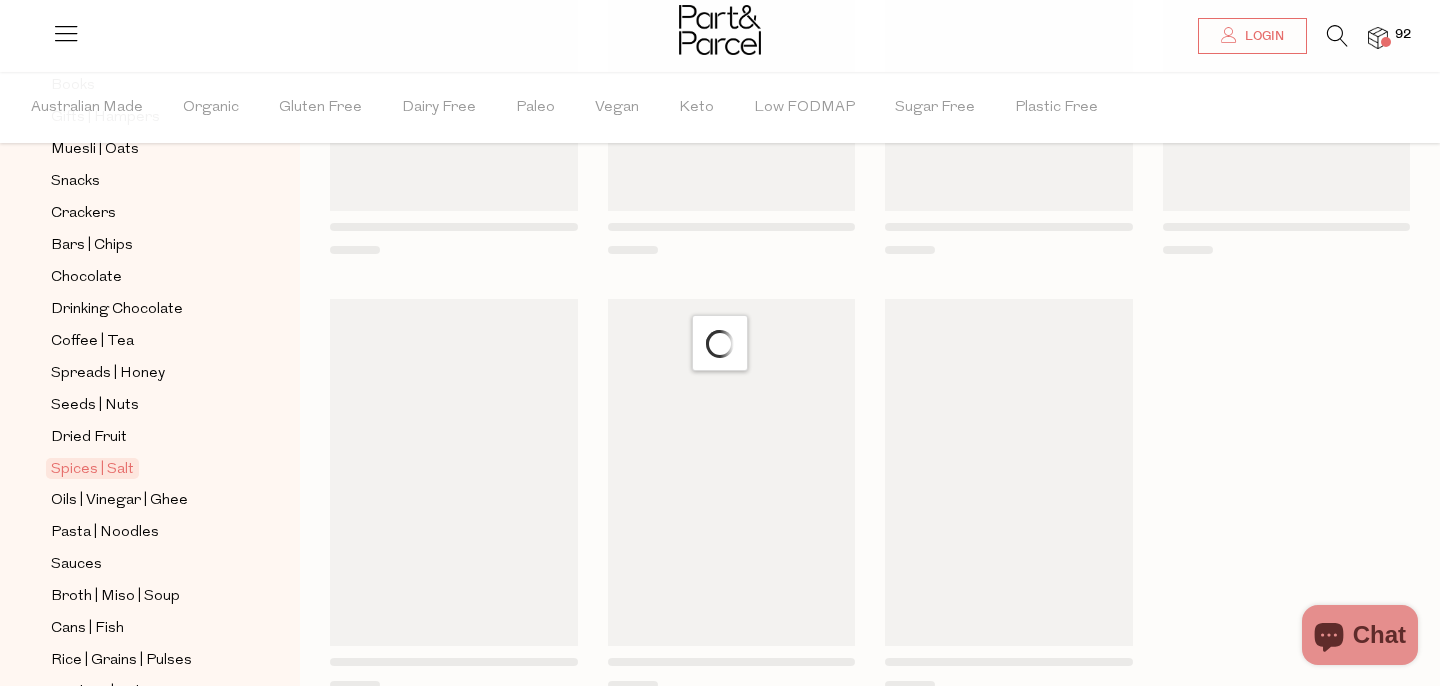 scroll, scrollTop: 11, scrollLeft: 0, axis: vertical 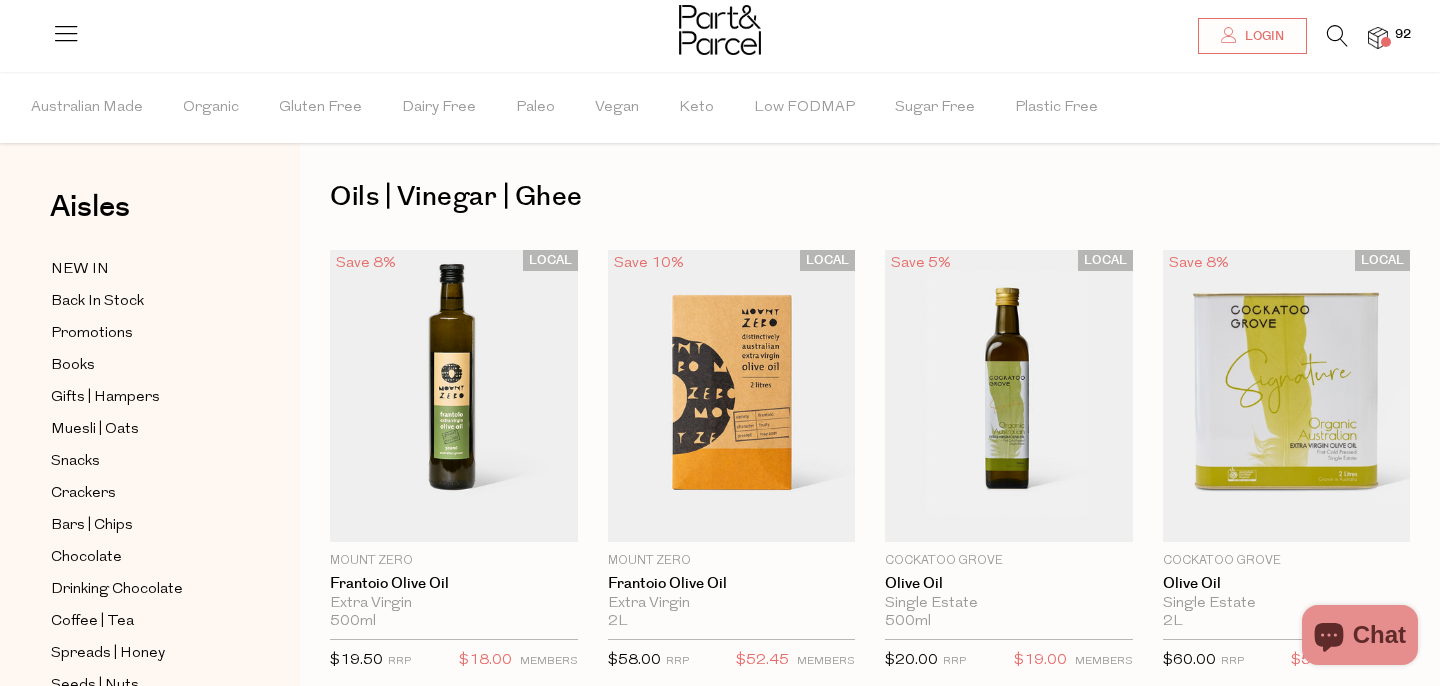 type on "2" 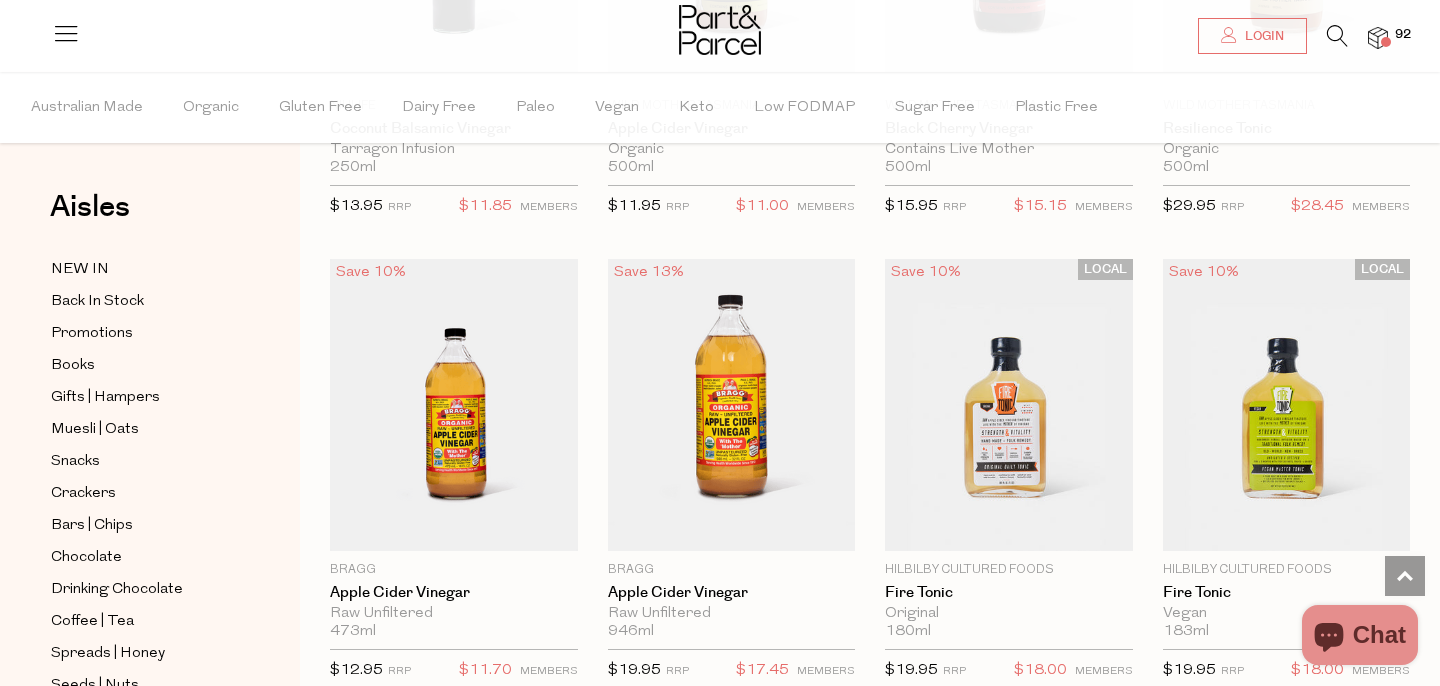 scroll, scrollTop: 5365, scrollLeft: 0, axis: vertical 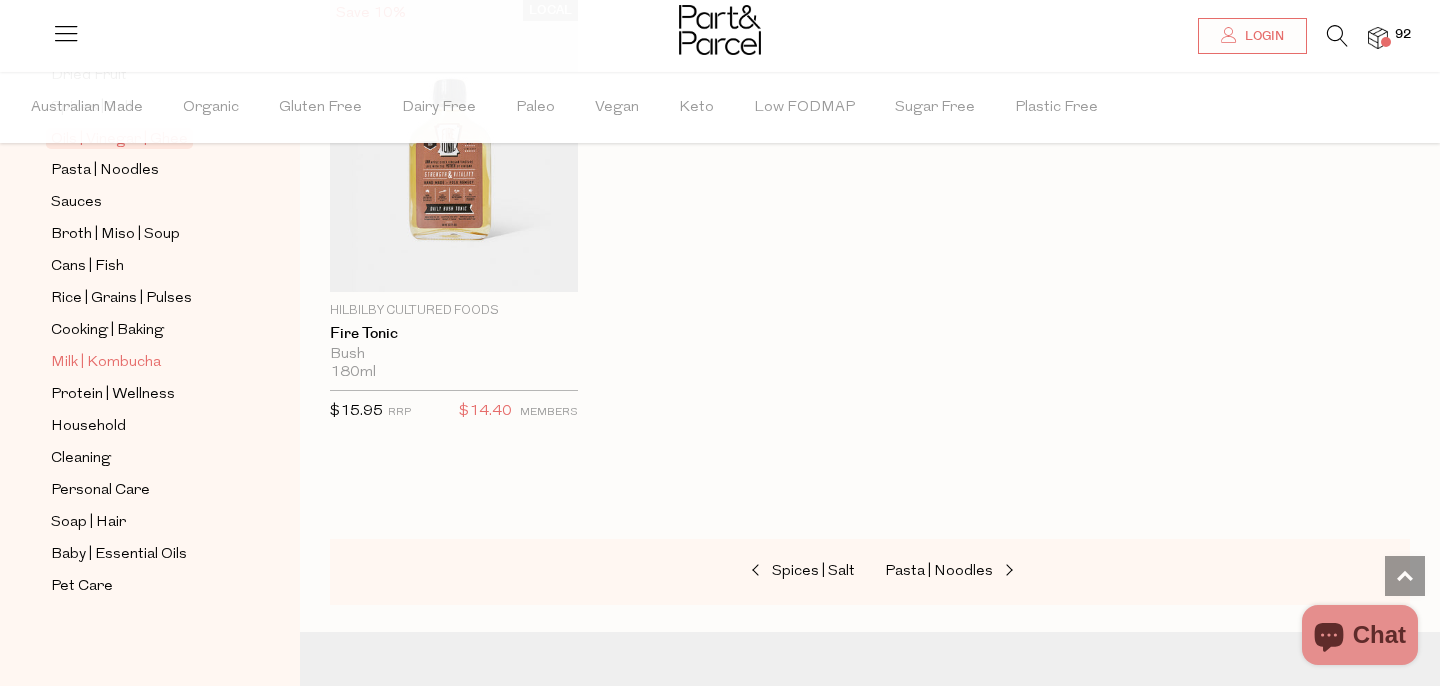 click on "Milk | Kombucha" at bounding box center (106, 363) 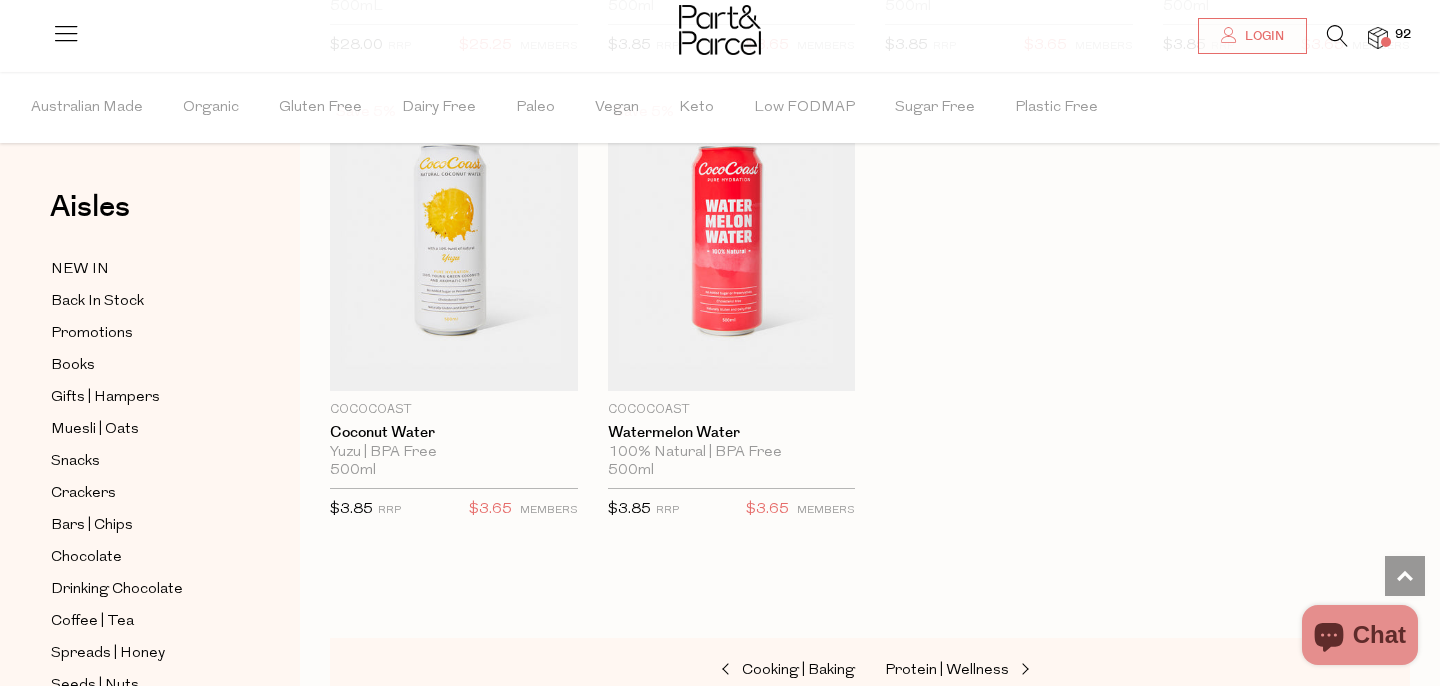 scroll, scrollTop: 4008, scrollLeft: 0, axis: vertical 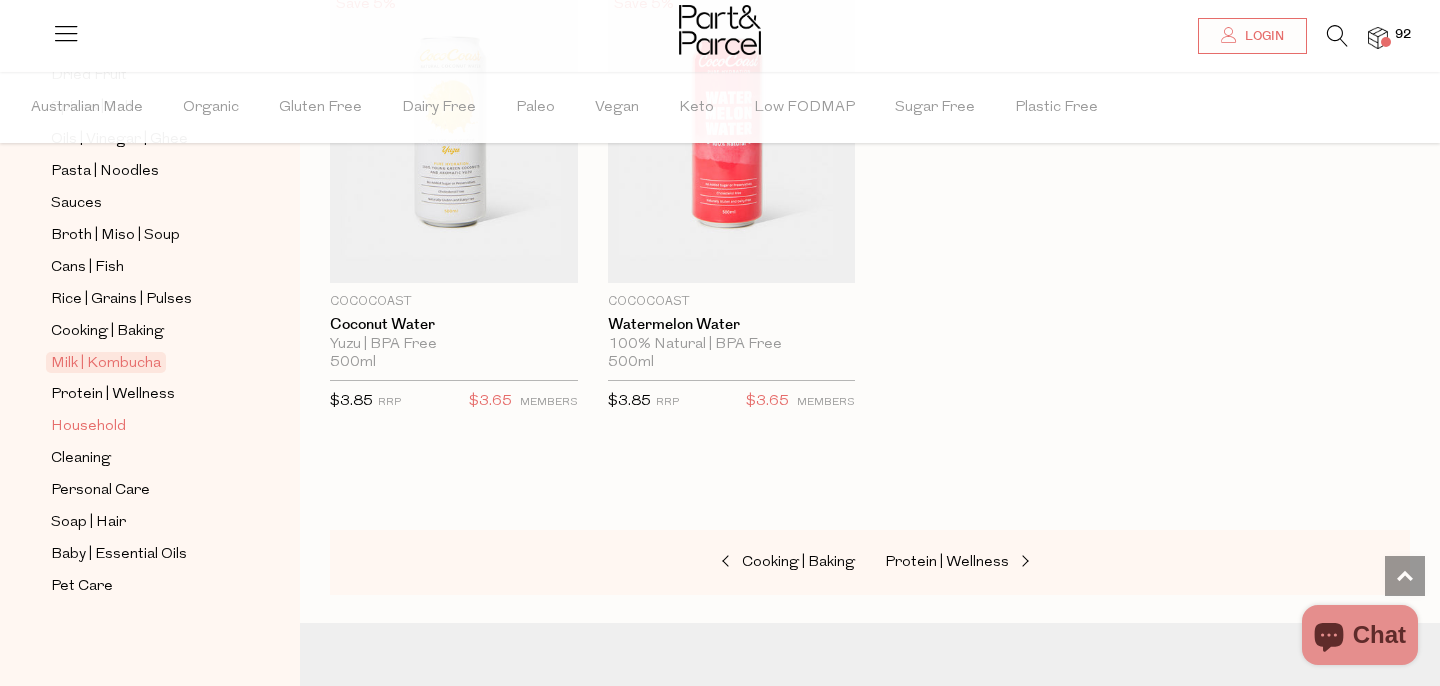 click on "Household" at bounding box center [88, 427] 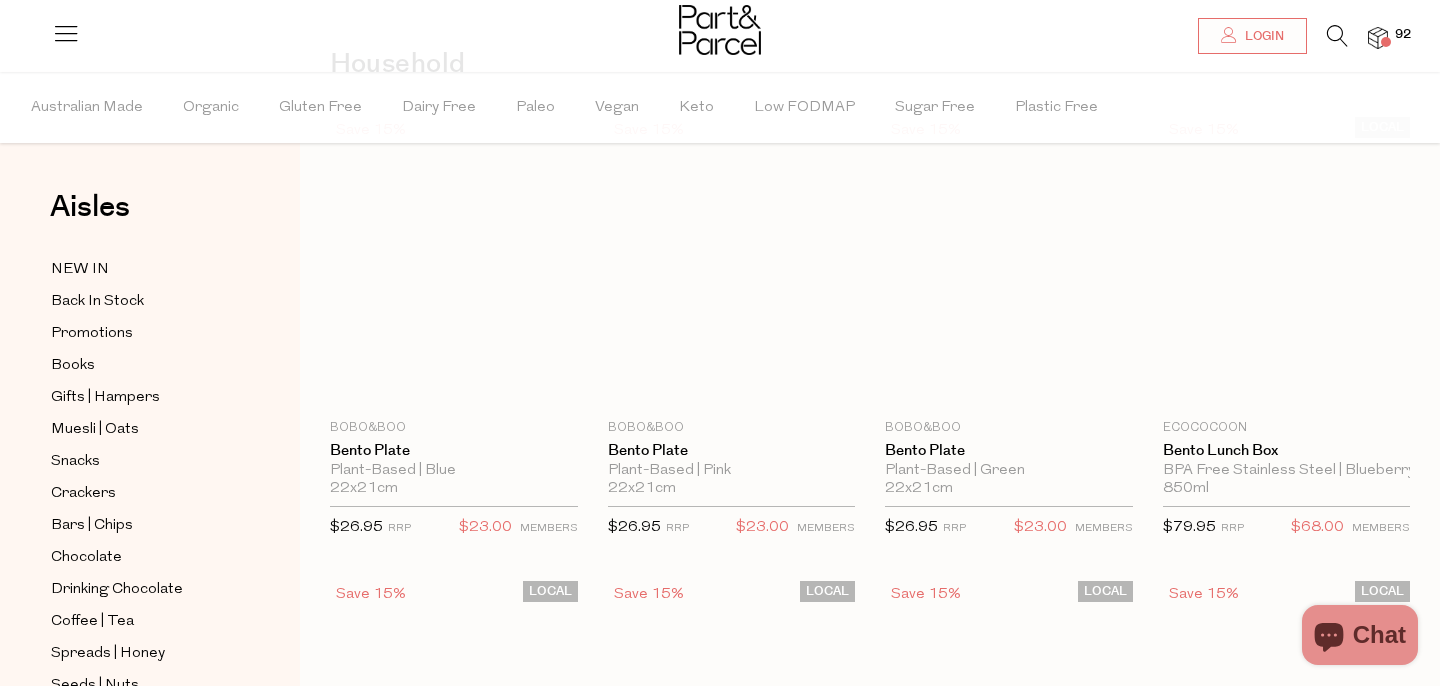 scroll, scrollTop: 11, scrollLeft: 0, axis: vertical 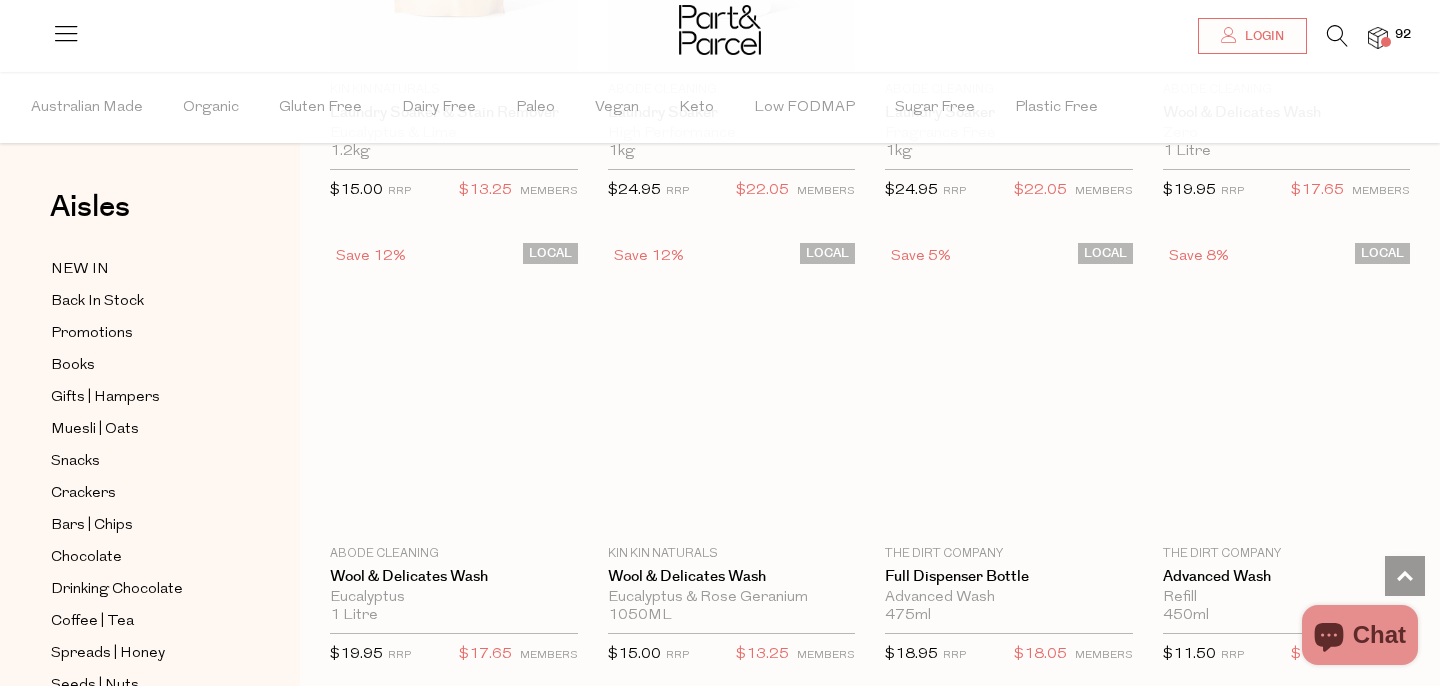 type on "2" 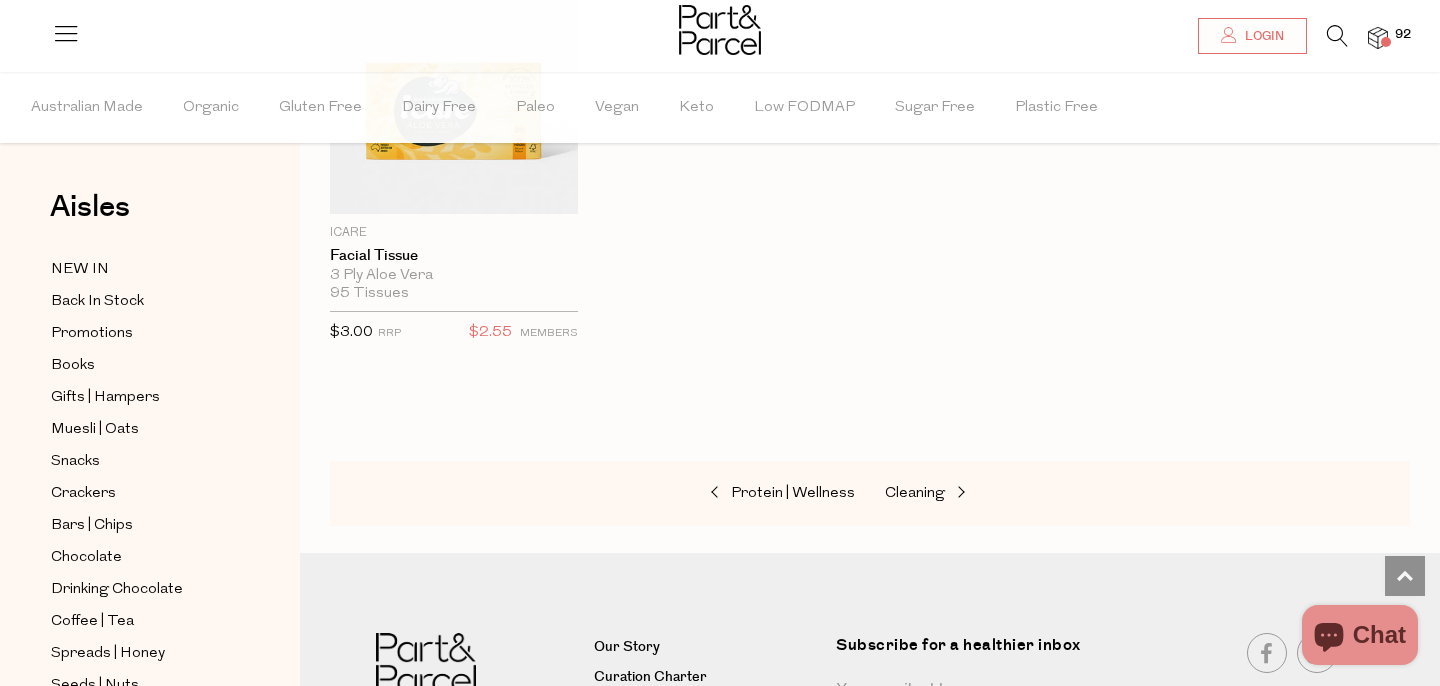 scroll, scrollTop: 9622, scrollLeft: 0, axis: vertical 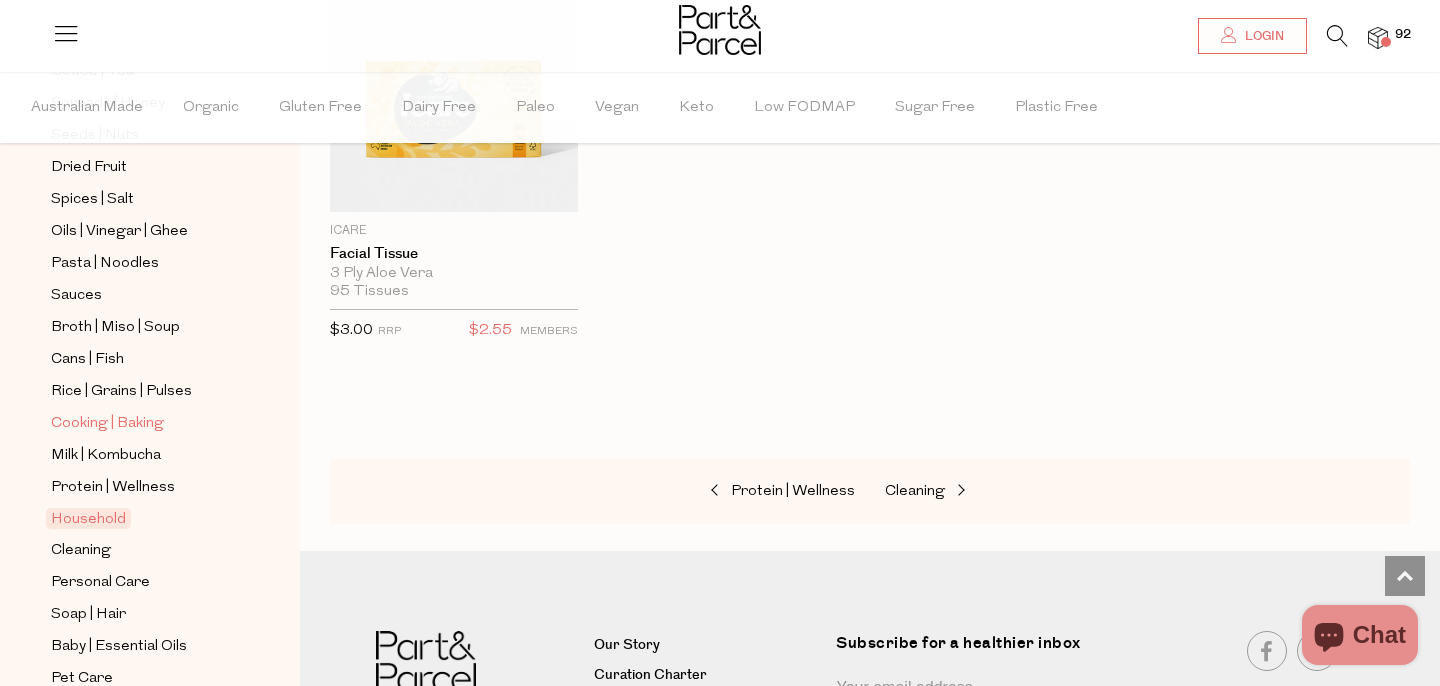 click on "Cooking | Baking" at bounding box center [107, 424] 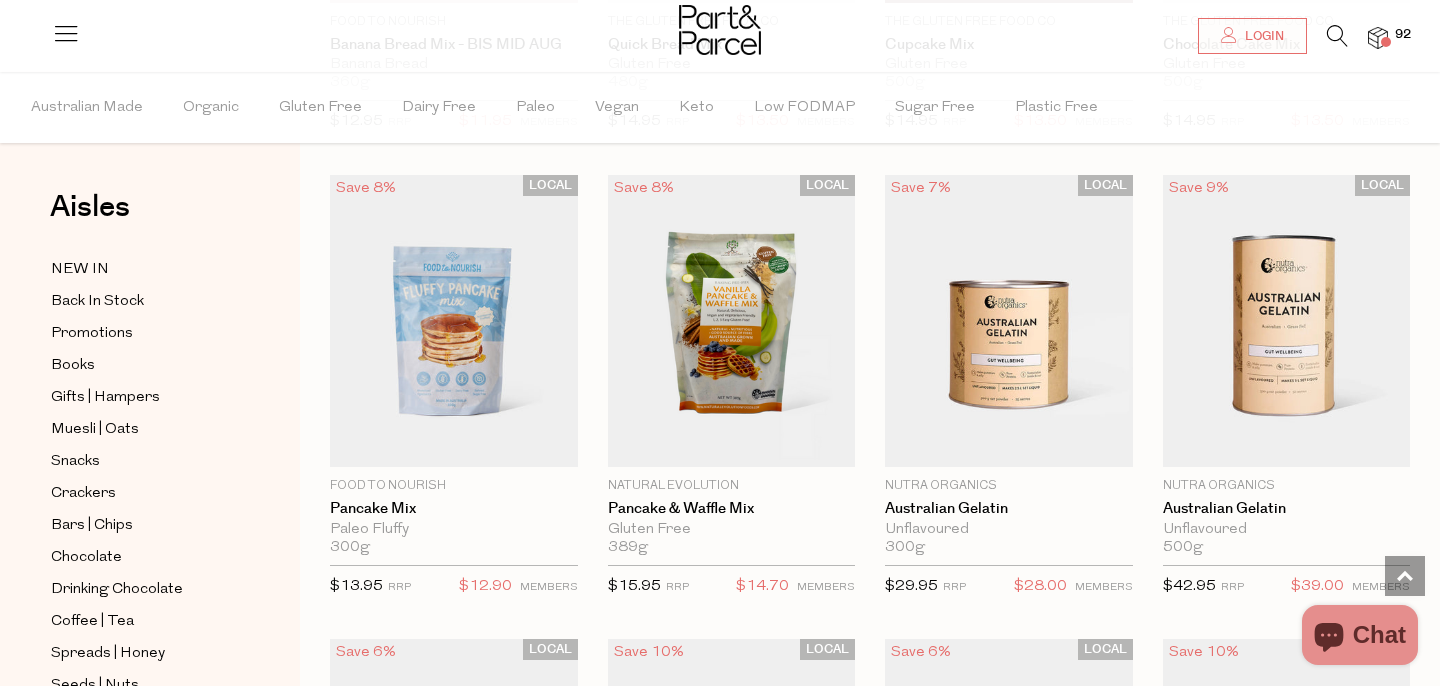 scroll, scrollTop: 1480, scrollLeft: 0, axis: vertical 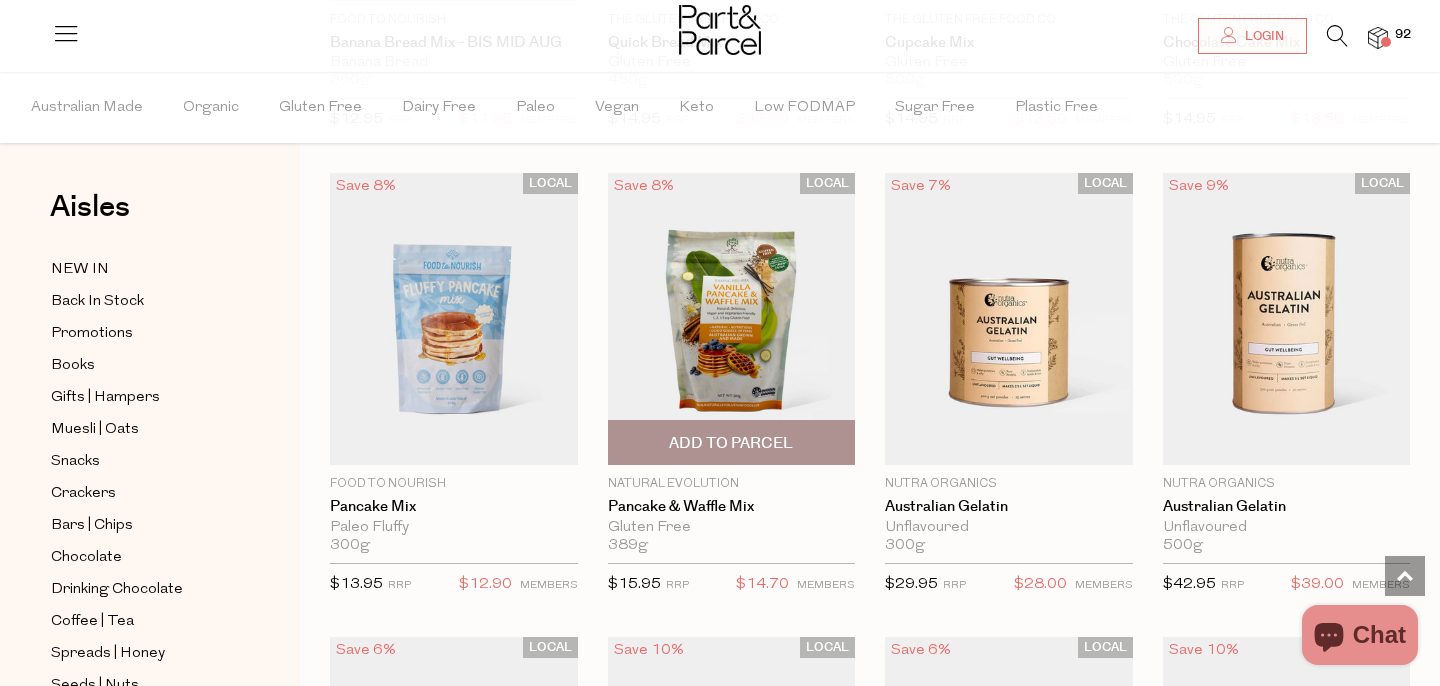 click on "Add To Parcel" at bounding box center (731, 443) 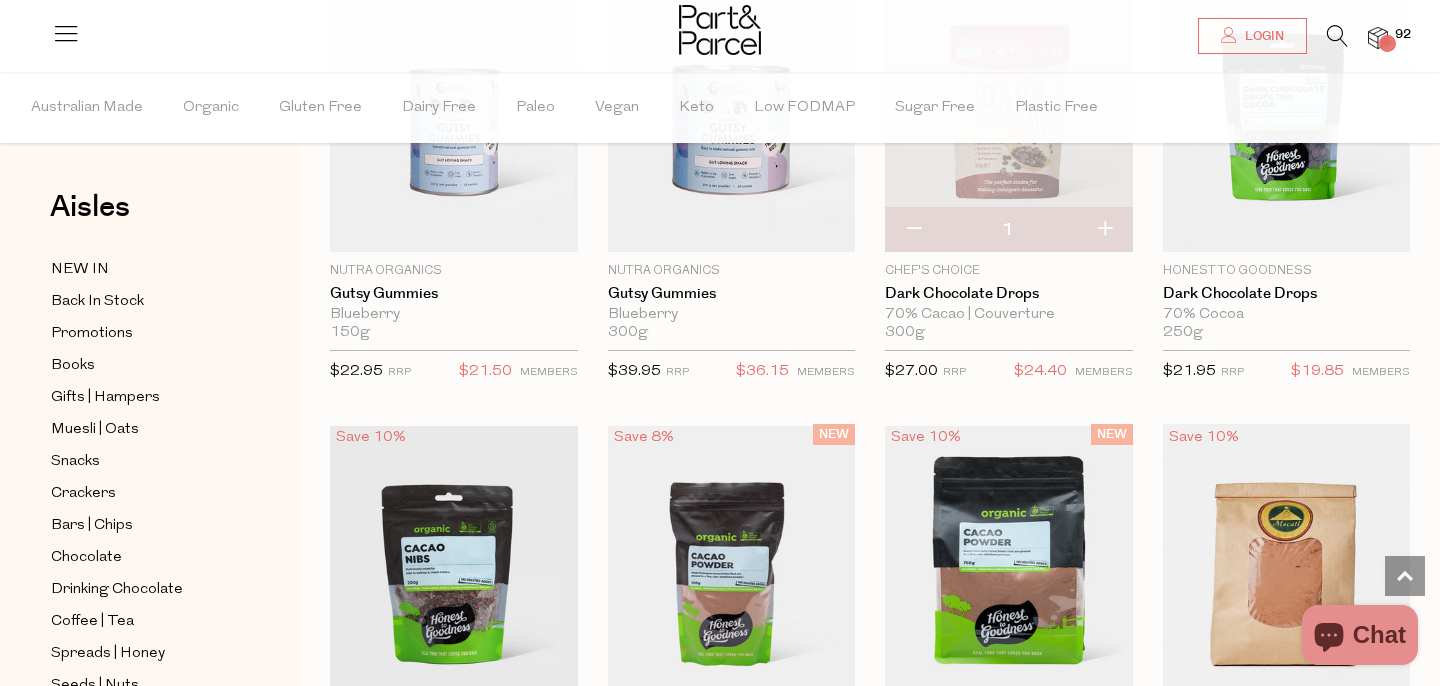 scroll, scrollTop: 2658, scrollLeft: 0, axis: vertical 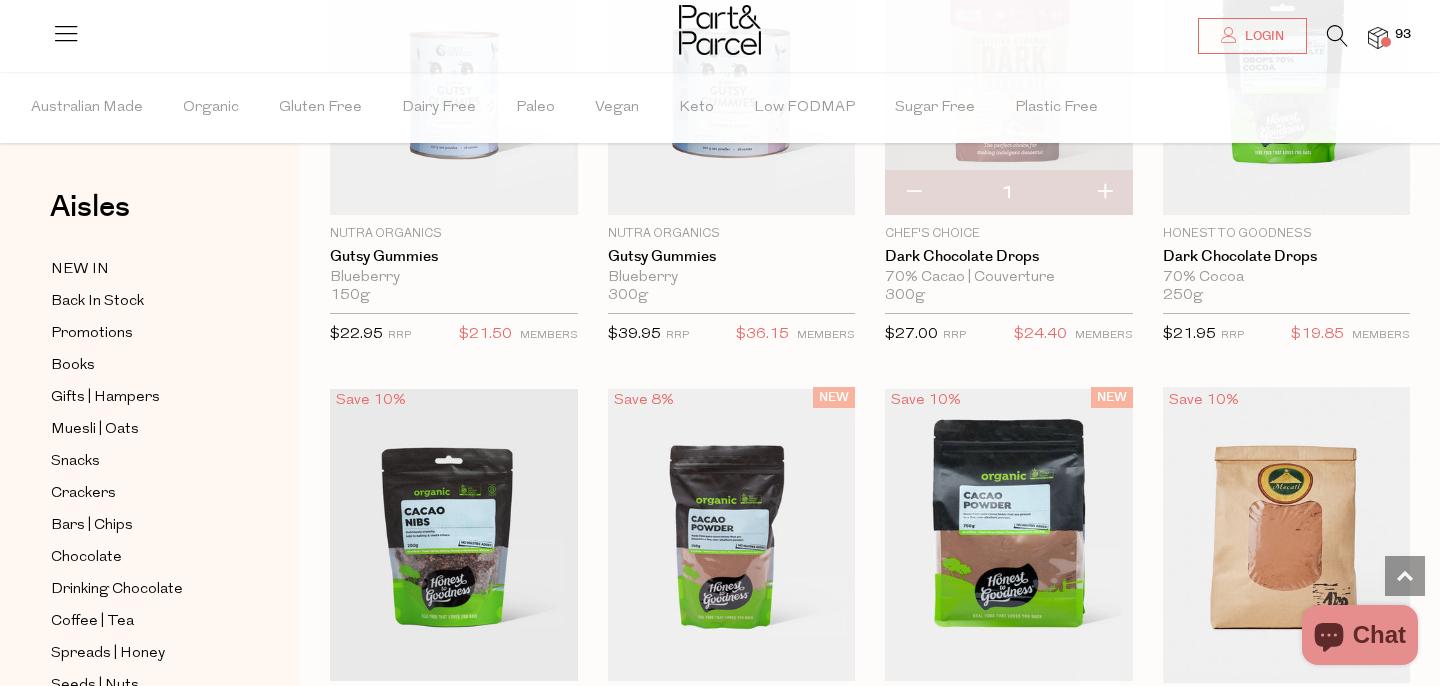 click at bounding box center [1104, 193] 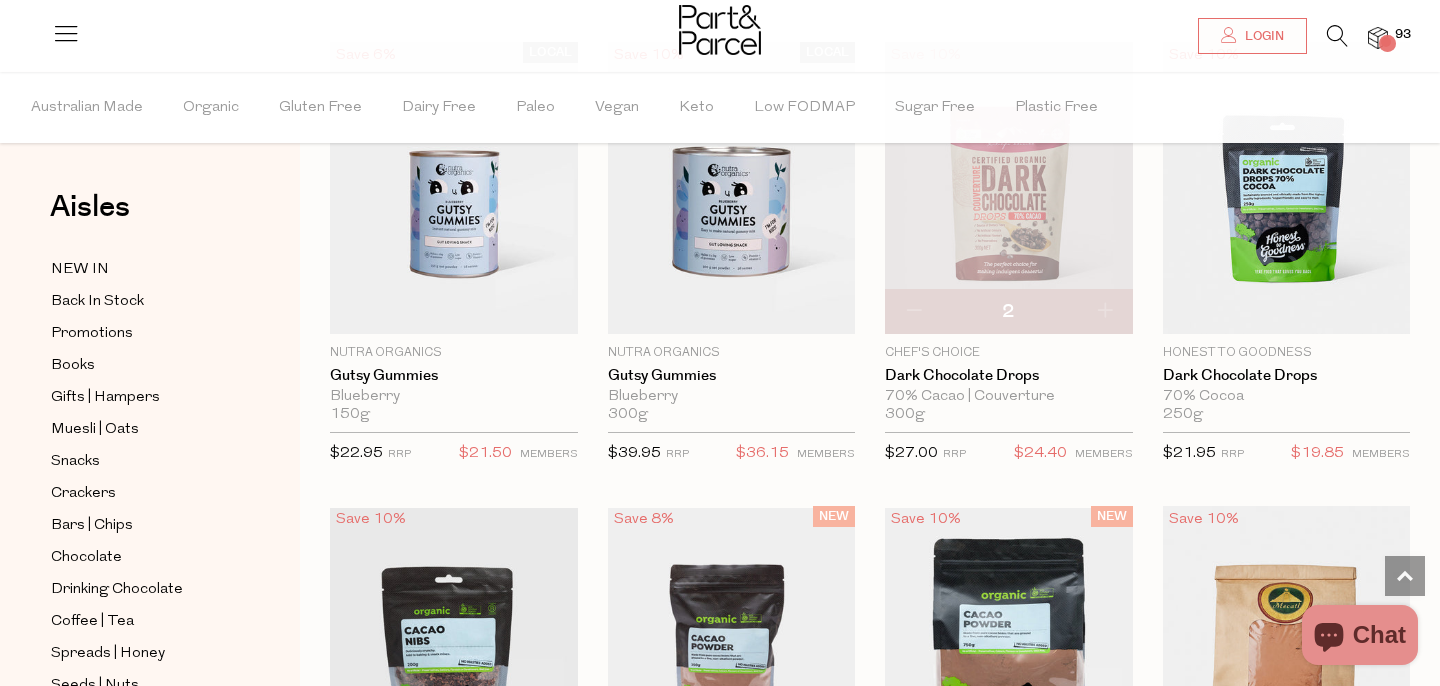 scroll, scrollTop: 2518, scrollLeft: 0, axis: vertical 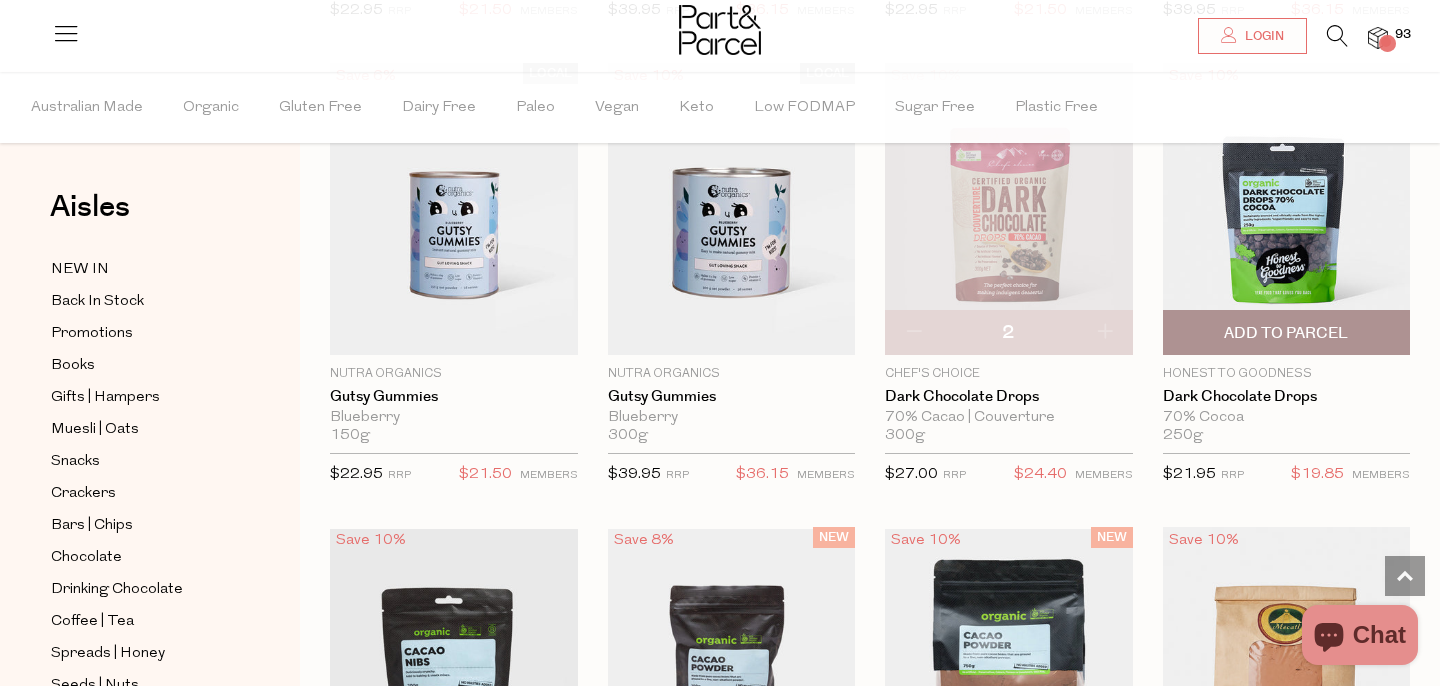 click on "Add To Parcel" at bounding box center [1286, 333] 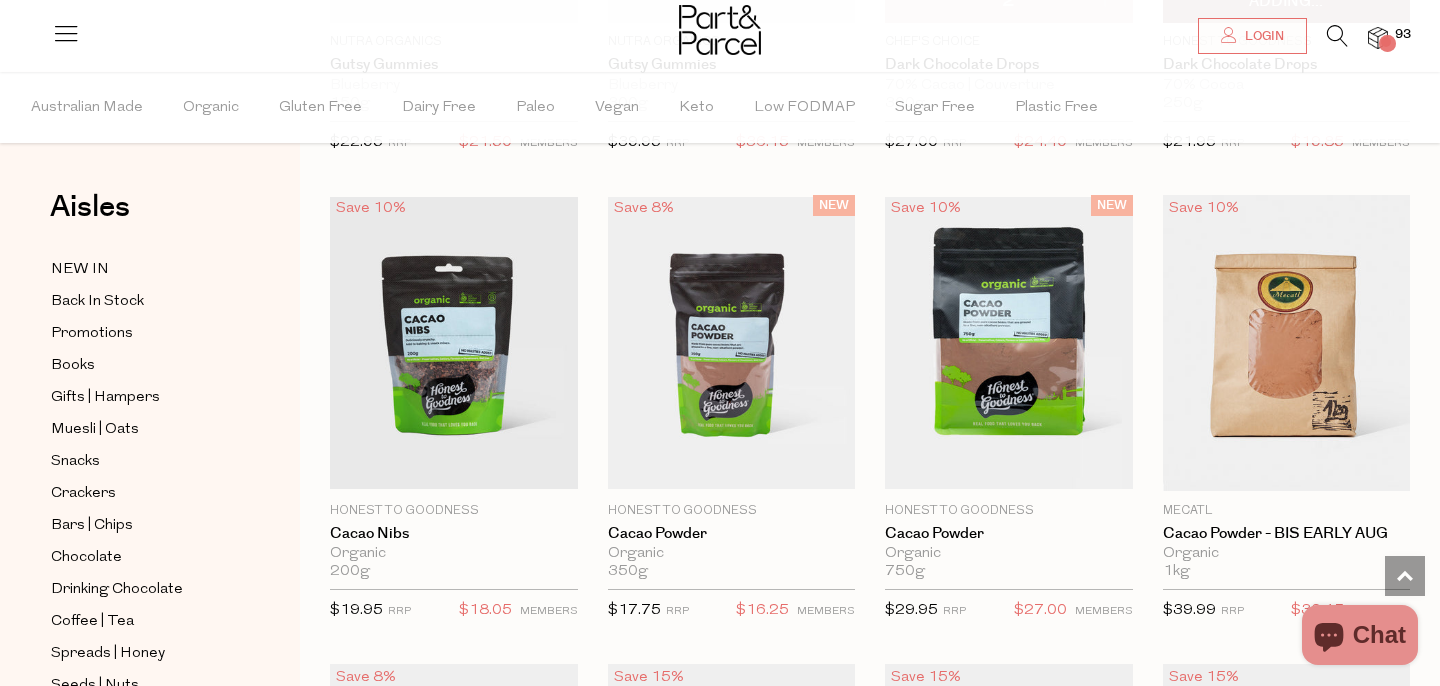 scroll, scrollTop: 2857, scrollLeft: 0, axis: vertical 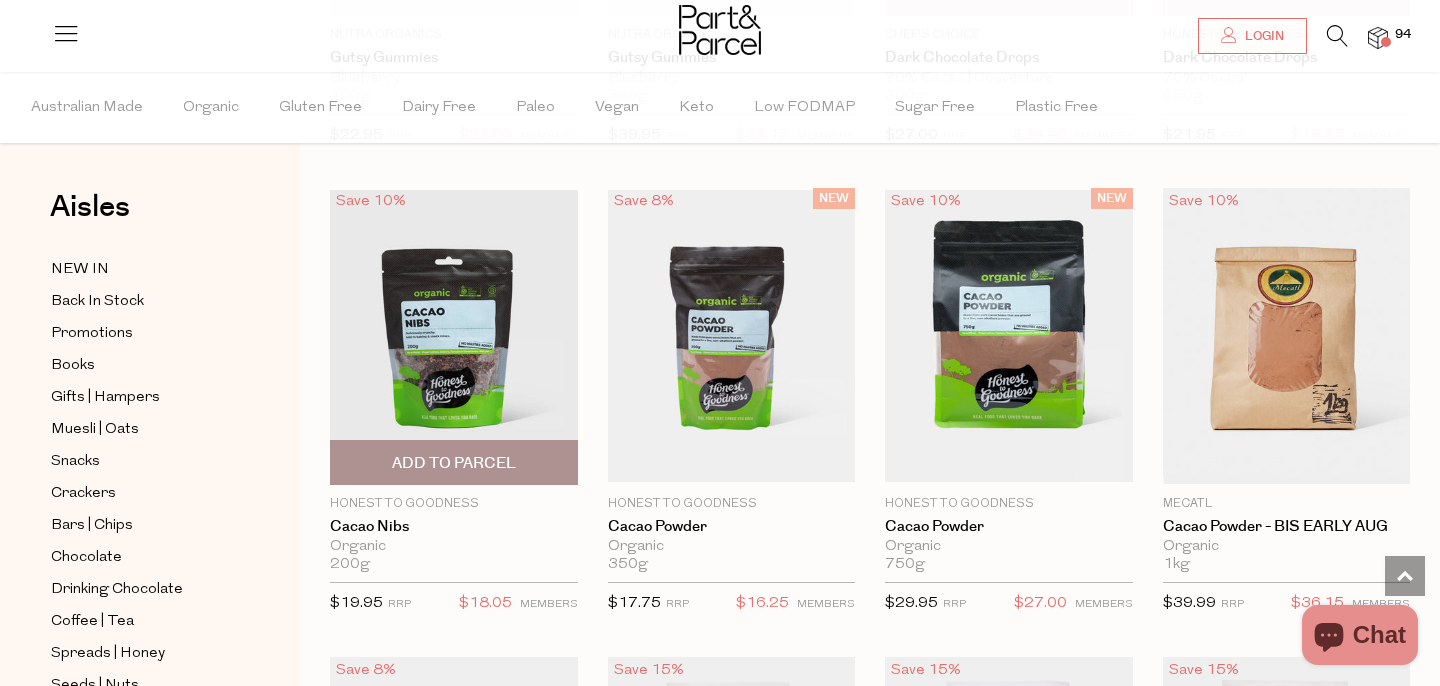 click on "Add To Parcel" at bounding box center (454, 463) 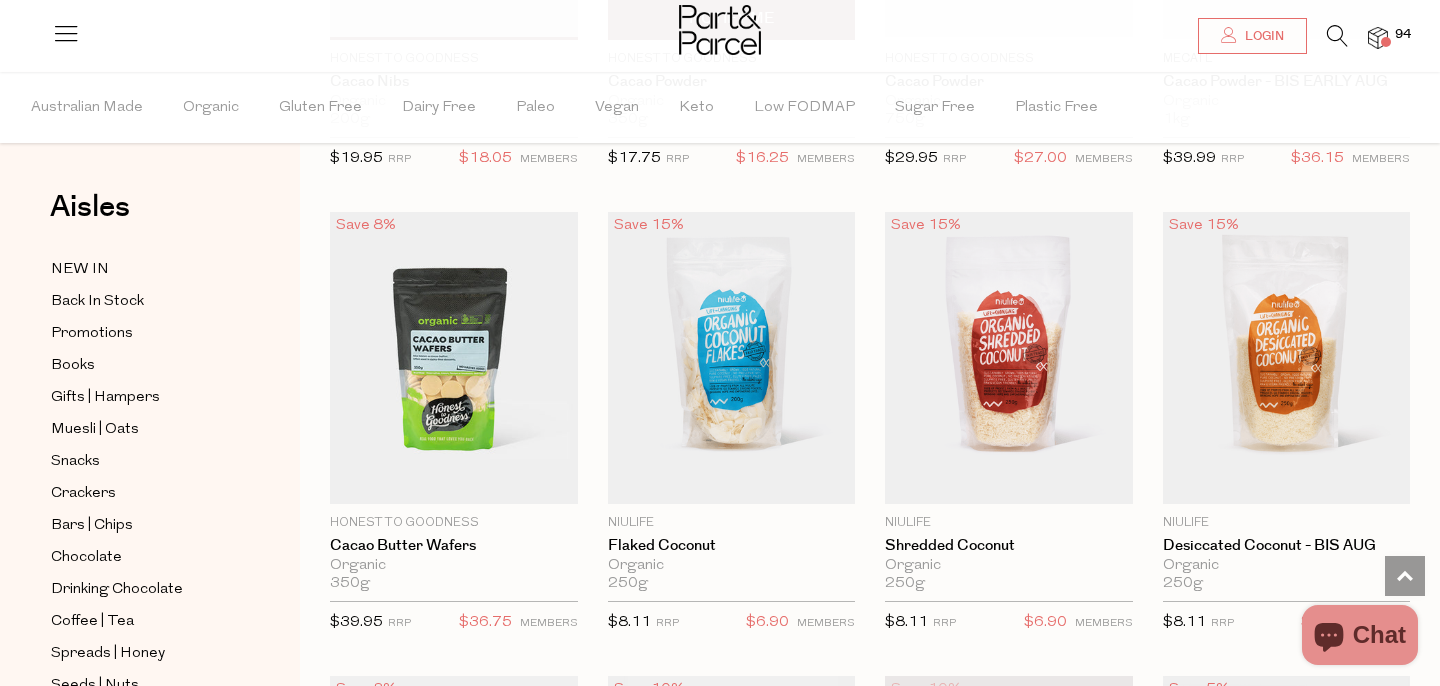 scroll, scrollTop: 3306, scrollLeft: 0, axis: vertical 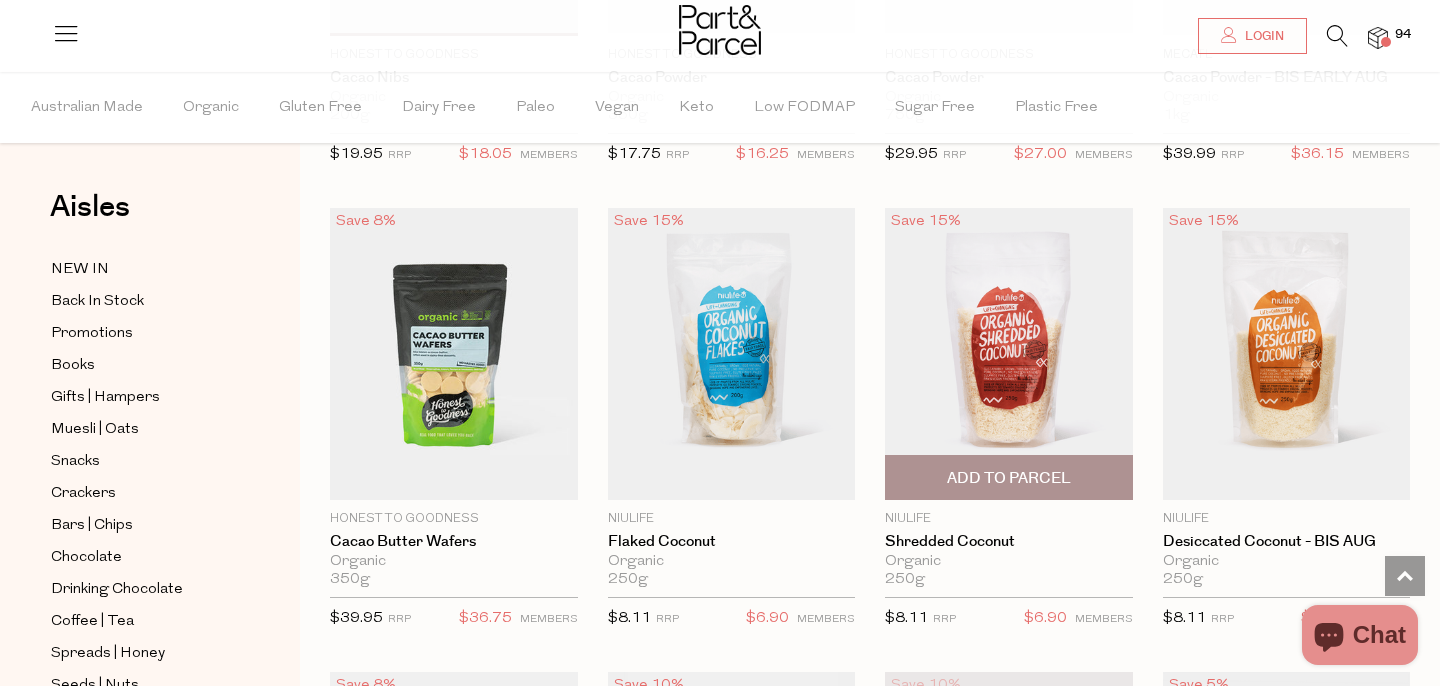 click on "Add To Parcel" at bounding box center [1009, 478] 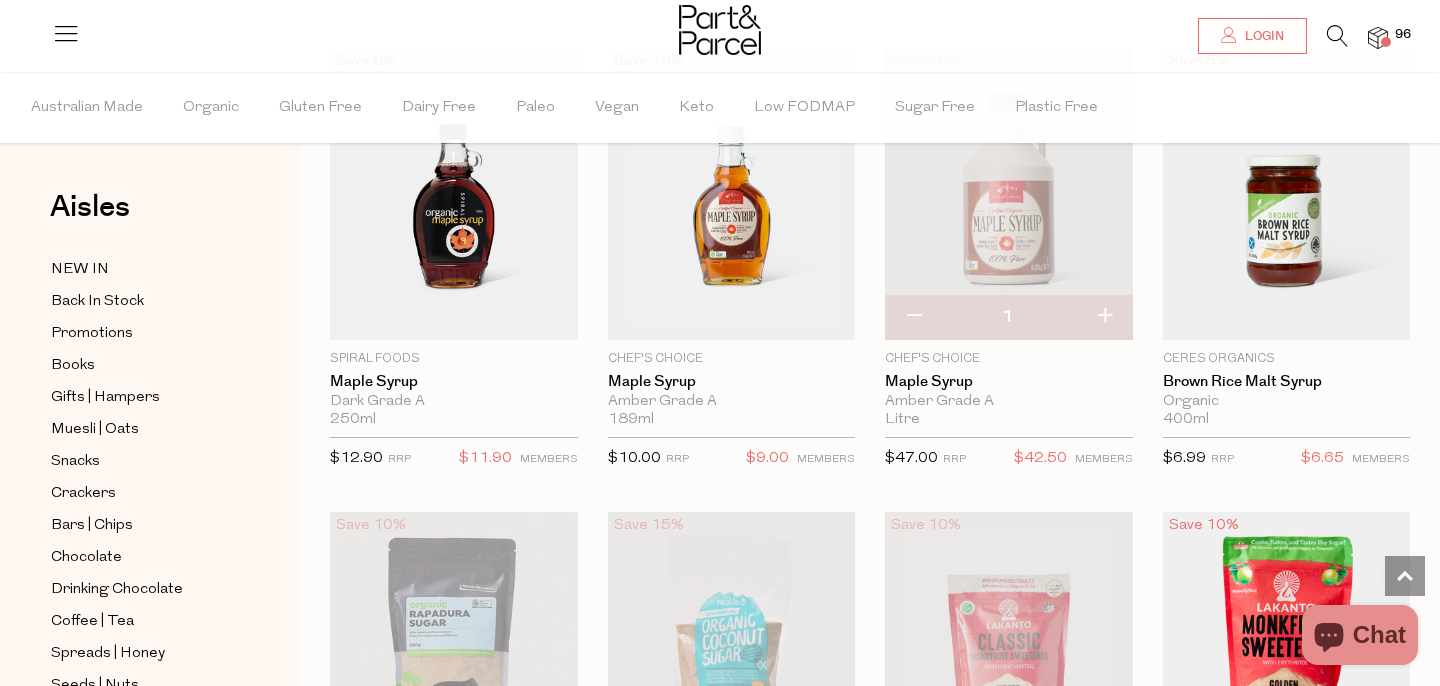 scroll, scrollTop: 3895, scrollLeft: 0, axis: vertical 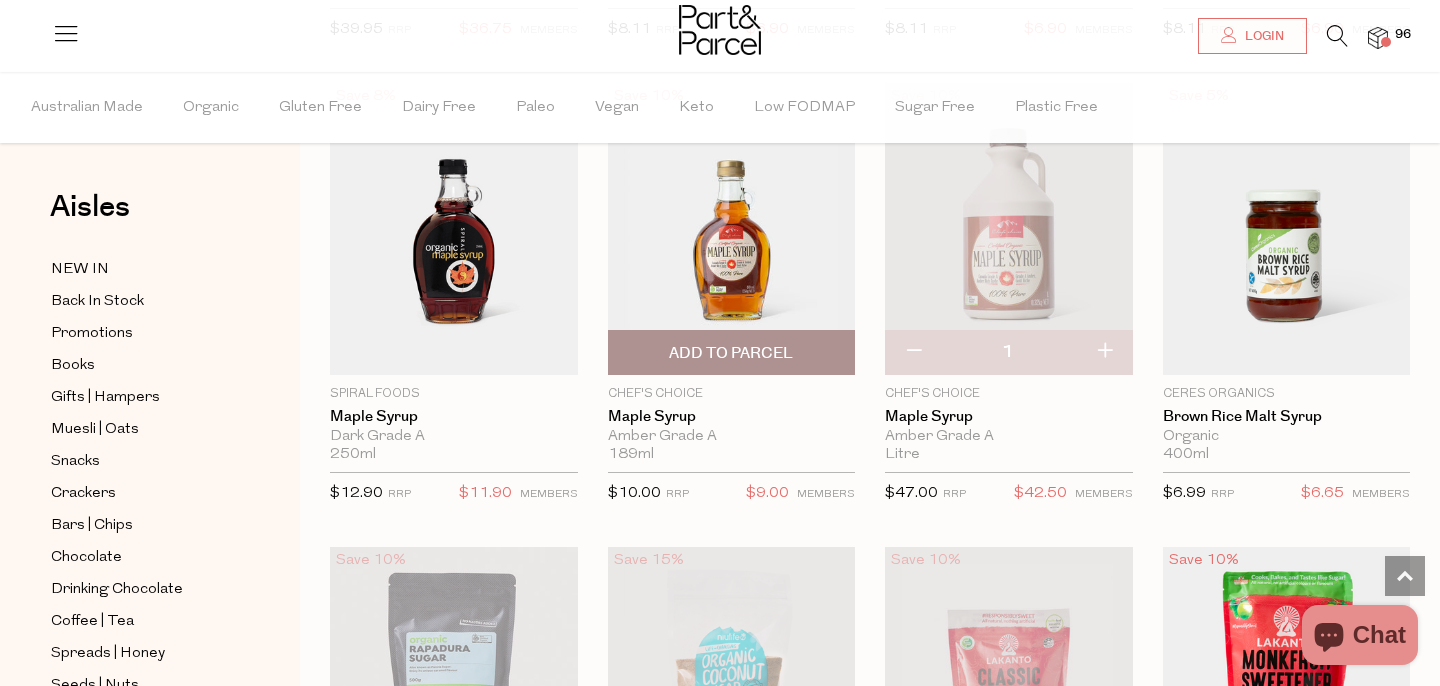 click on "Add To Parcel" at bounding box center [731, 353] 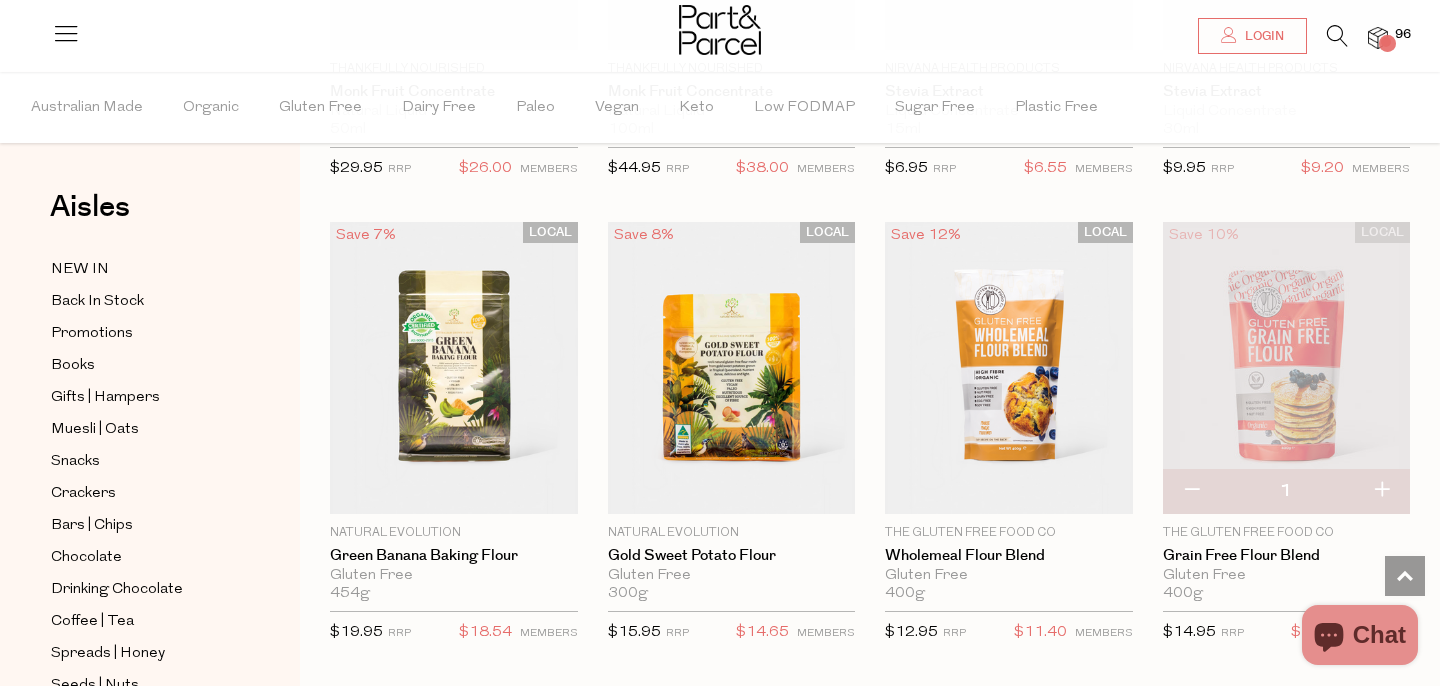 scroll, scrollTop: 5253, scrollLeft: 0, axis: vertical 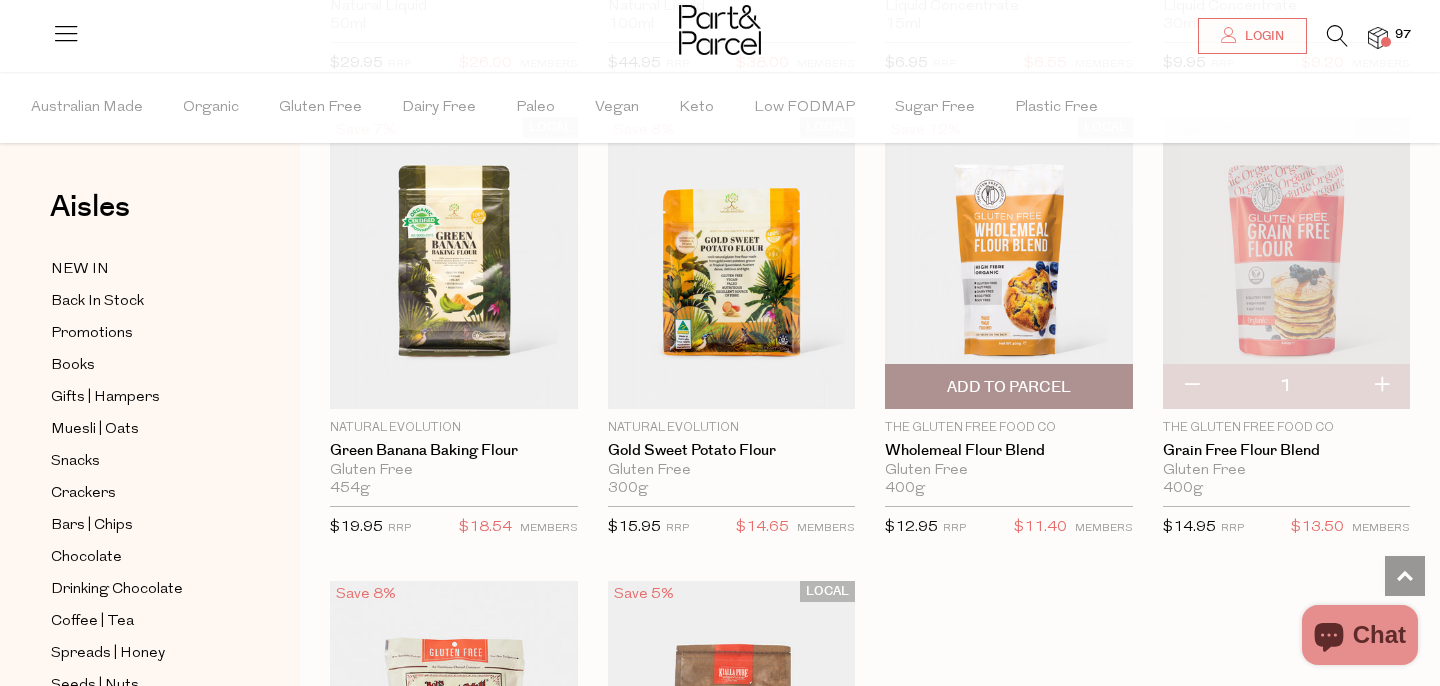 click on "Add To Parcel" at bounding box center (1009, 386) 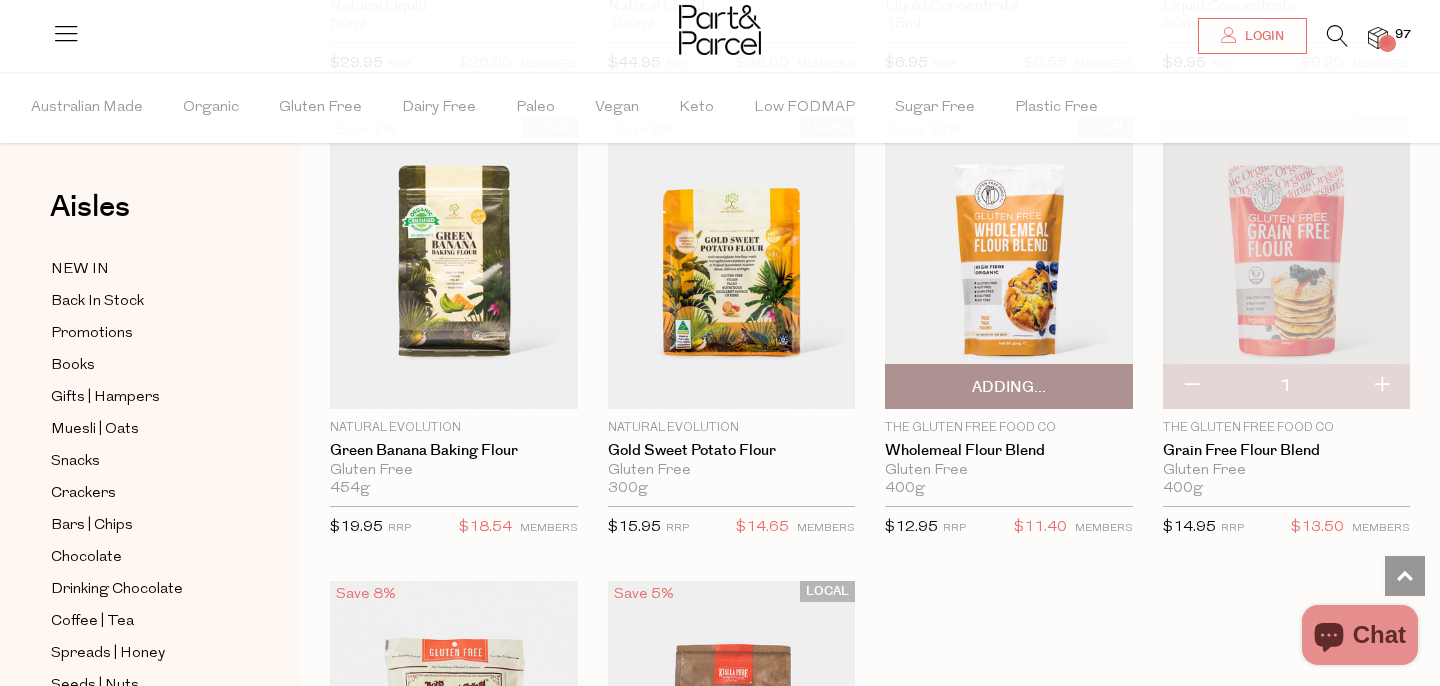 scroll, scrollTop: 5381, scrollLeft: 0, axis: vertical 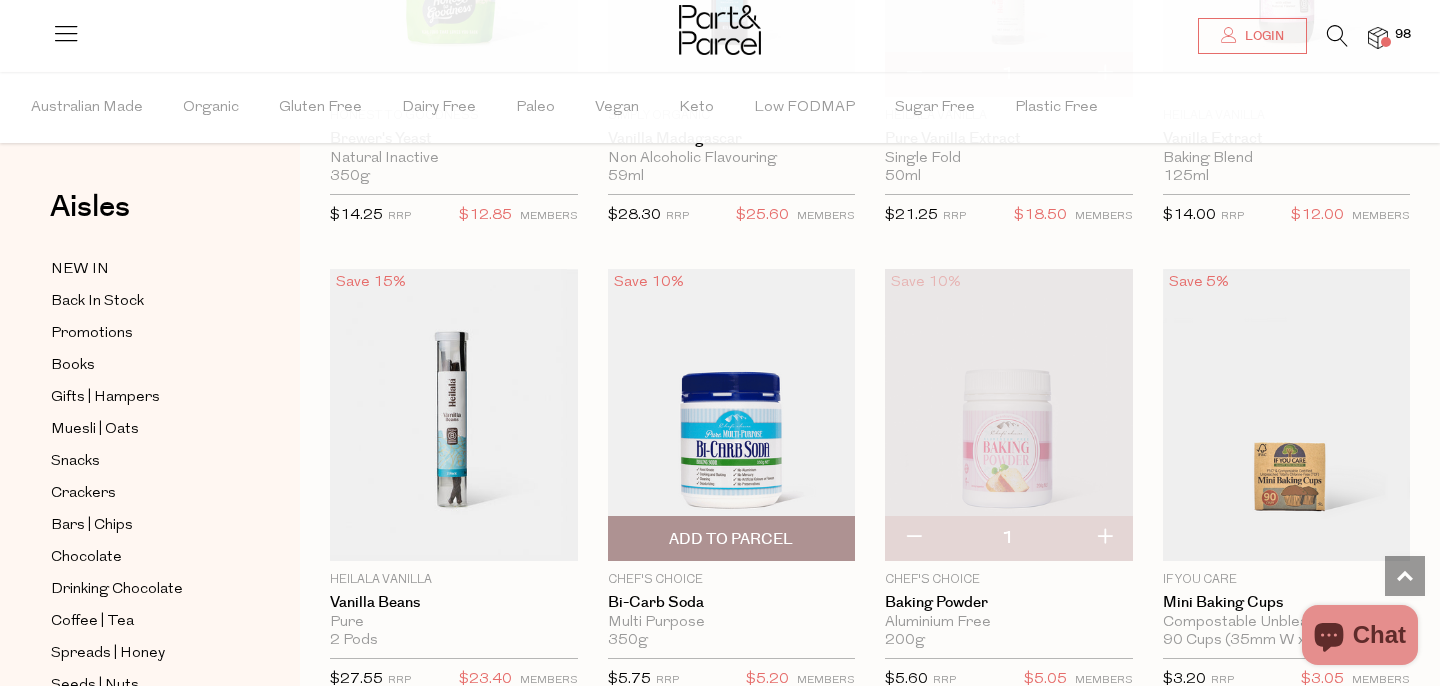 click on "Add To Parcel" at bounding box center [731, 539] 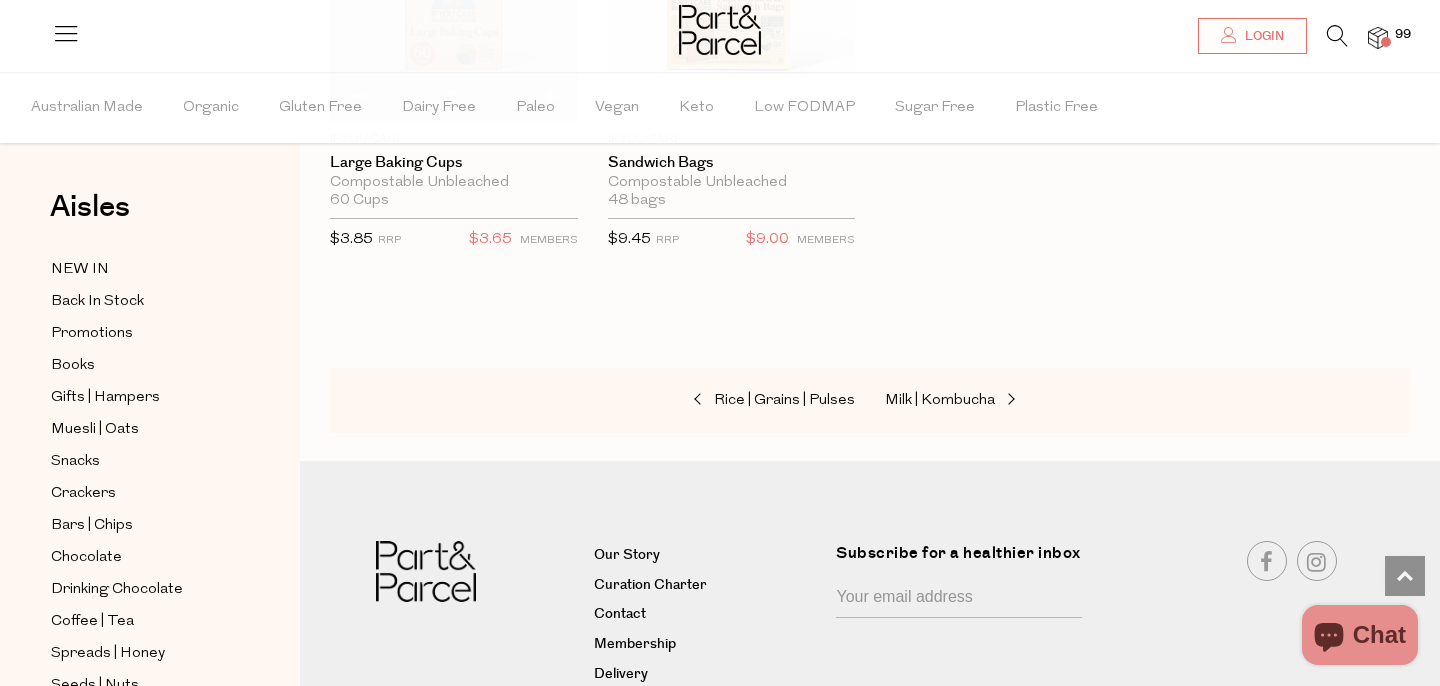 scroll, scrollTop: 9719, scrollLeft: 0, axis: vertical 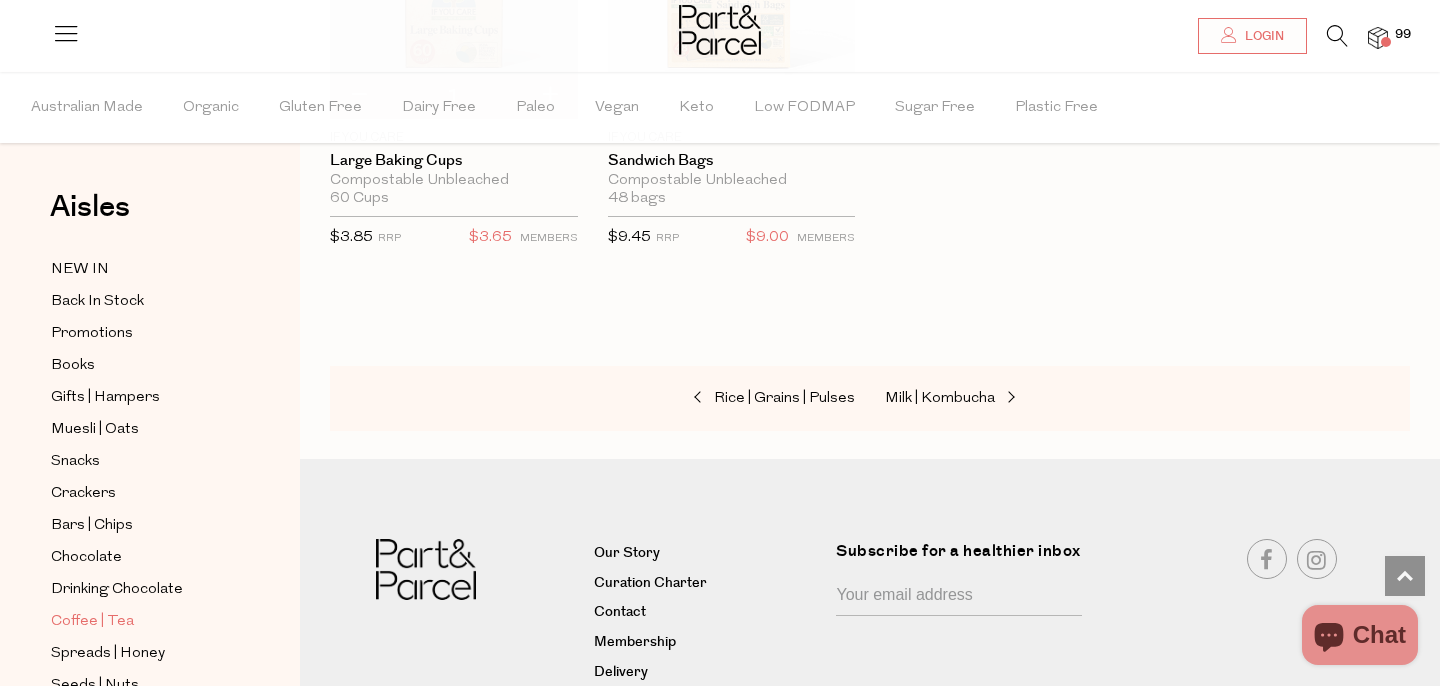 click on "Coffee | Tea" at bounding box center [92, 622] 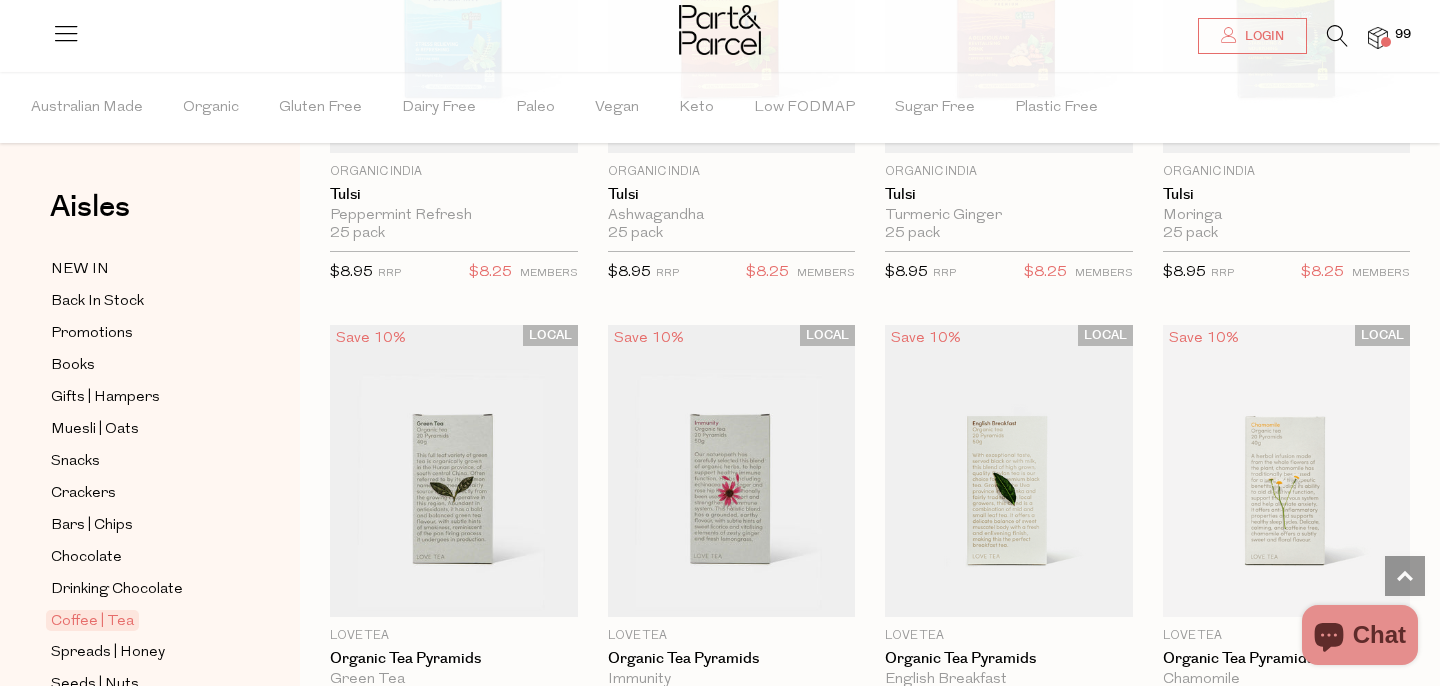 scroll, scrollTop: 1878, scrollLeft: 0, axis: vertical 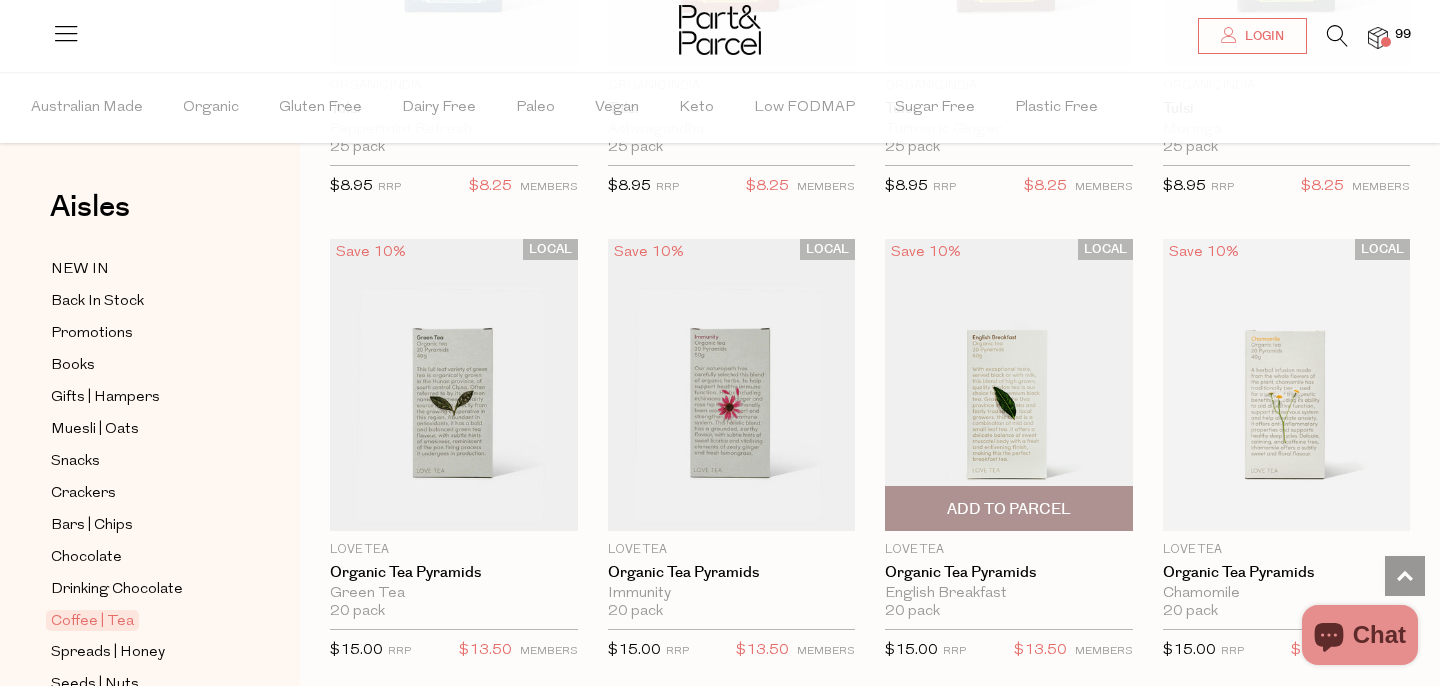 click on "Add To Parcel" at bounding box center (1009, 509) 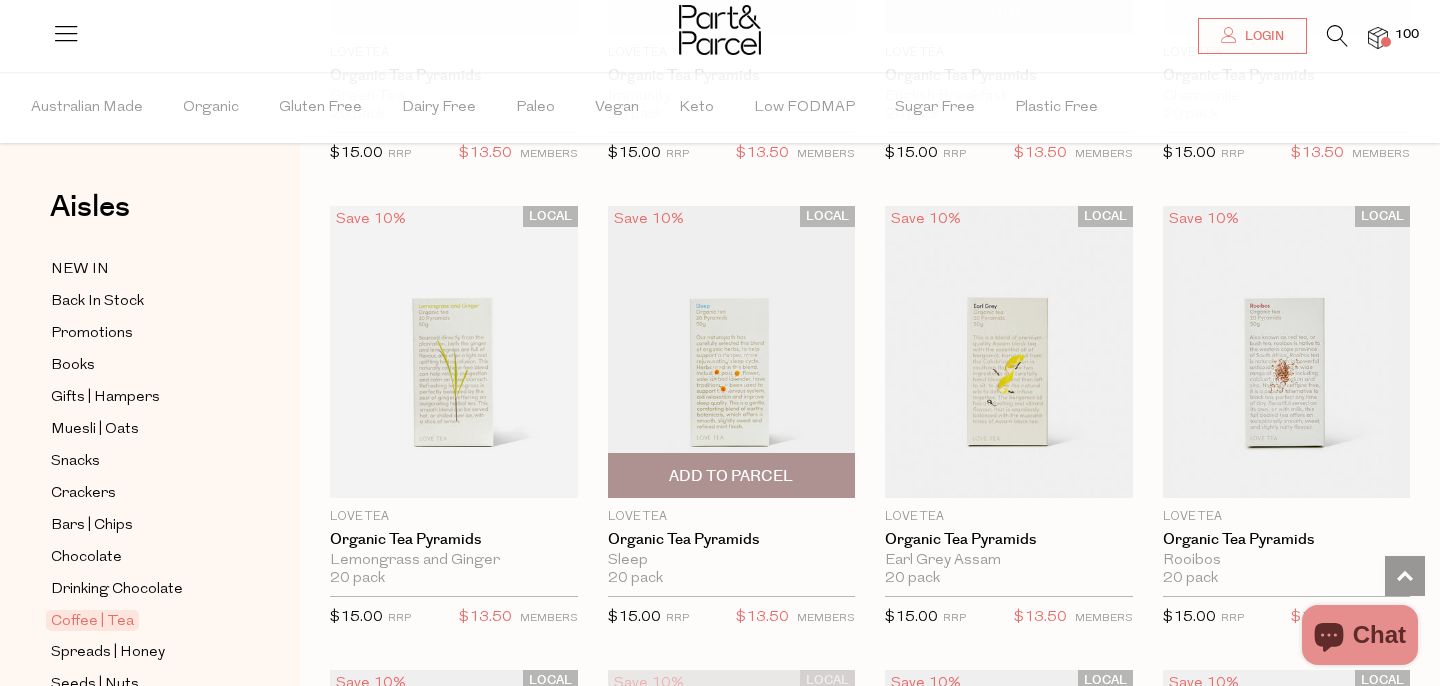 scroll, scrollTop: 2684, scrollLeft: 0, axis: vertical 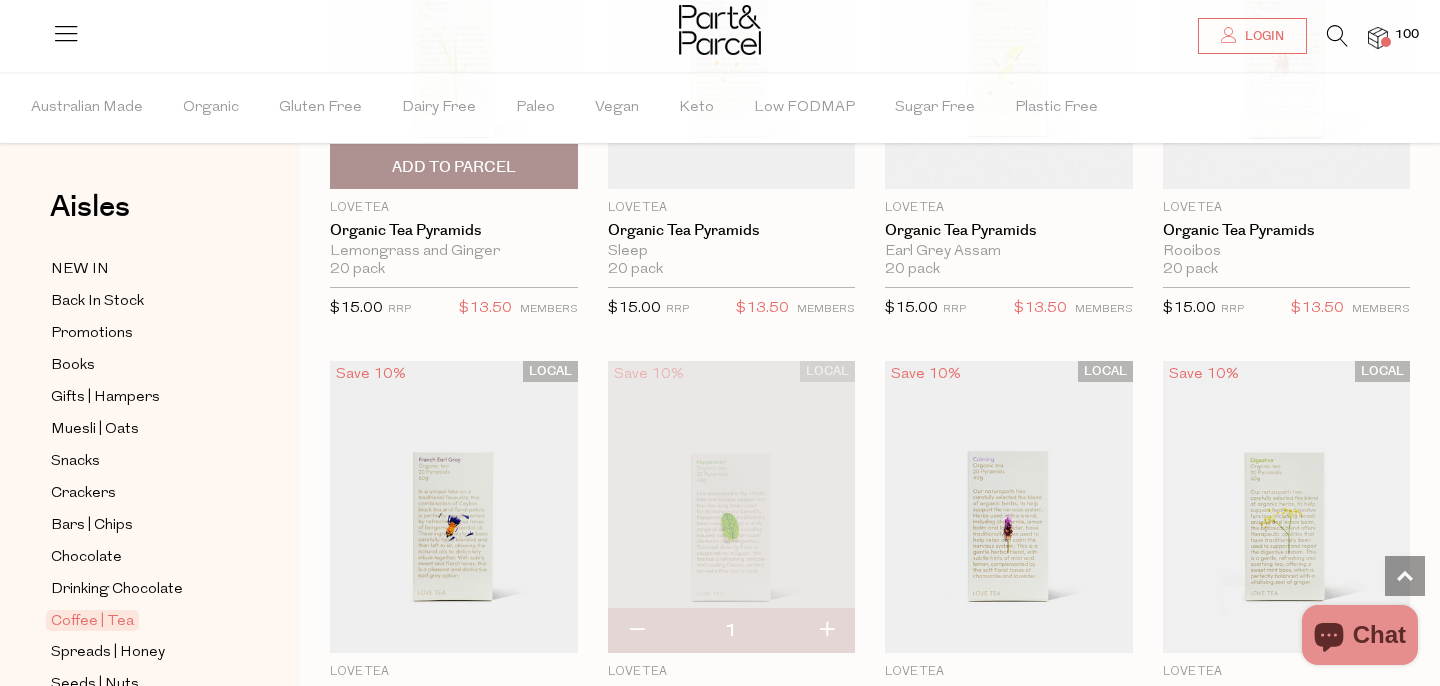 click on "Add To Parcel" at bounding box center (454, 167) 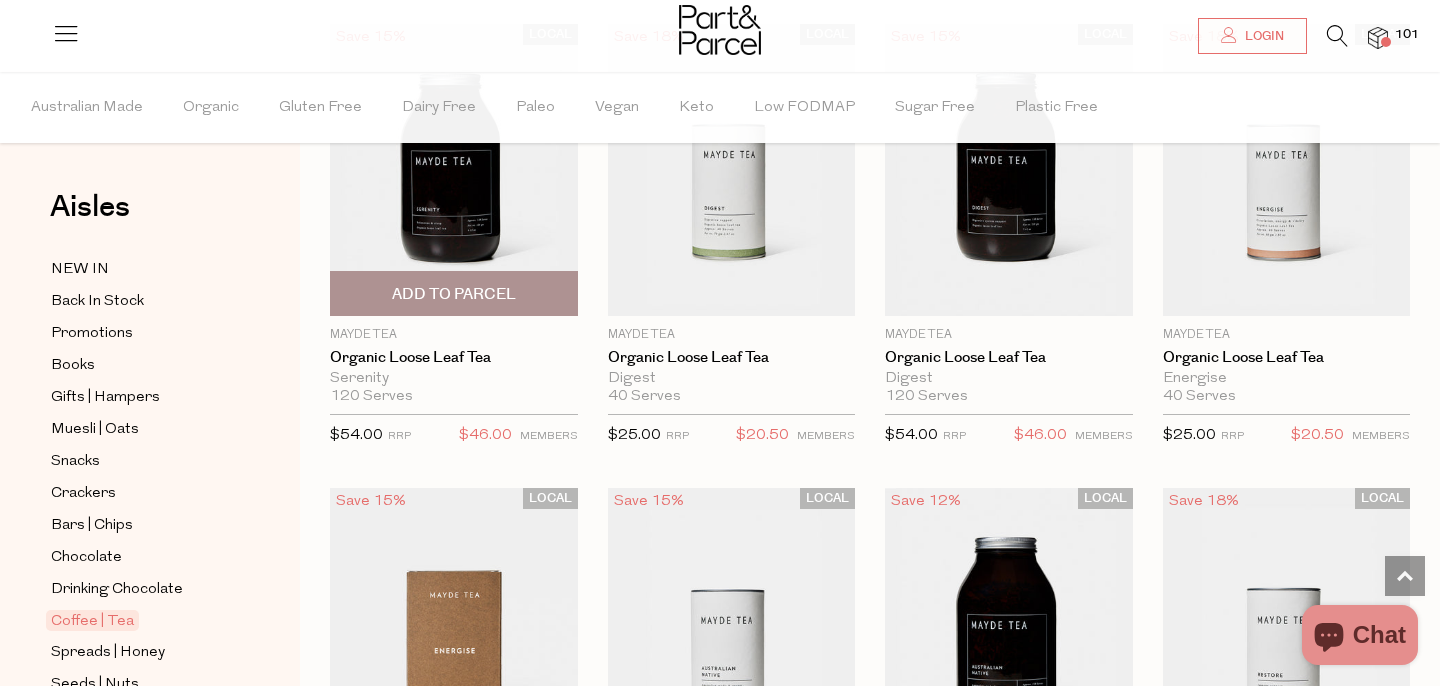 scroll, scrollTop: 4904, scrollLeft: 0, axis: vertical 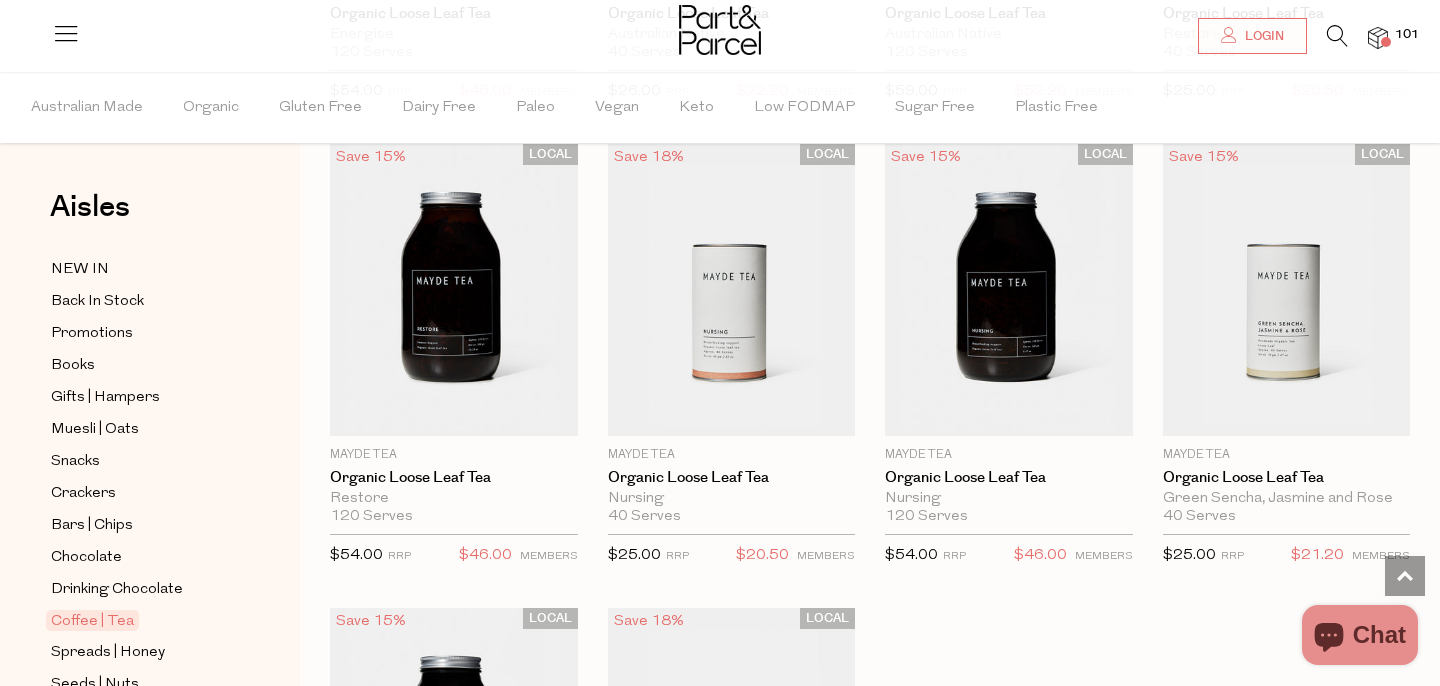 click at bounding box center (1386, 42) 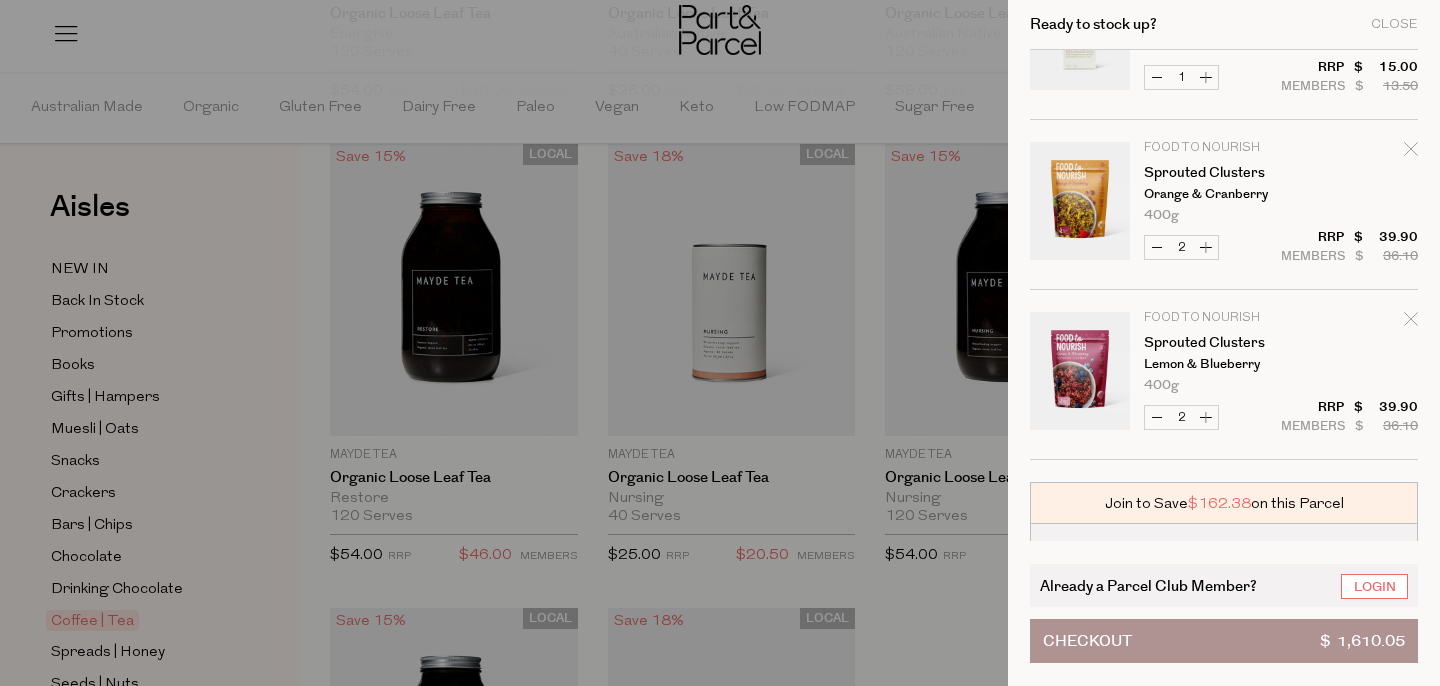 scroll, scrollTop: 15153, scrollLeft: 0, axis: vertical 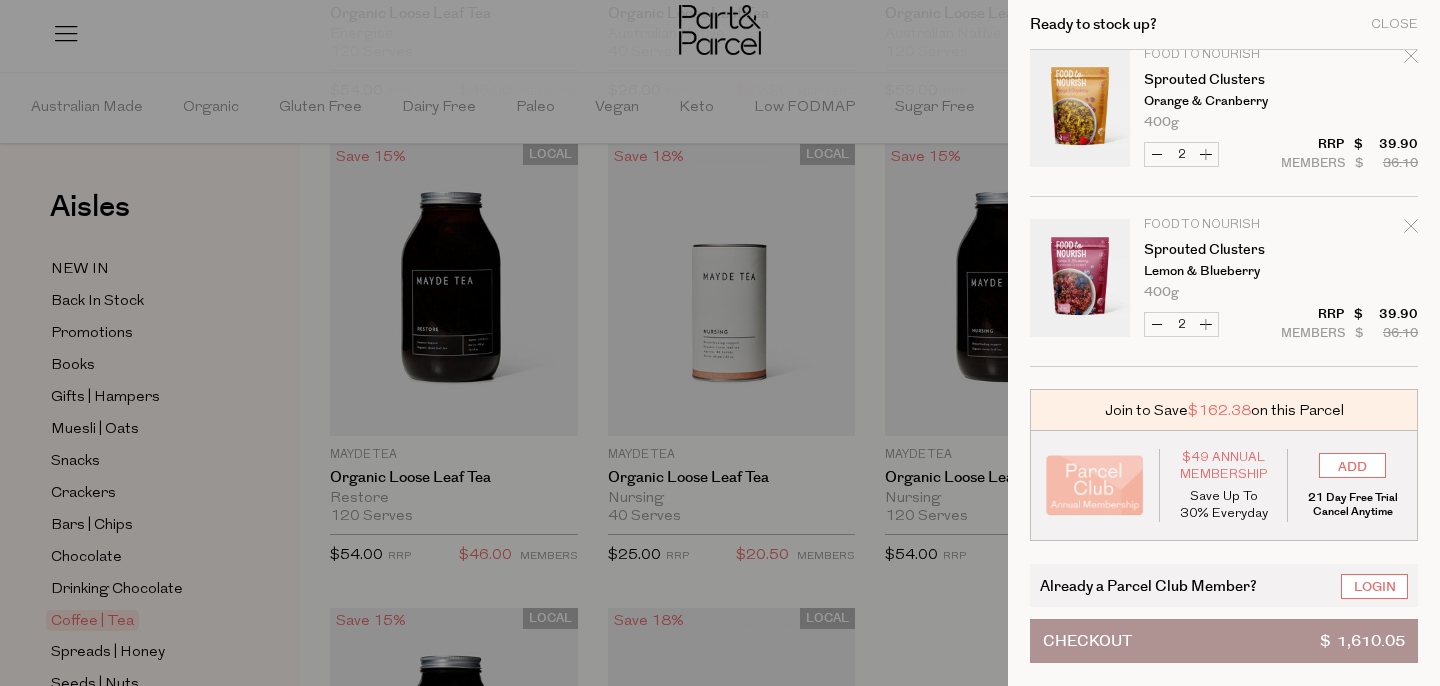 click at bounding box center [720, 343] 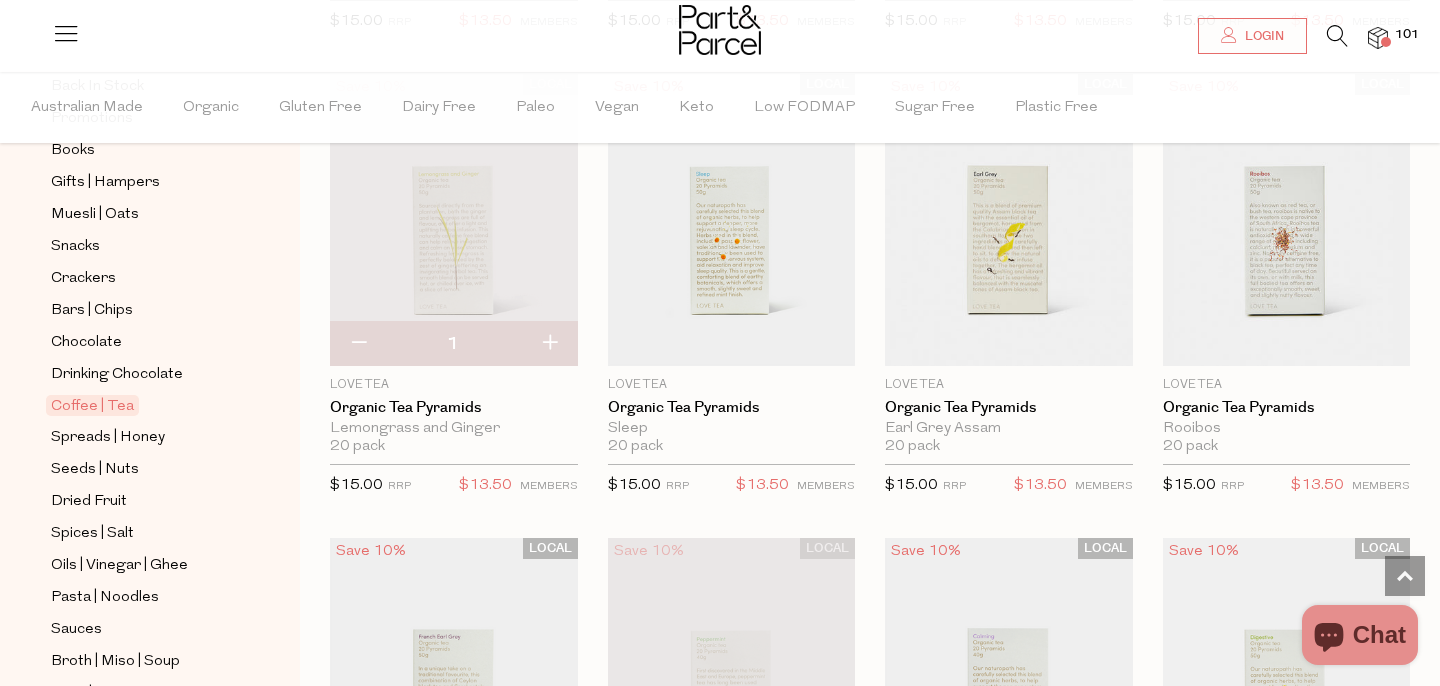 scroll, scrollTop: 218, scrollLeft: 0, axis: vertical 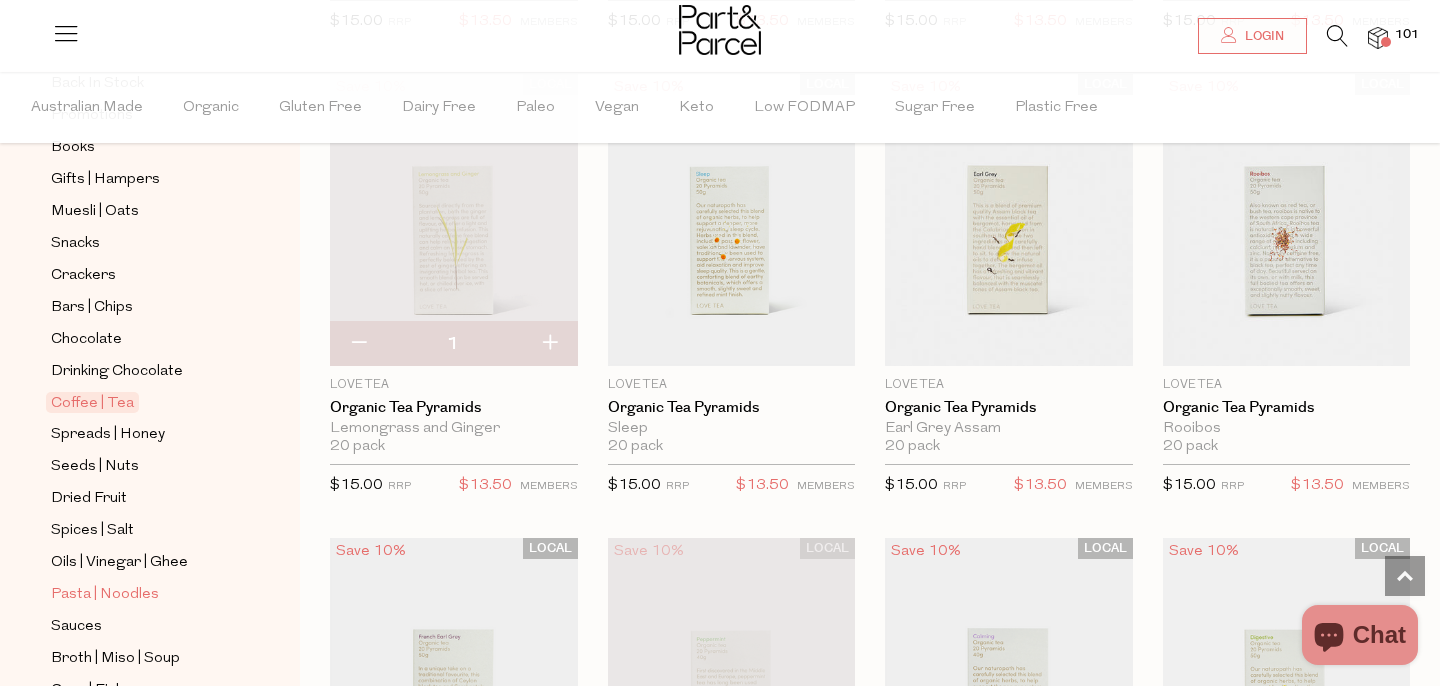 click on "Pasta | Noodles" at bounding box center [105, 595] 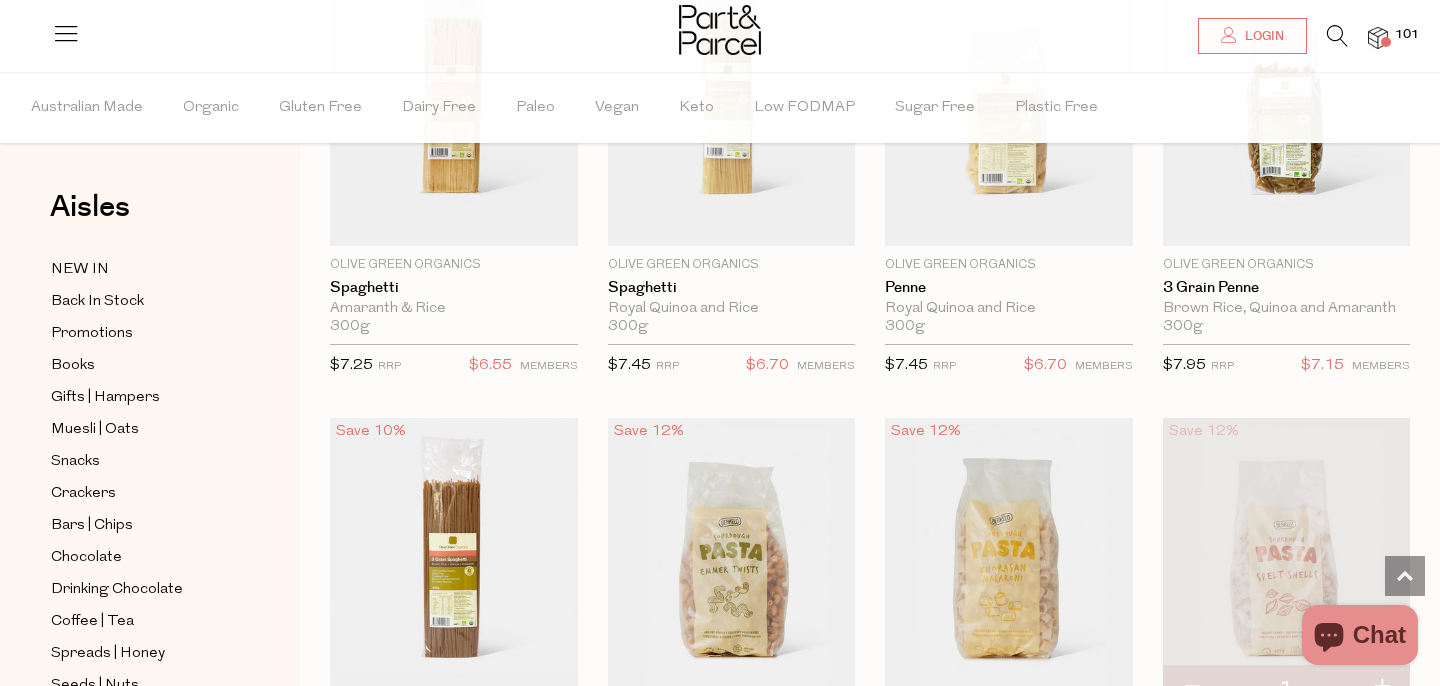 scroll, scrollTop: 1704, scrollLeft: 0, axis: vertical 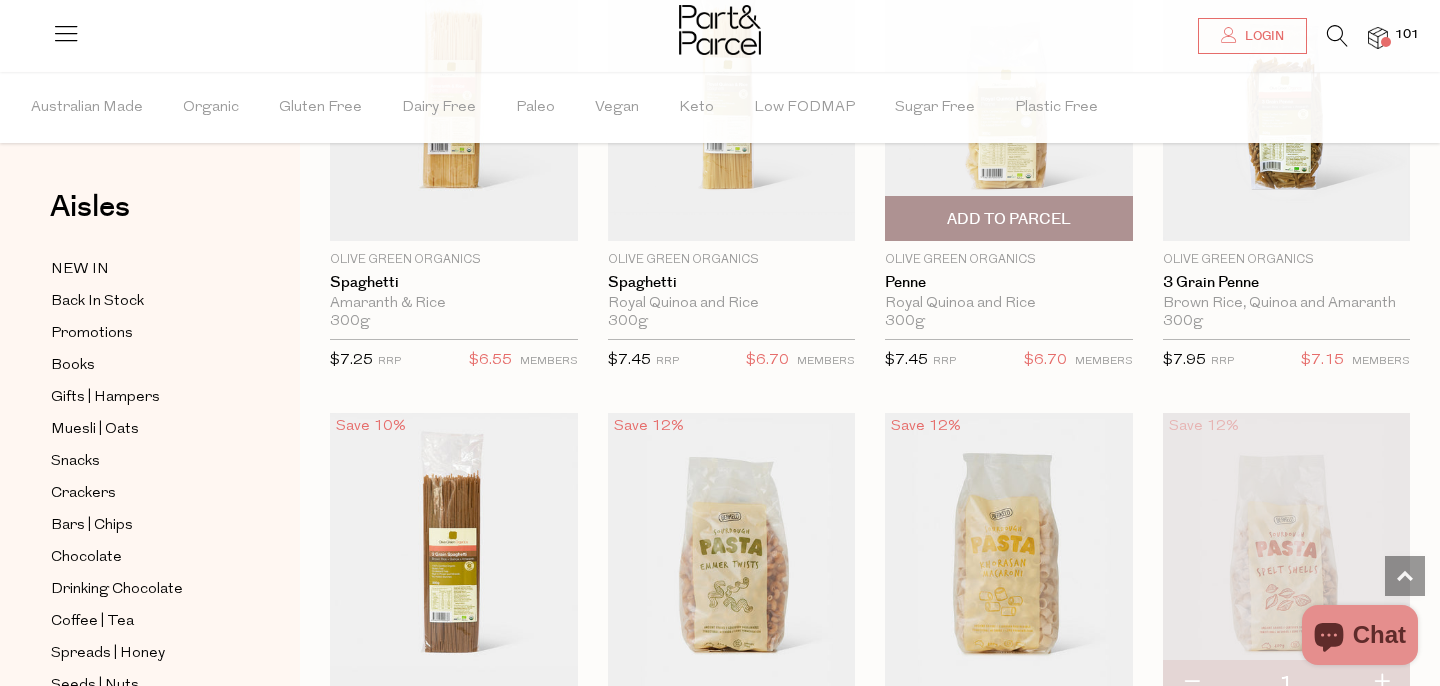click on "Add To Parcel" at bounding box center (1009, 219) 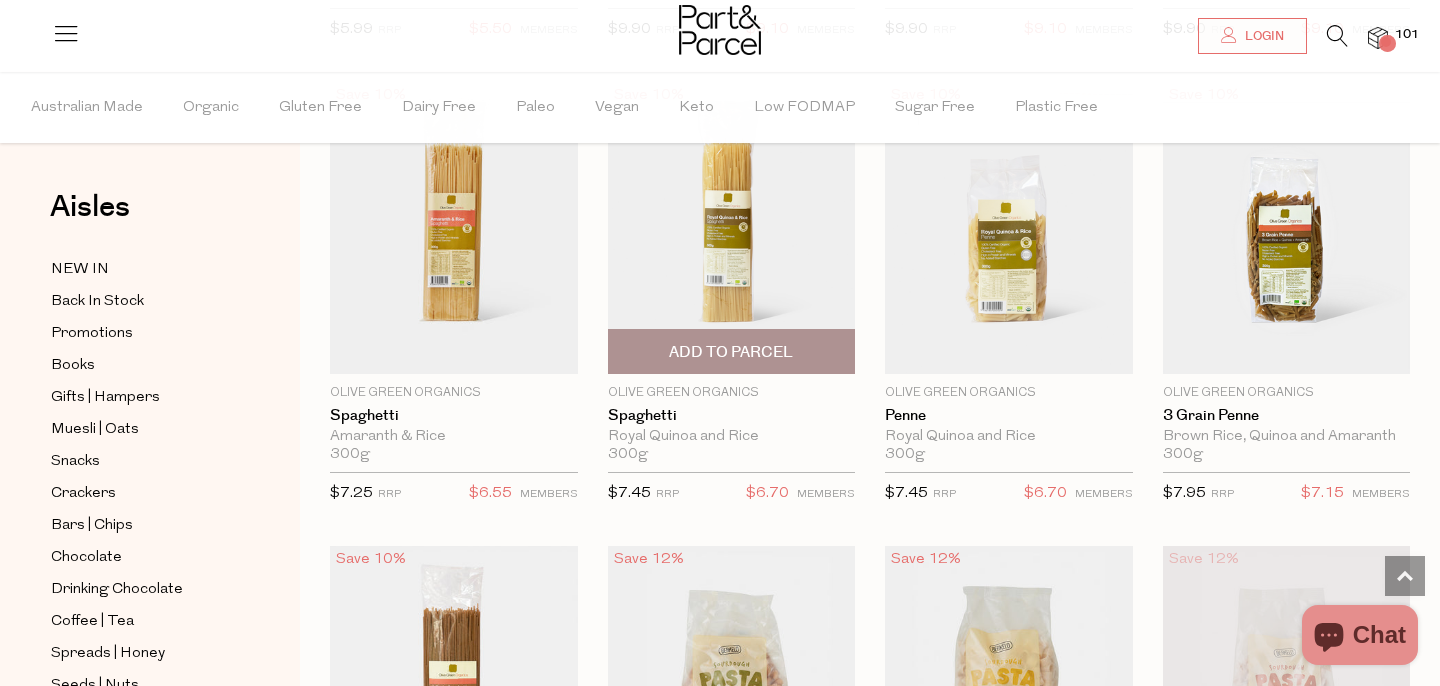 scroll, scrollTop: 1573, scrollLeft: 0, axis: vertical 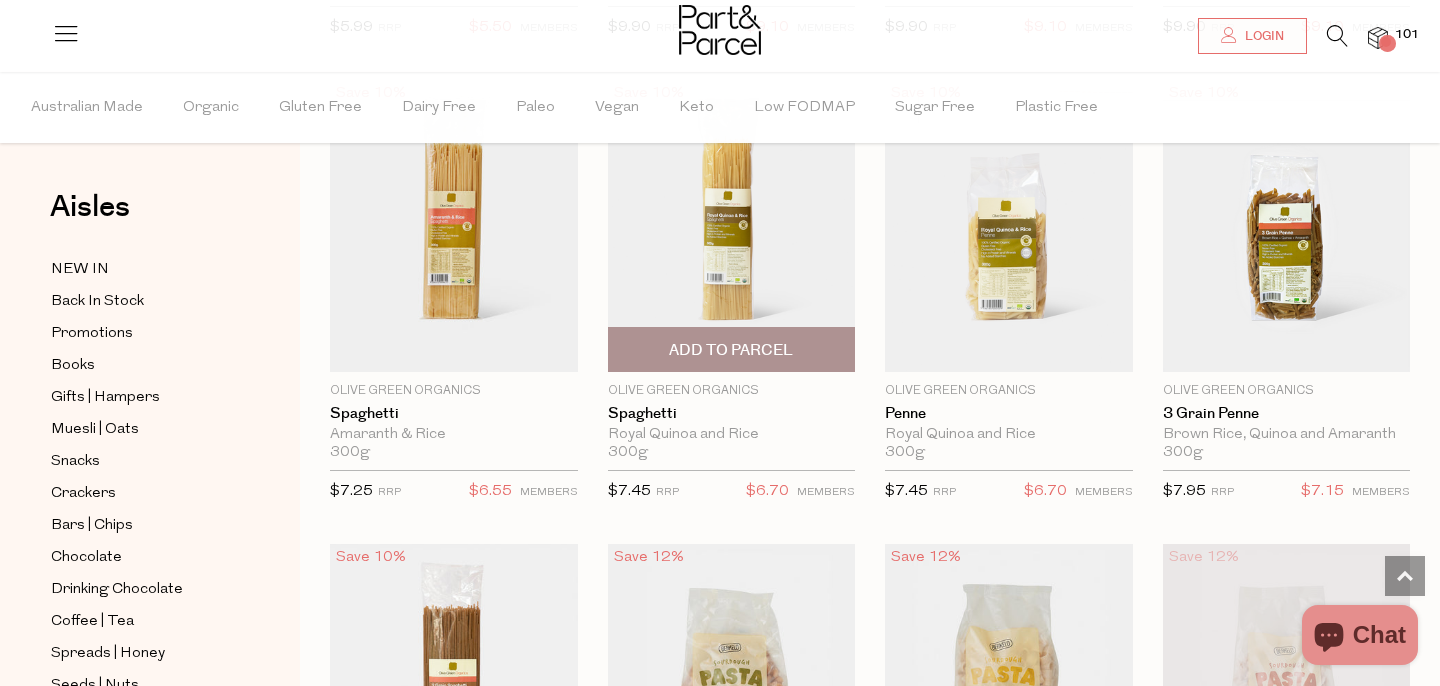 click on "Add To Parcel" at bounding box center (731, 350) 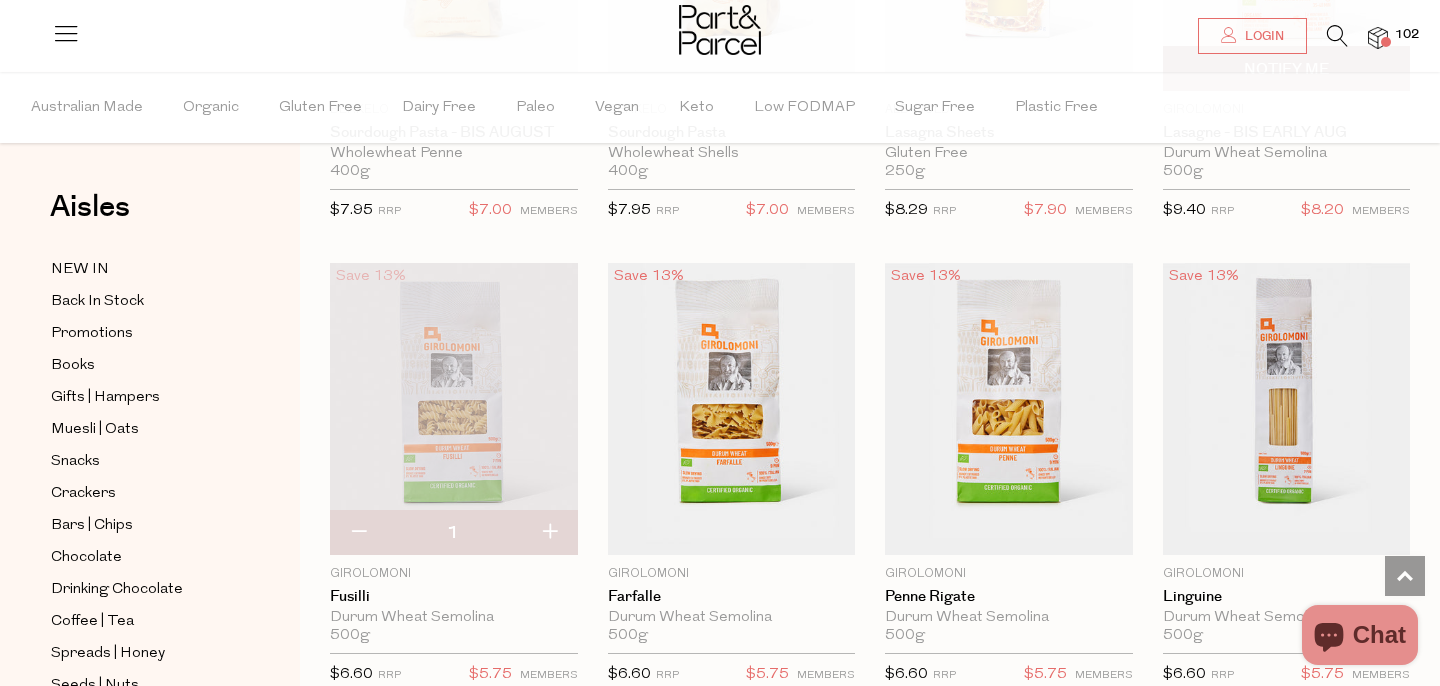 scroll, scrollTop: 2924, scrollLeft: 0, axis: vertical 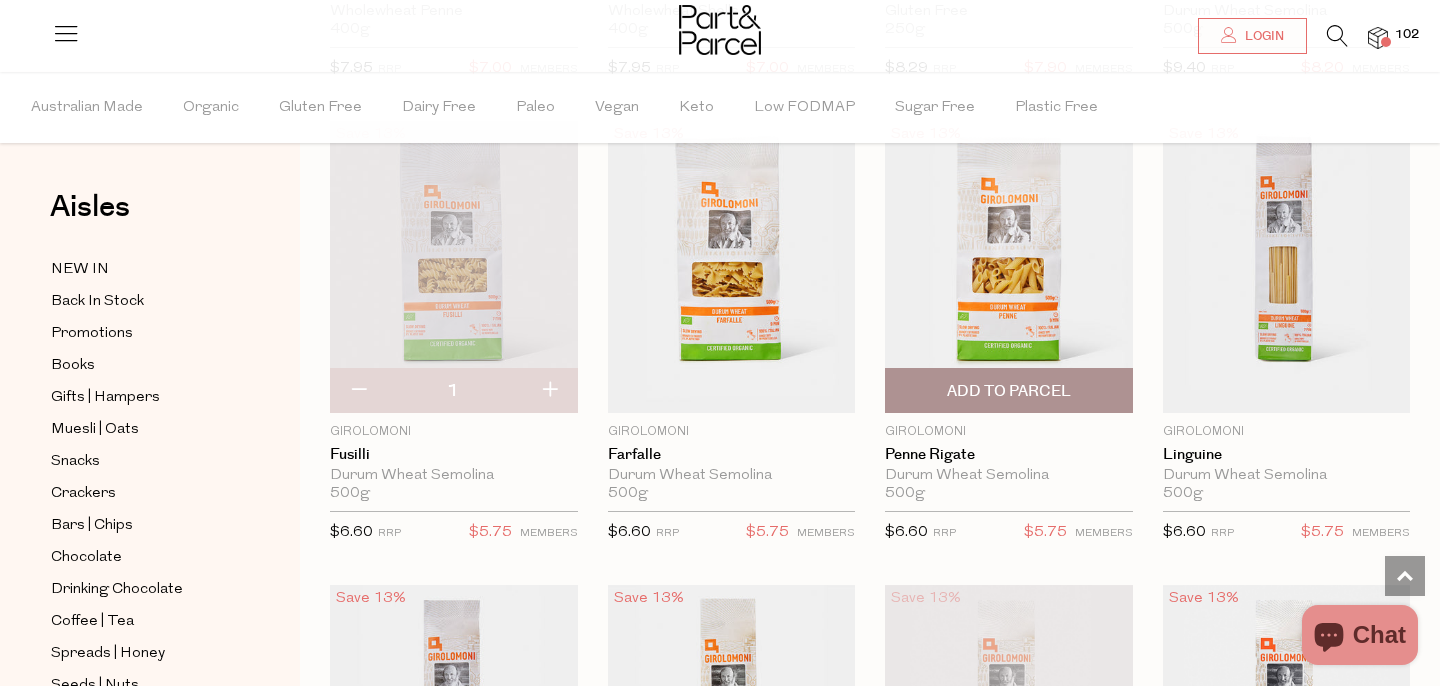 click on "Add To Parcel" at bounding box center (1009, 391) 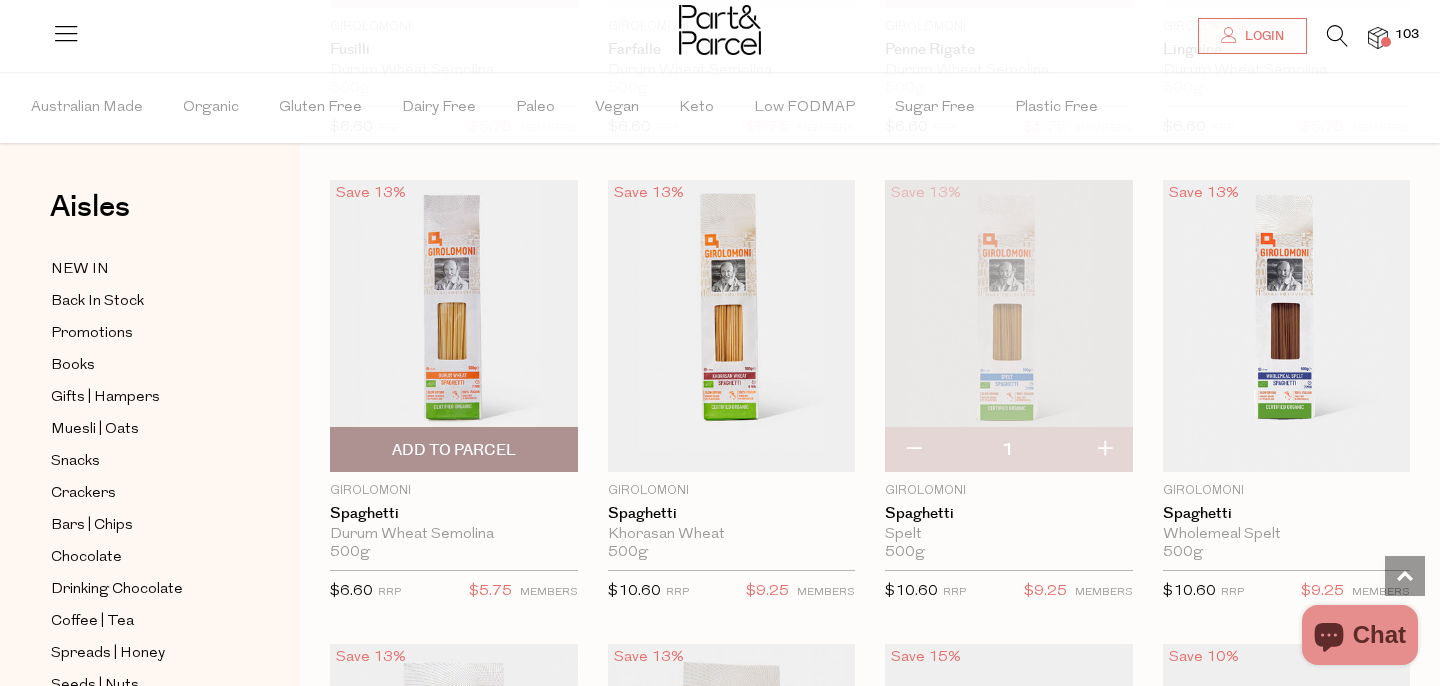 scroll, scrollTop: 3351, scrollLeft: 0, axis: vertical 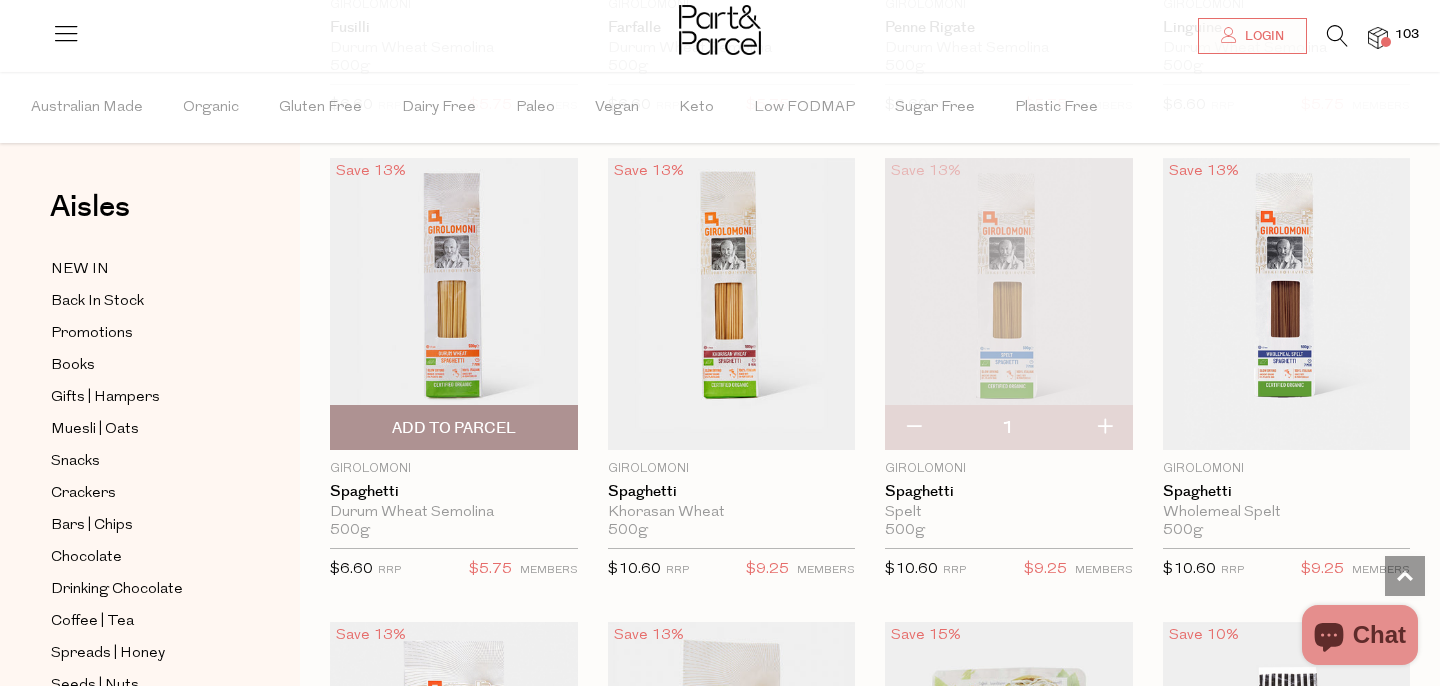 click on "Add To Parcel" at bounding box center [454, 427] 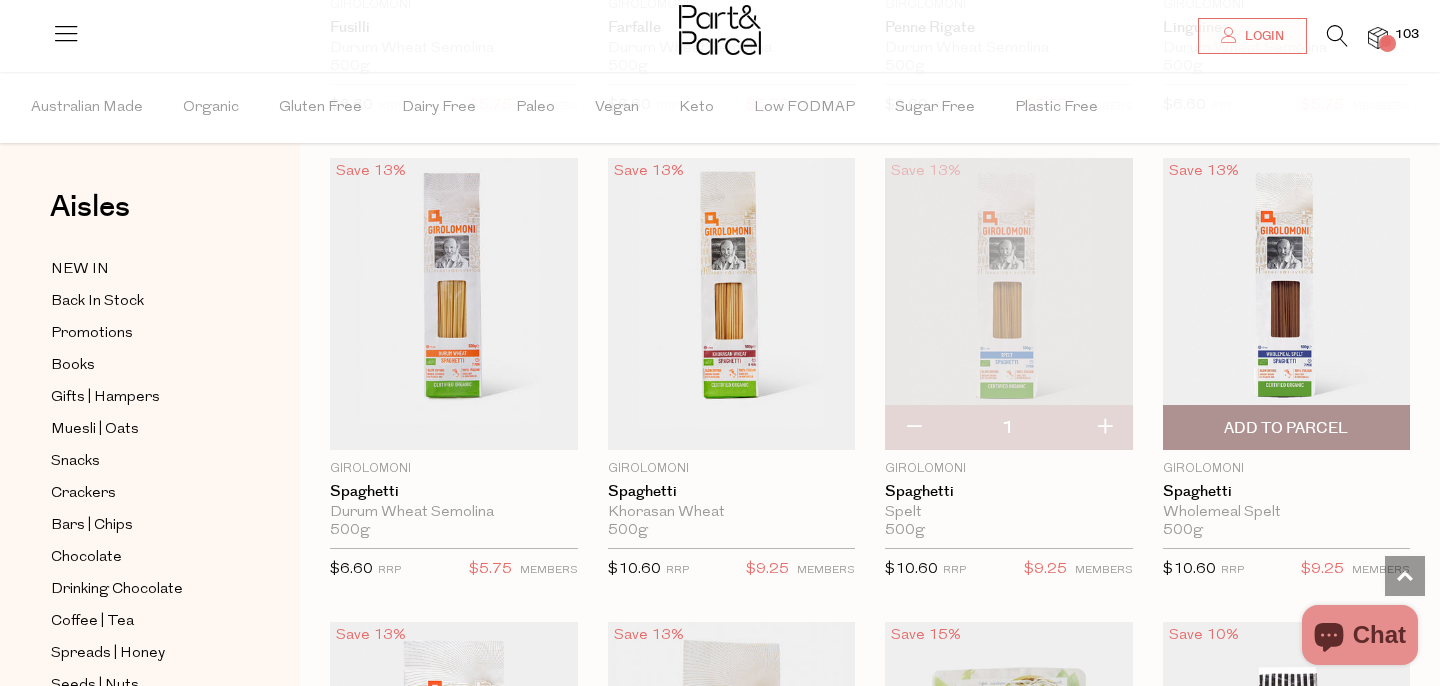 click on "Add To Parcel" at bounding box center (1286, 428) 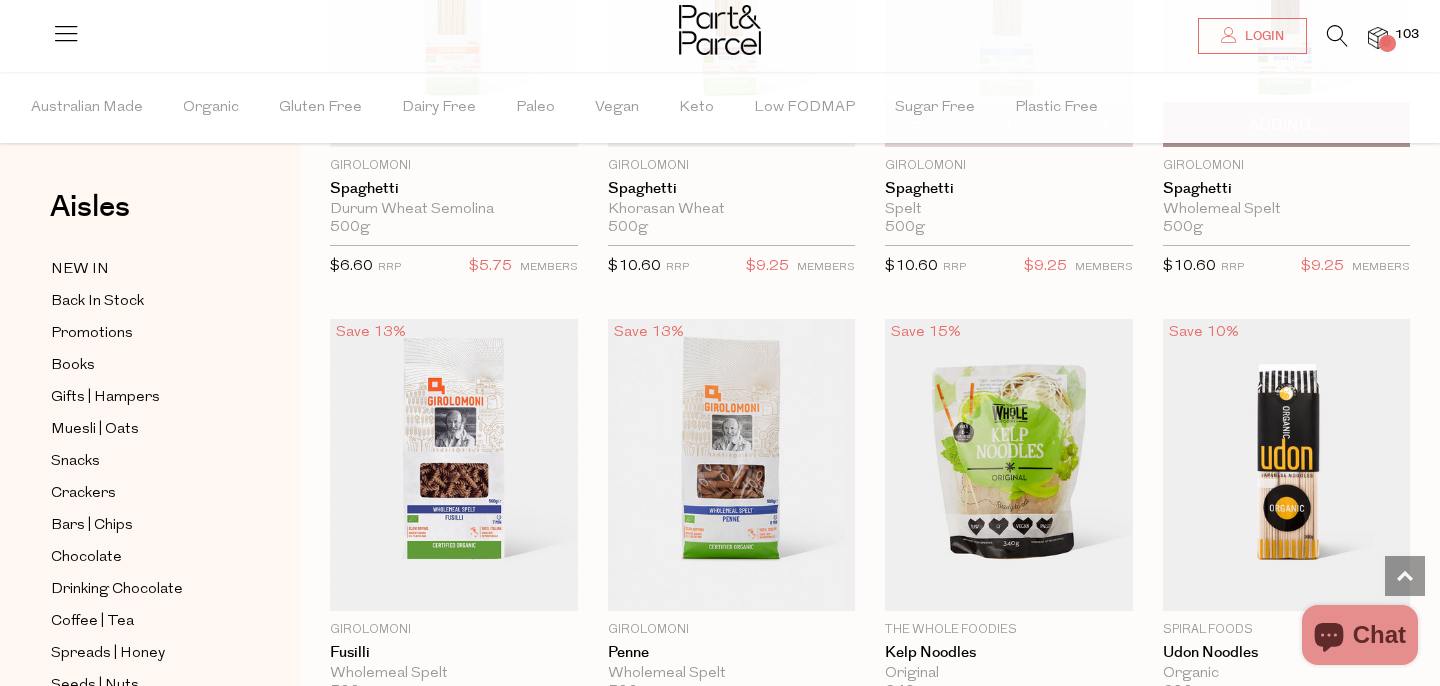 scroll, scrollTop: 3744, scrollLeft: 0, axis: vertical 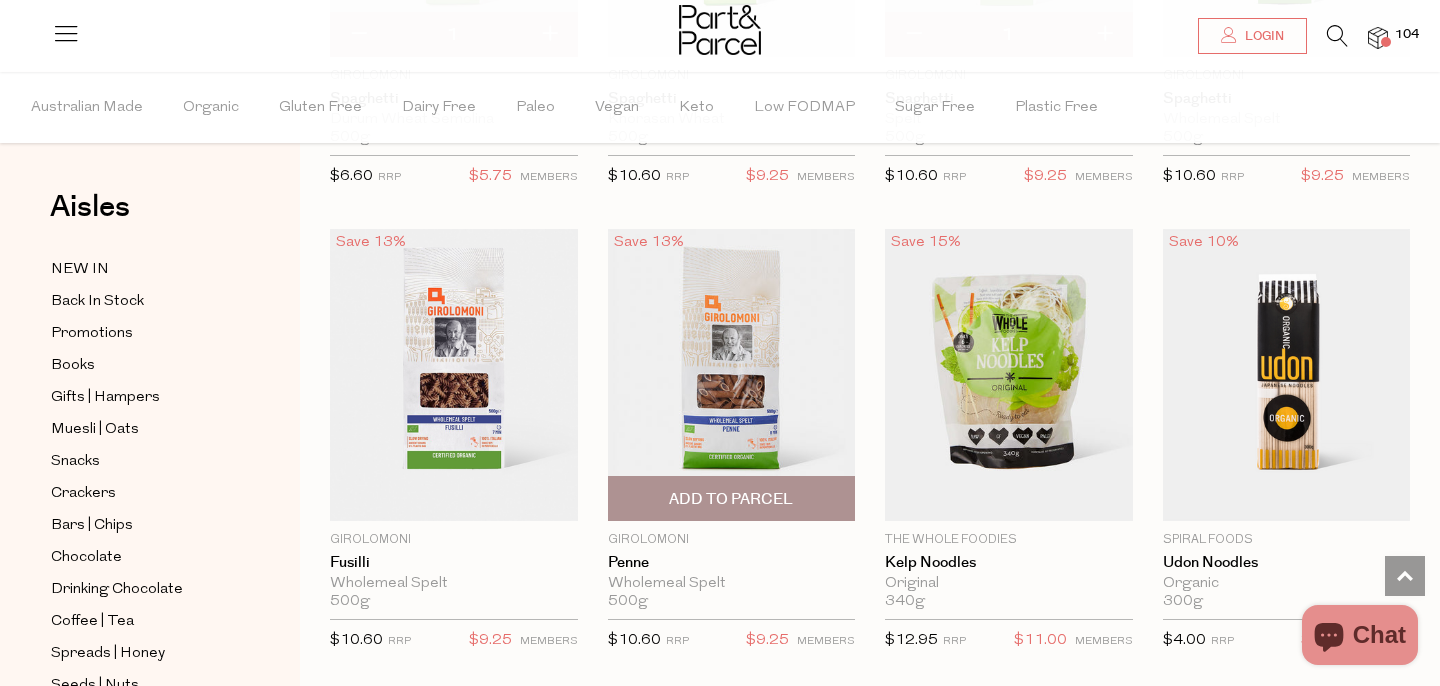 click on "Add To Parcel" at bounding box center (731, 499) 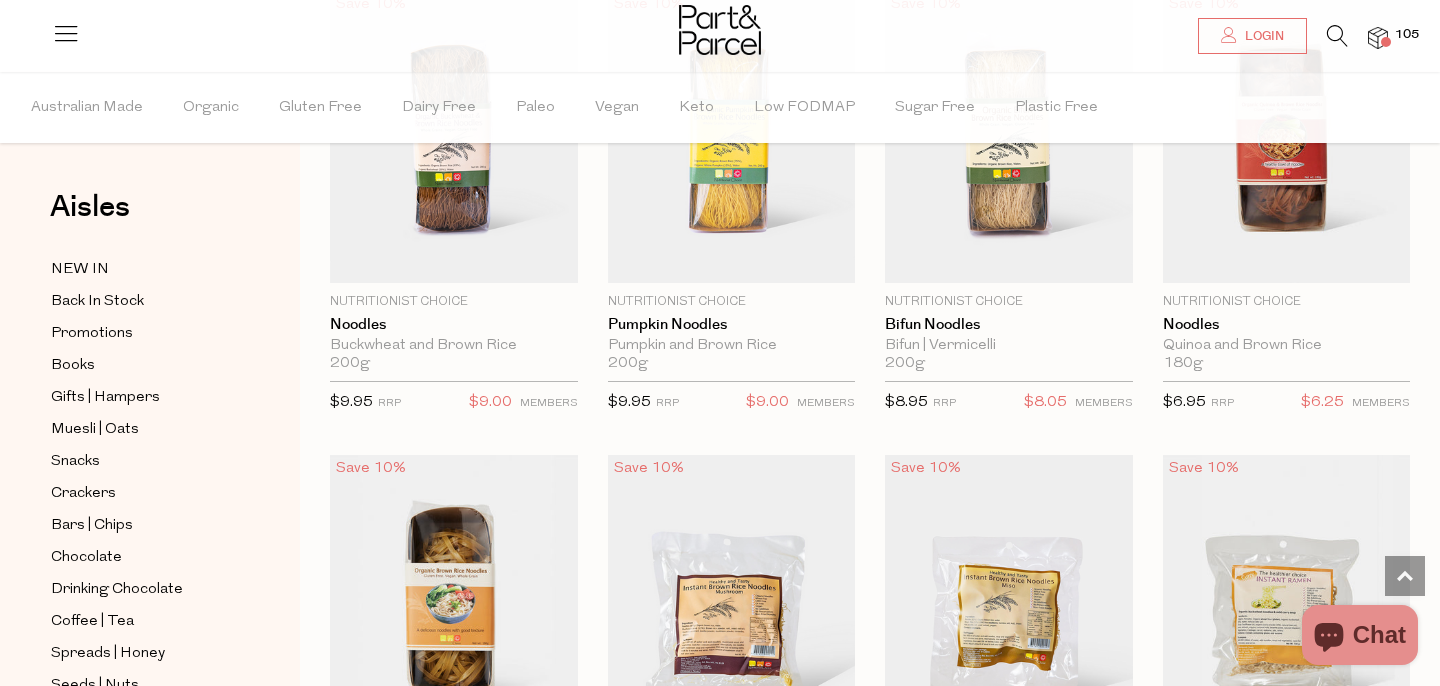 scroll, scrollTop: 4569, scrollLeft: 0, axis: vertical 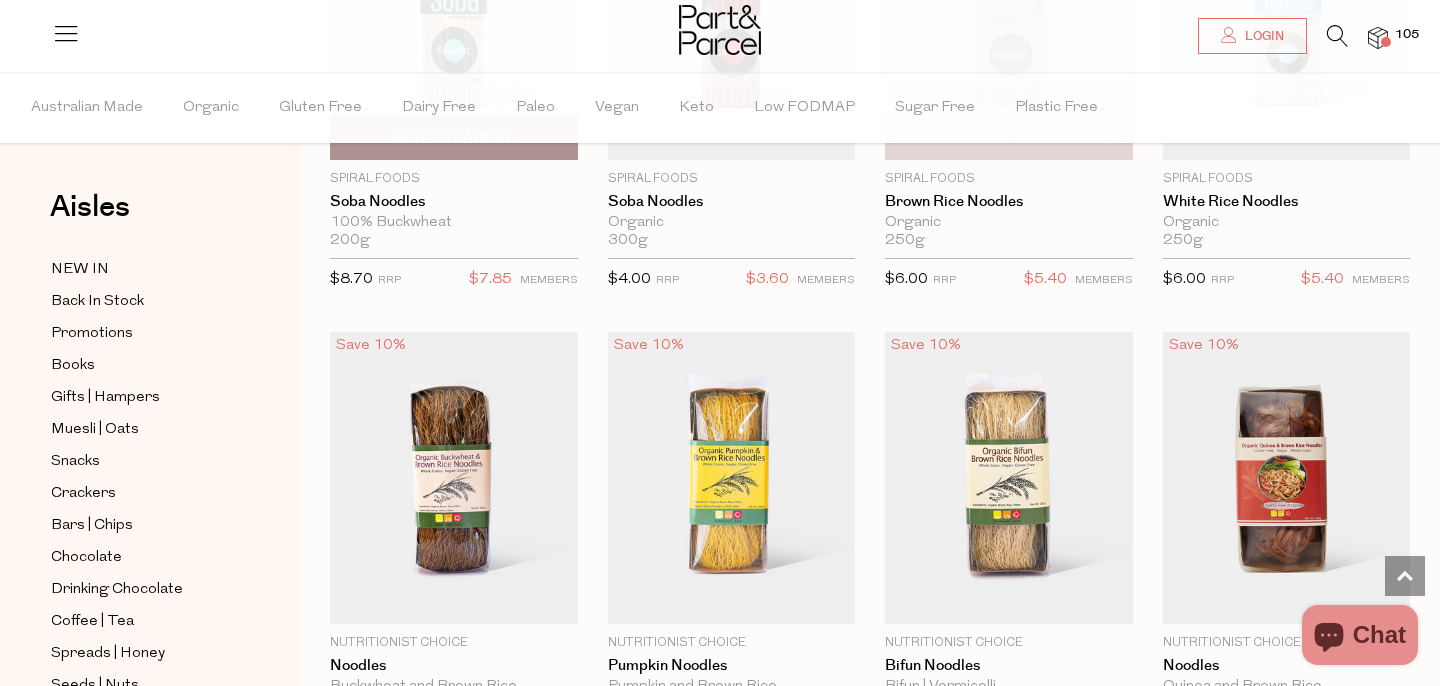 click on "Add To Parcel" at bounding box center [454, 138] 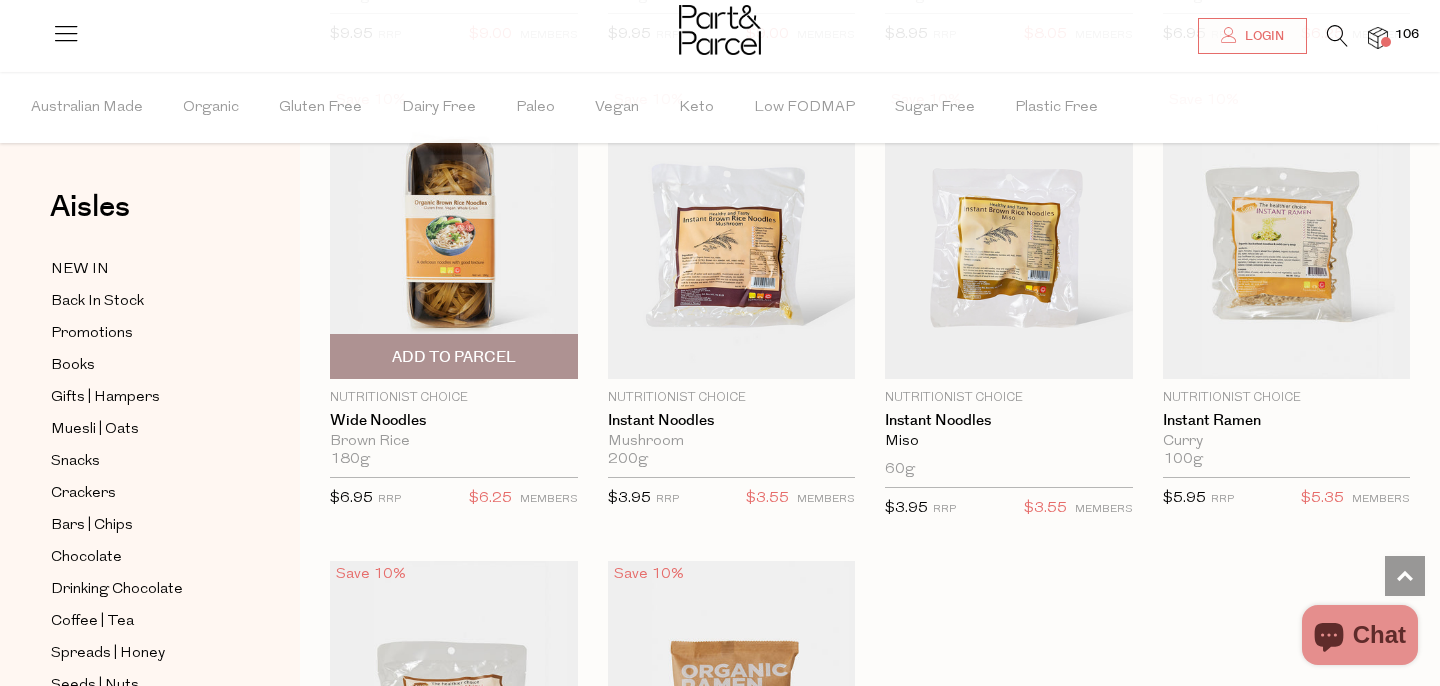 scroll, scrollTop: 5311, scrollLeft: 0, axis: vertical 